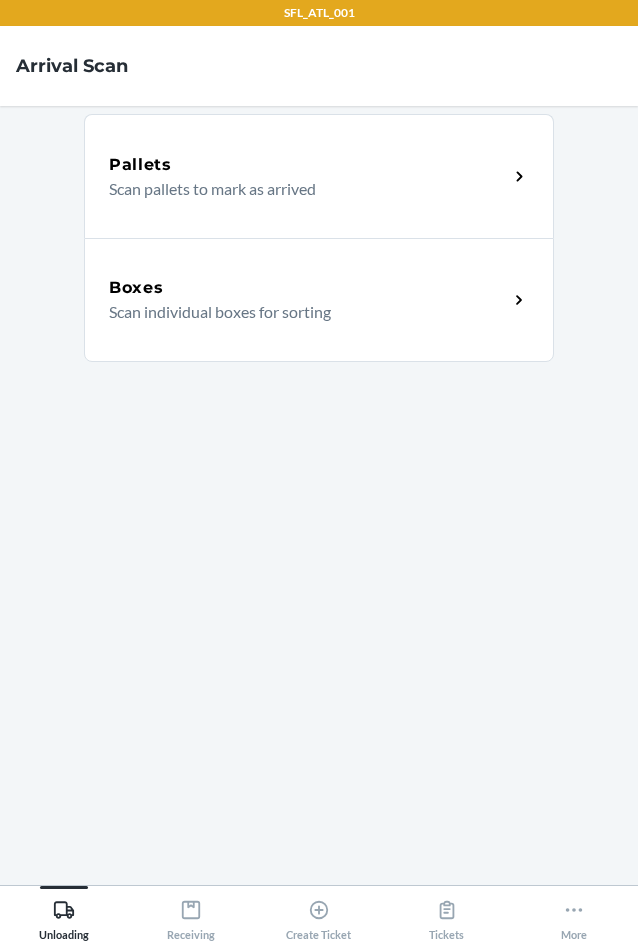 scroll, scrollTop: 0, scrollLeft: 0, axis: both 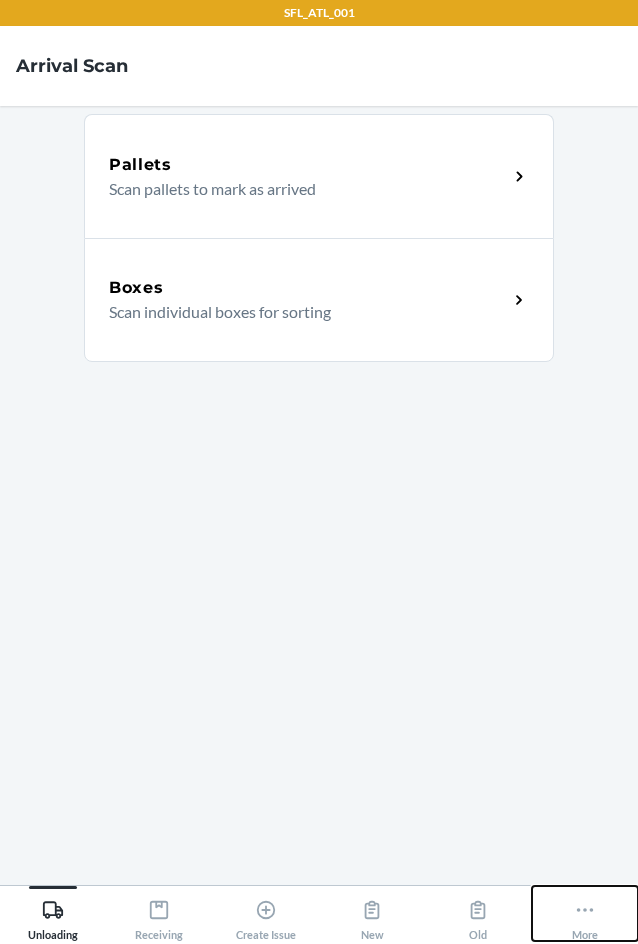 click on "More" at bounding box center (585, 916) 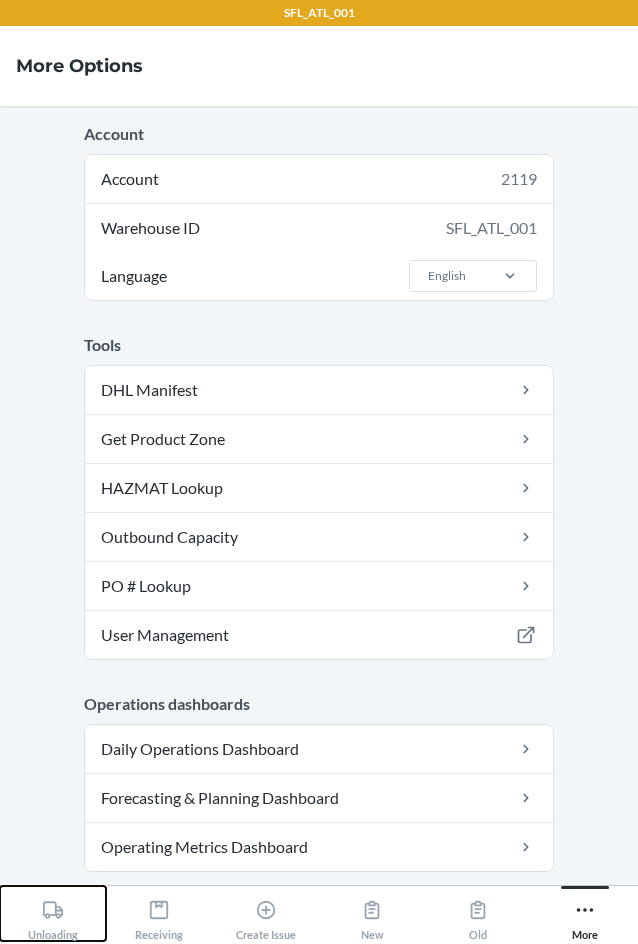 click 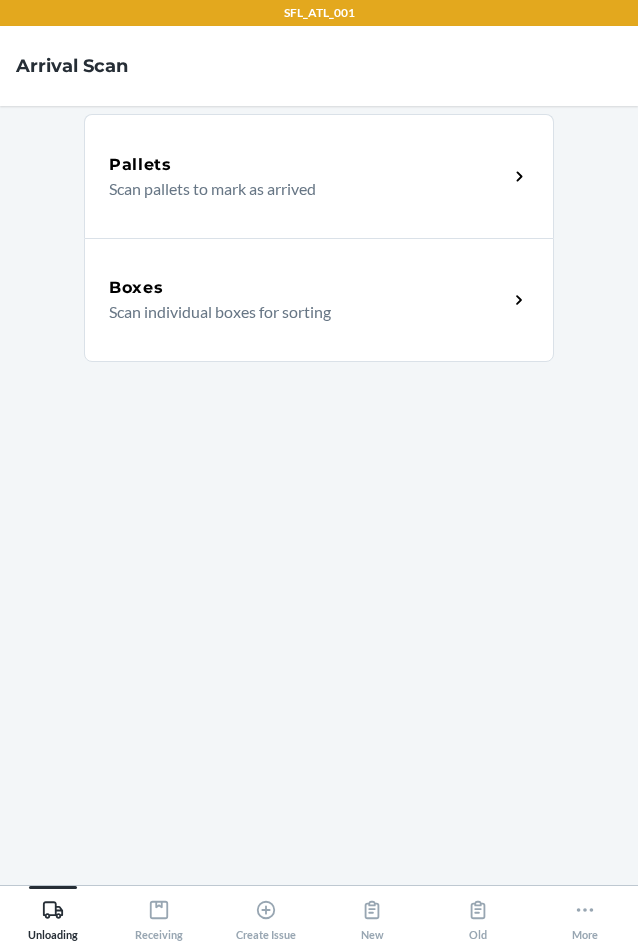 click on "Boxes Scan individual boxes for sorting" at bounding box center [319, 300] 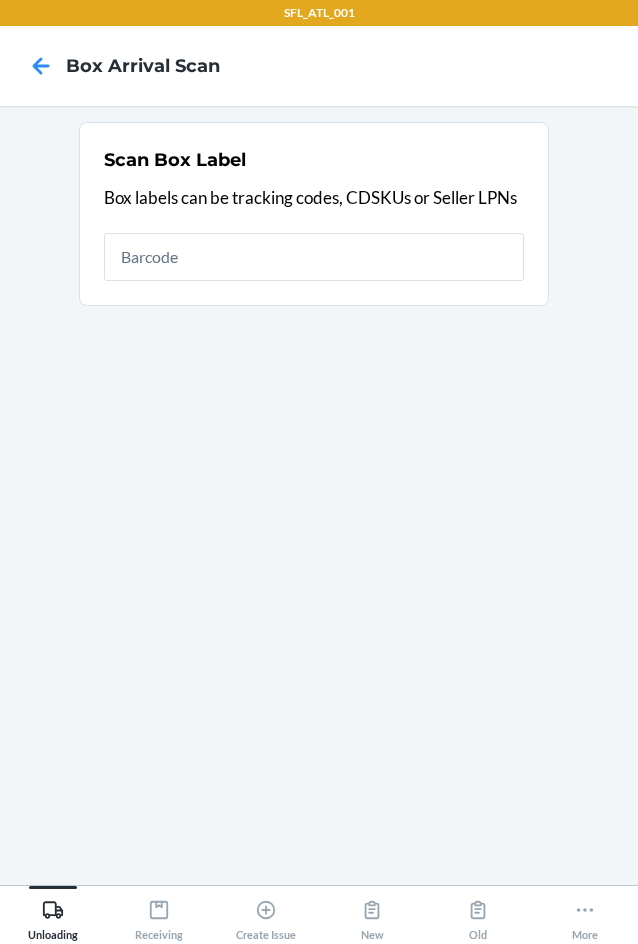 drag, startPoint x: 346, startPoint y: 285, endPoint x: 355, endPoint y: 266, distance: 21.023796 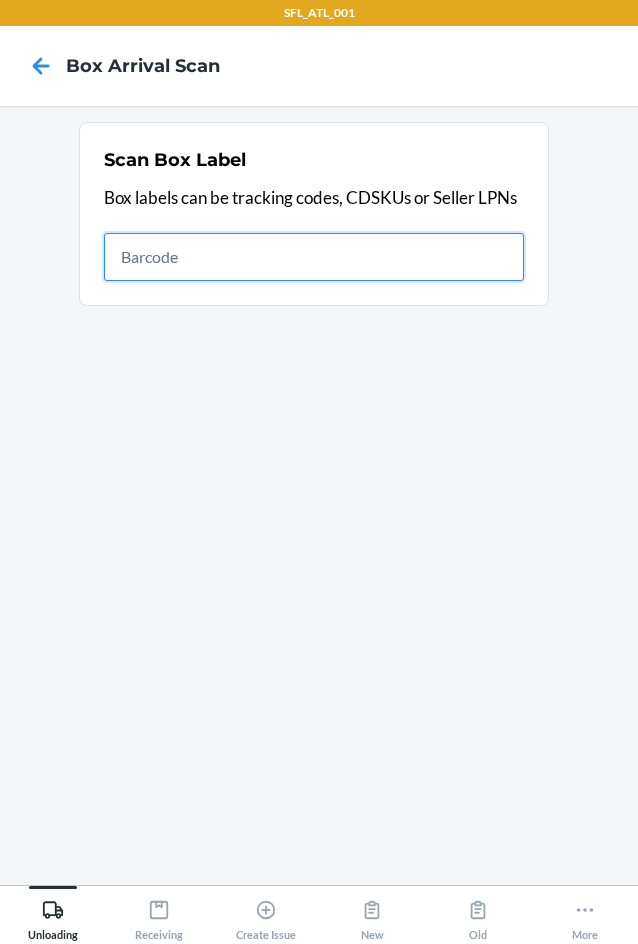 click at bounding box center (314, 257) 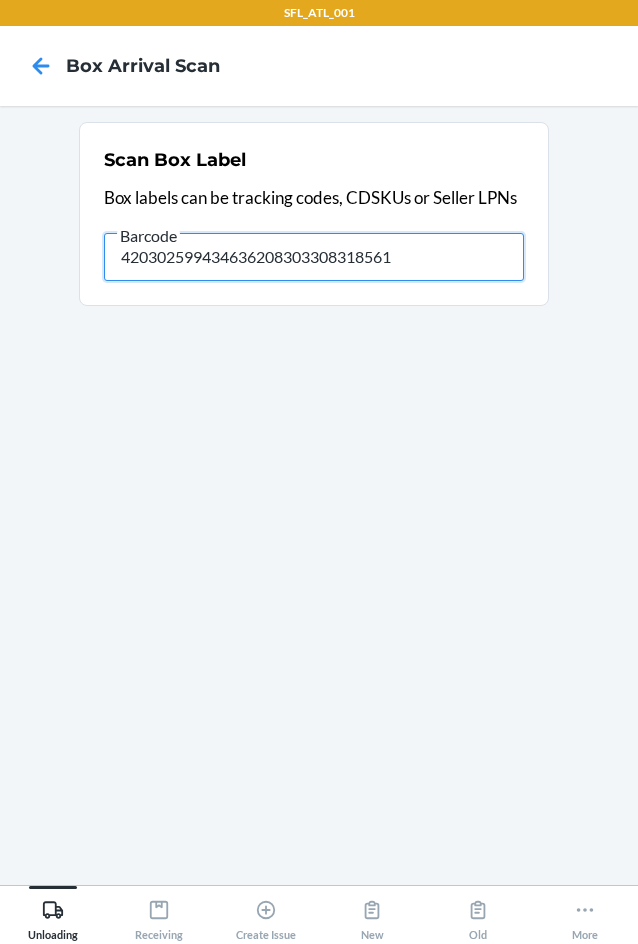 type on "420302599434636208303308318561" 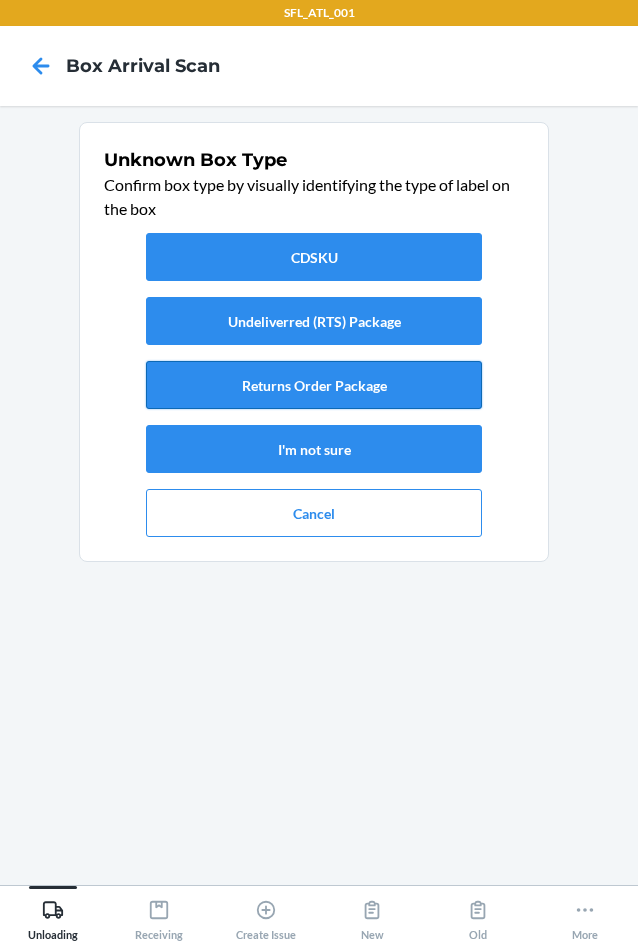 click on "Returns Order Package" at bounding box center (314, 385) 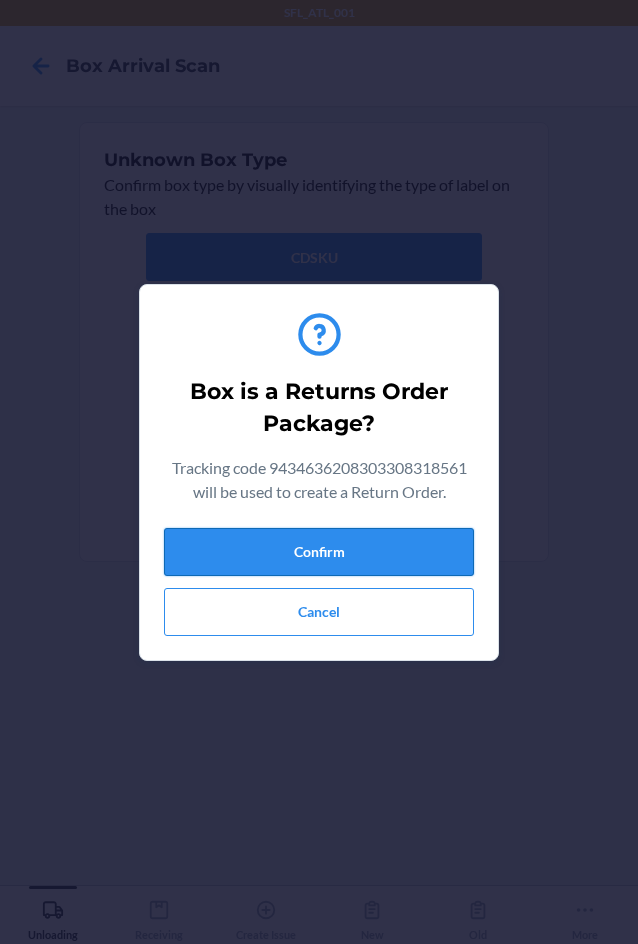click on "Confirm" at bounding box center (319, 552) 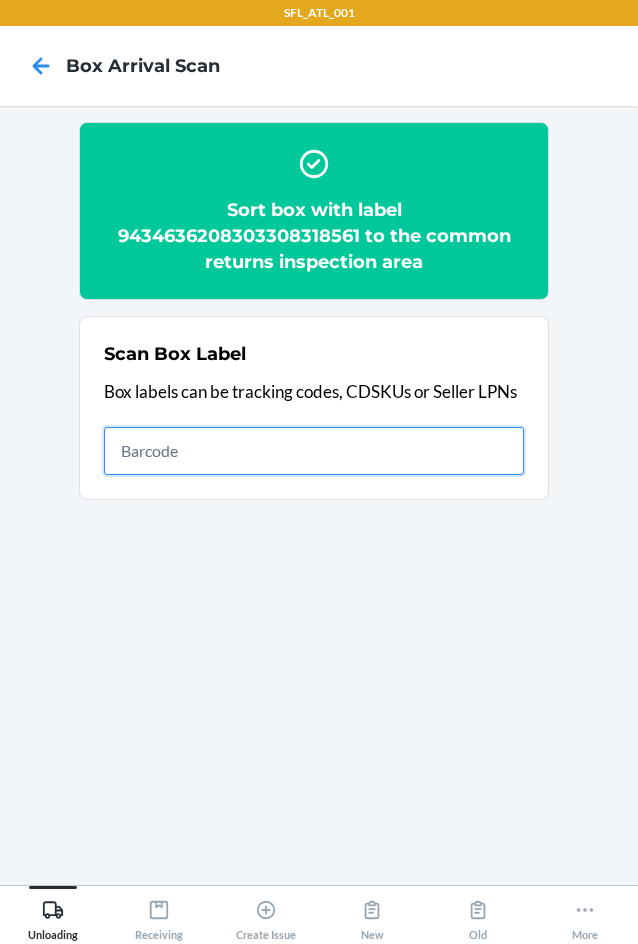 click at bounding box center (314, 451) 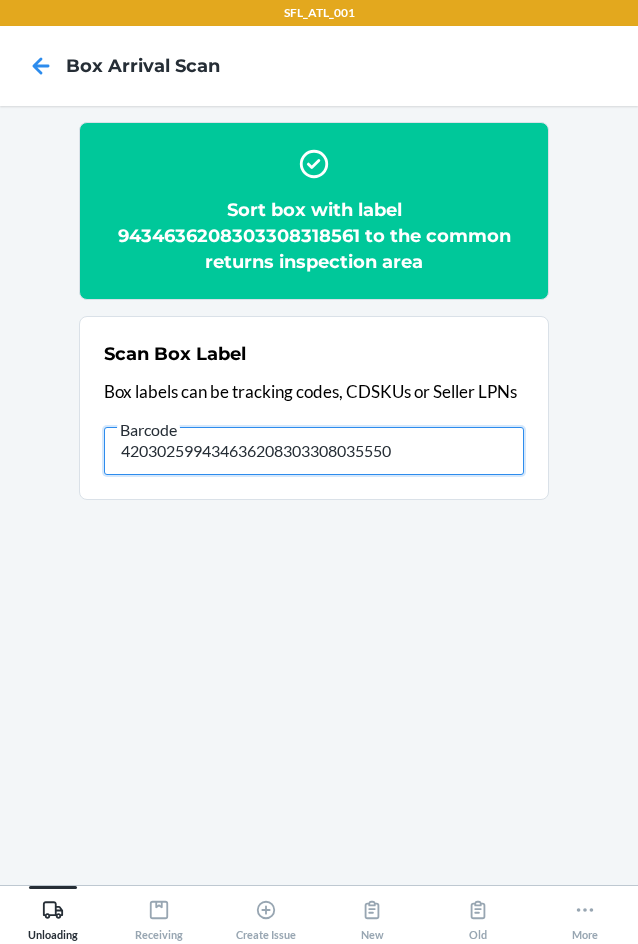 type on "420302599434636208303308035550" 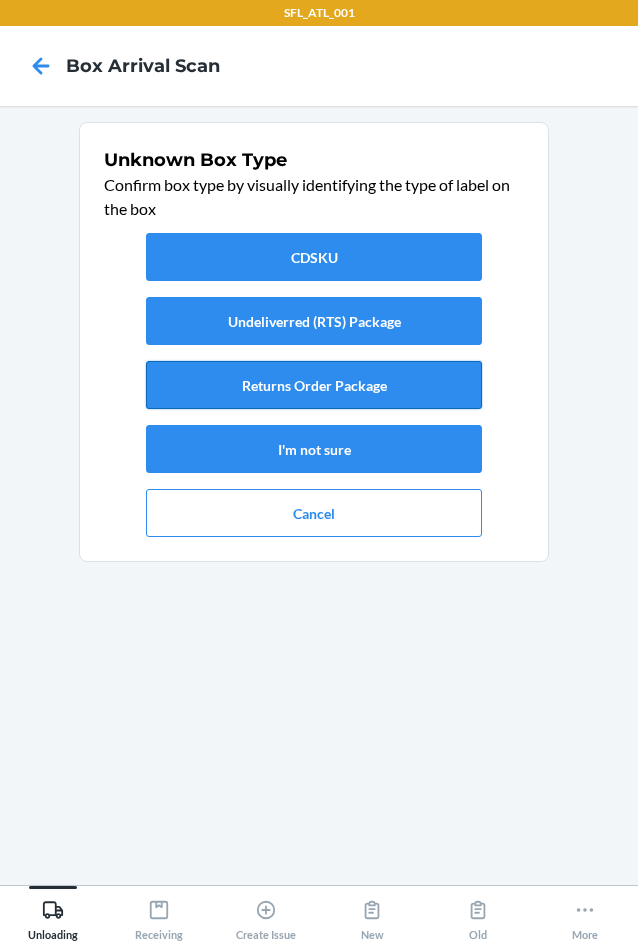click on "Returns Order Package" at bounding box center [314, 385] 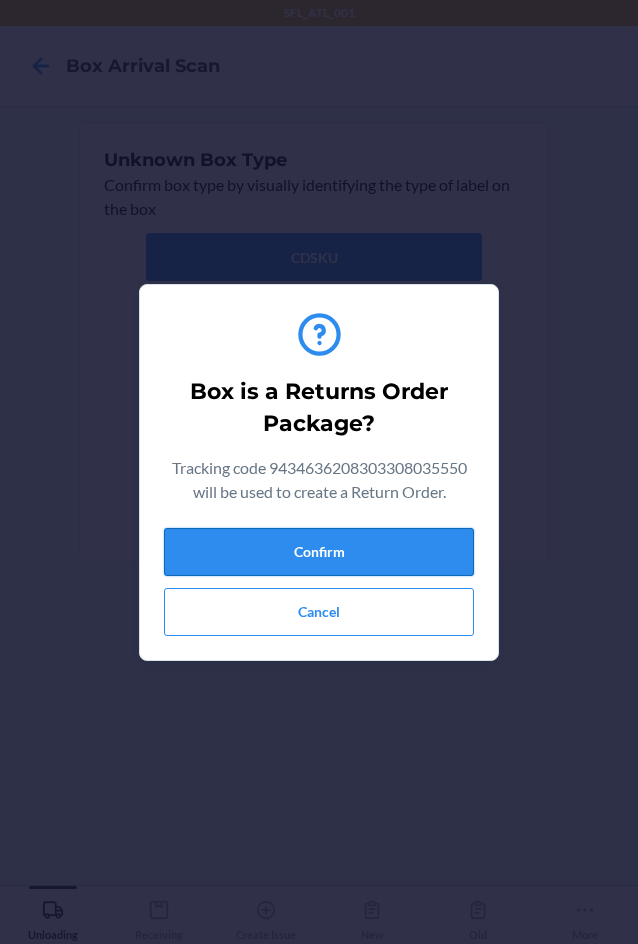 click on "Confirm" at bounding box center (319, 552) 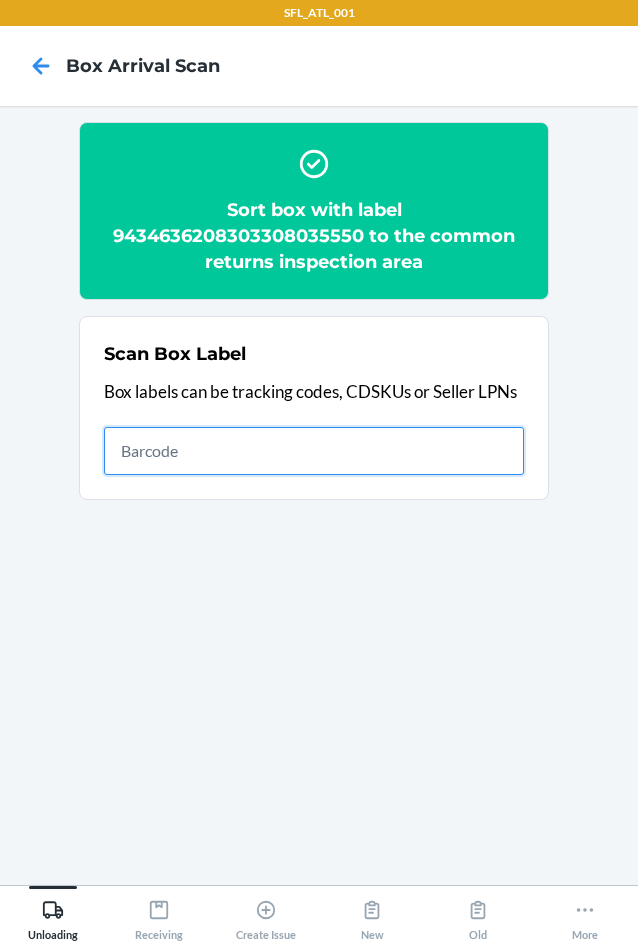 click at bounding box center (314, 451) 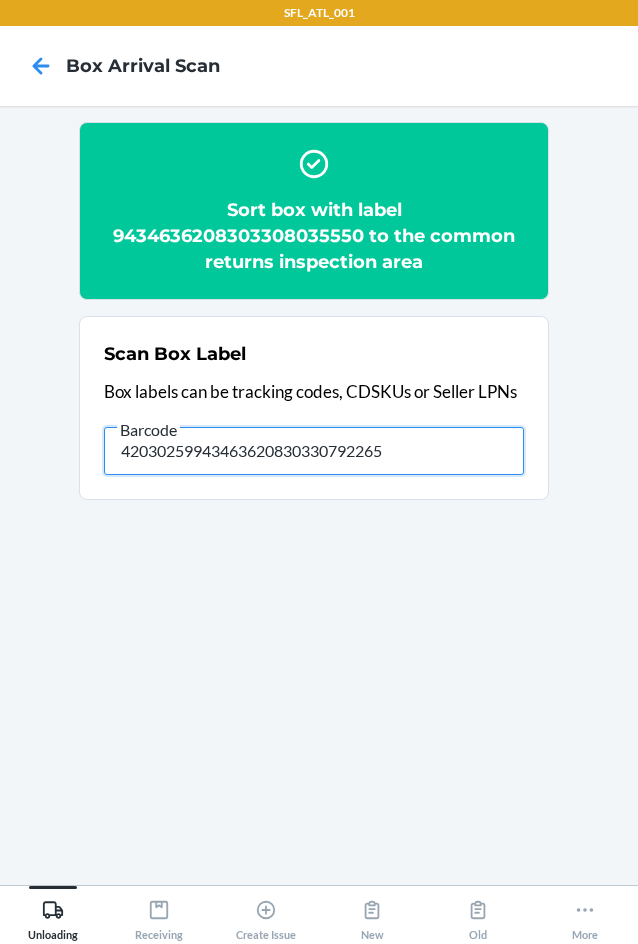type on "420302599434636208303307922653" 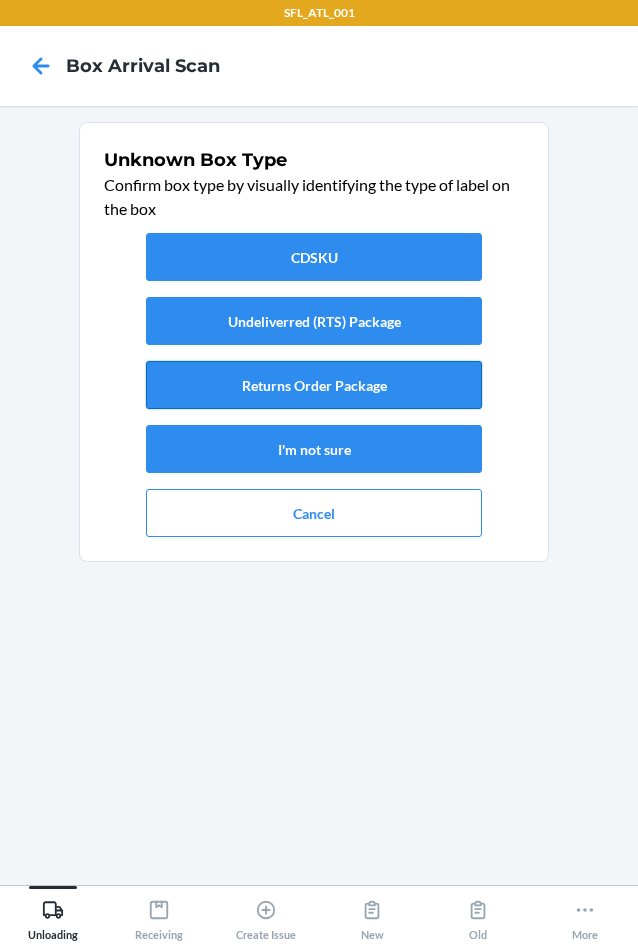 click on "Returns Order Package" at bounding box center (314, 385) 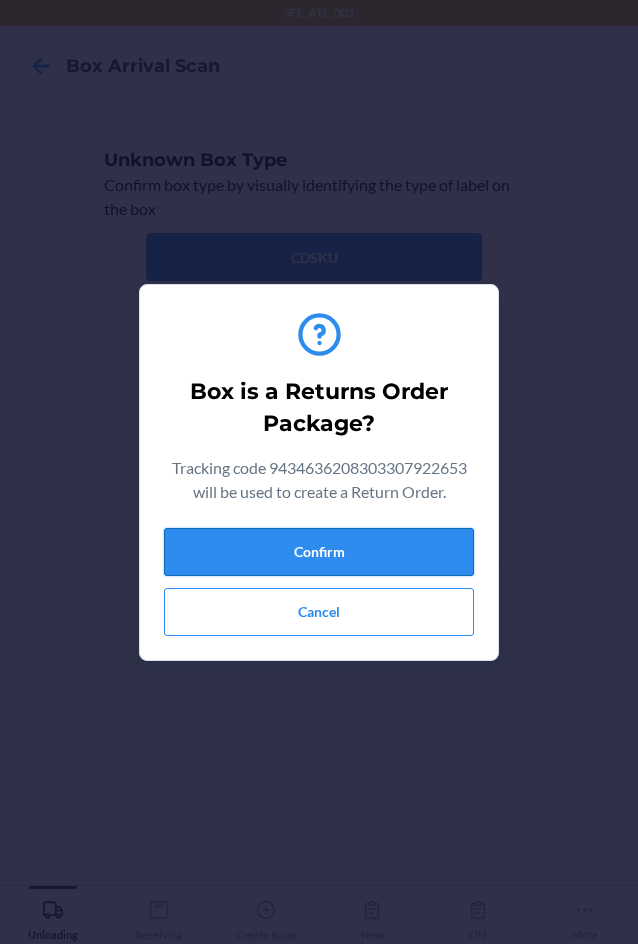 click on "Confirm" at bounding box center (319, 552) 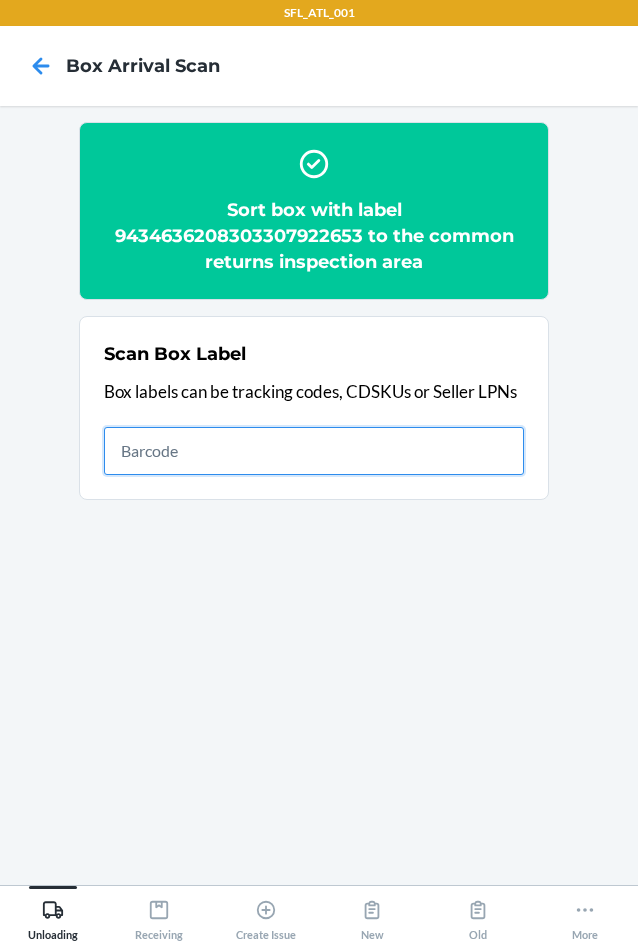 click at bounding box center [314, 451] 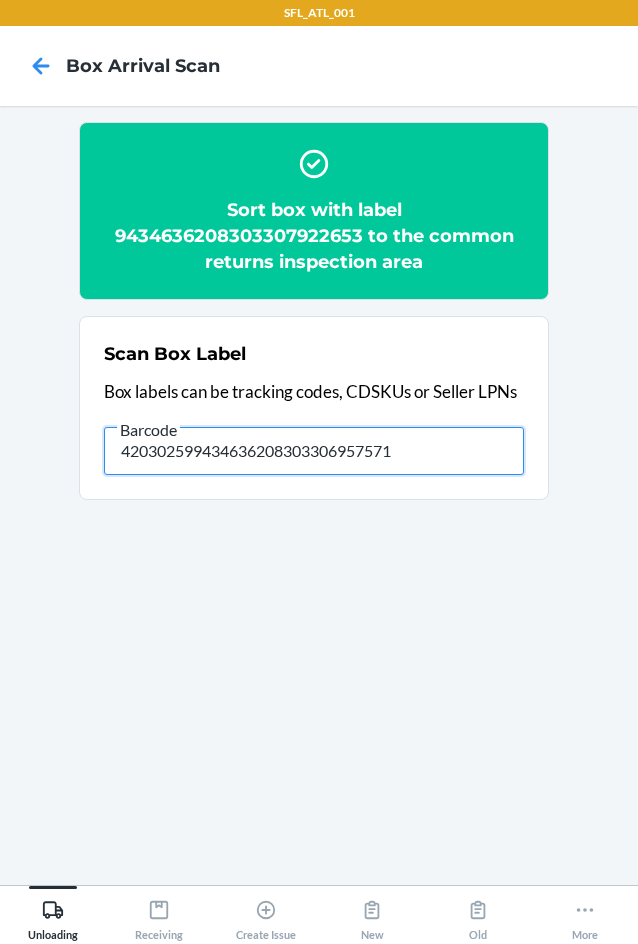 type on "420302599434636208303306957571" 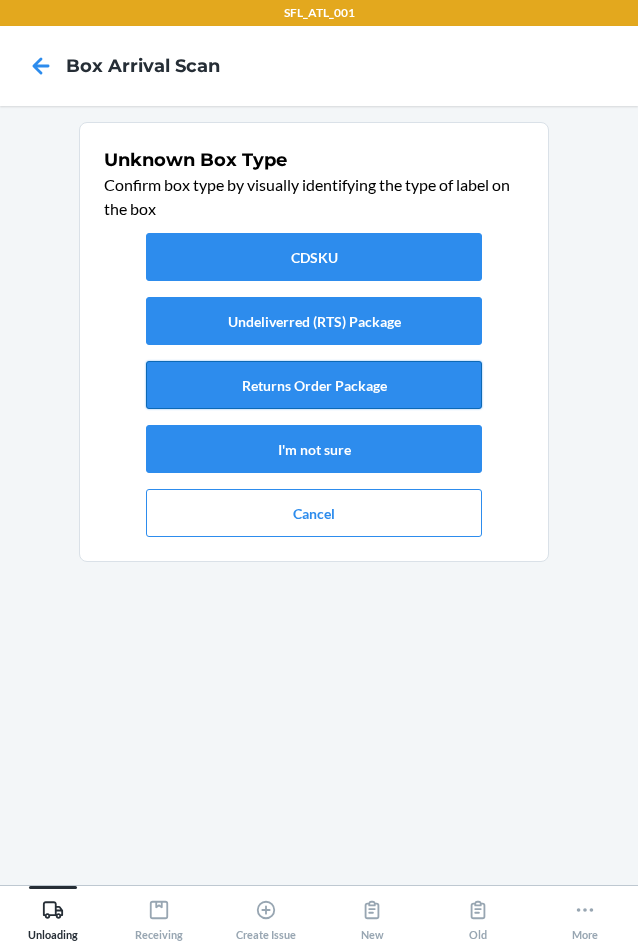 click on "Returns Order Package" at bounding box center [314, 385] 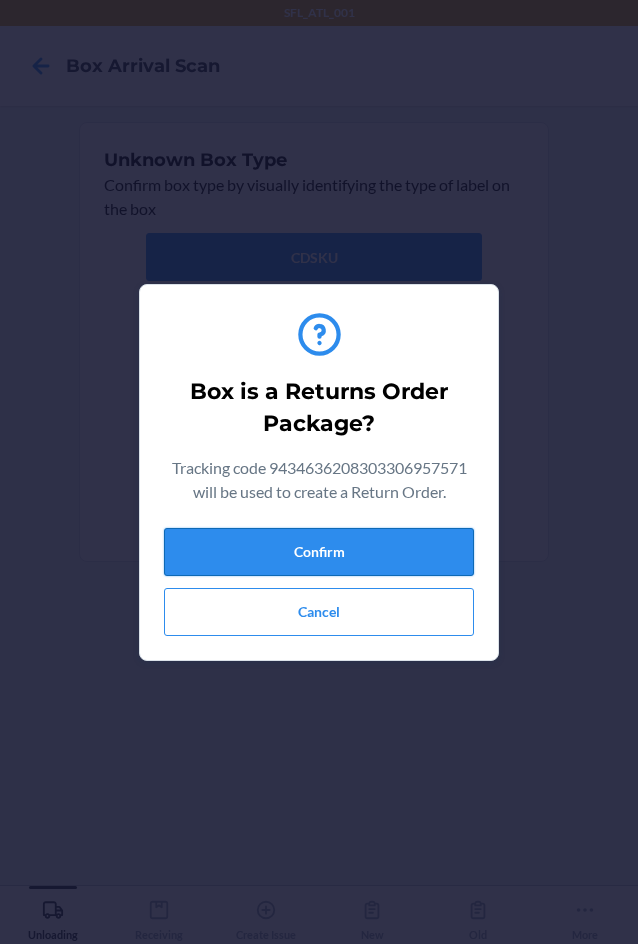 click on "Confirm" at bounding box center (319, 552) 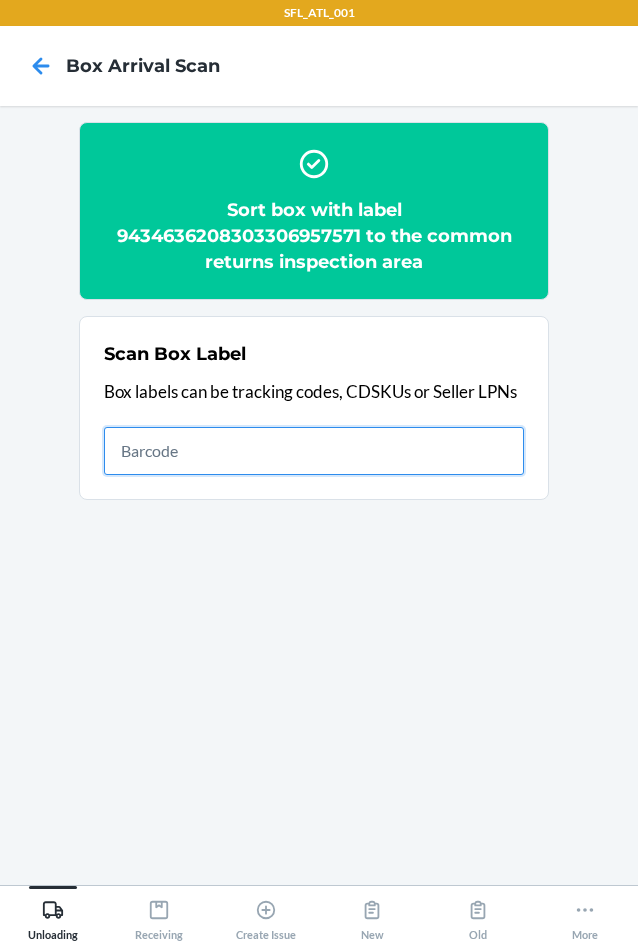 click at bounding box center (314, 451) 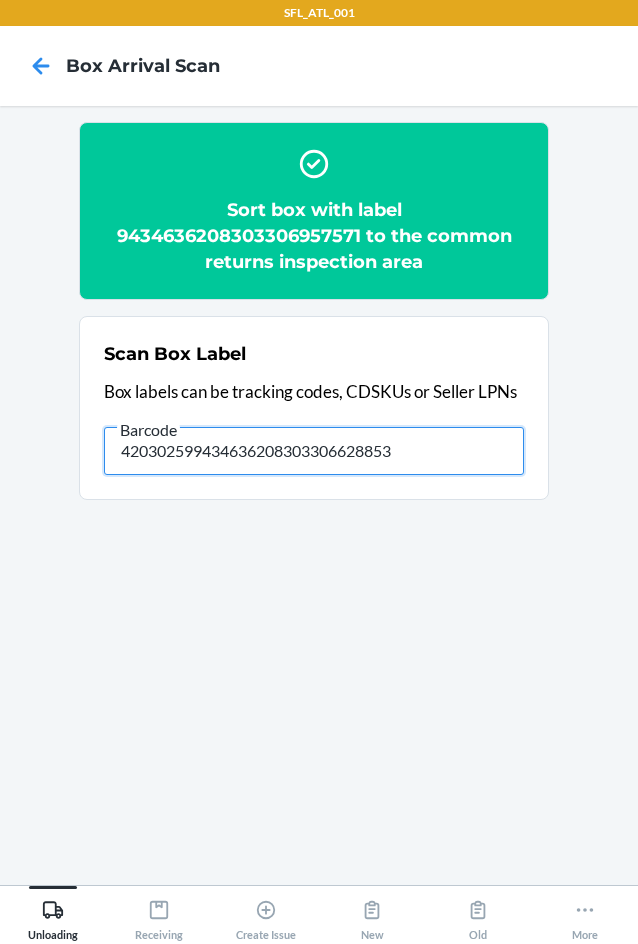 type on "420302599434636208303306628853" 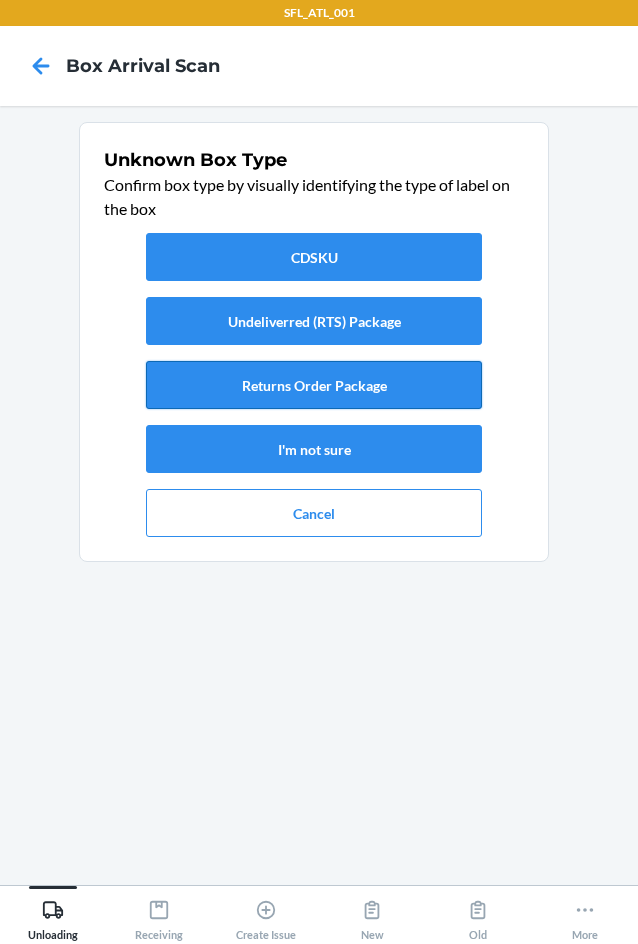 click on "Returns Order Package" at bounding box center [314, 385] 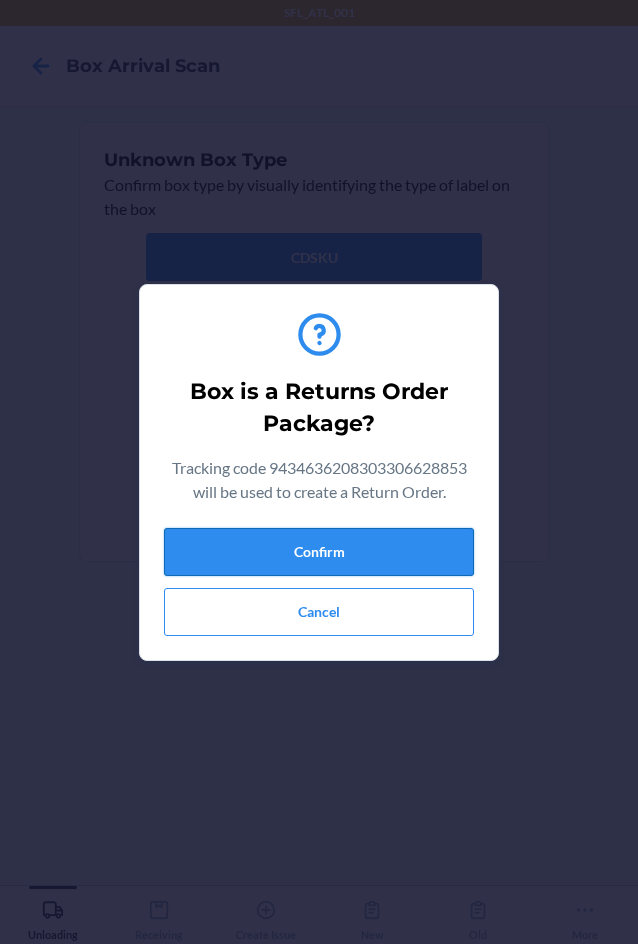 click on "Confirm" at bounding box center [319, 552] 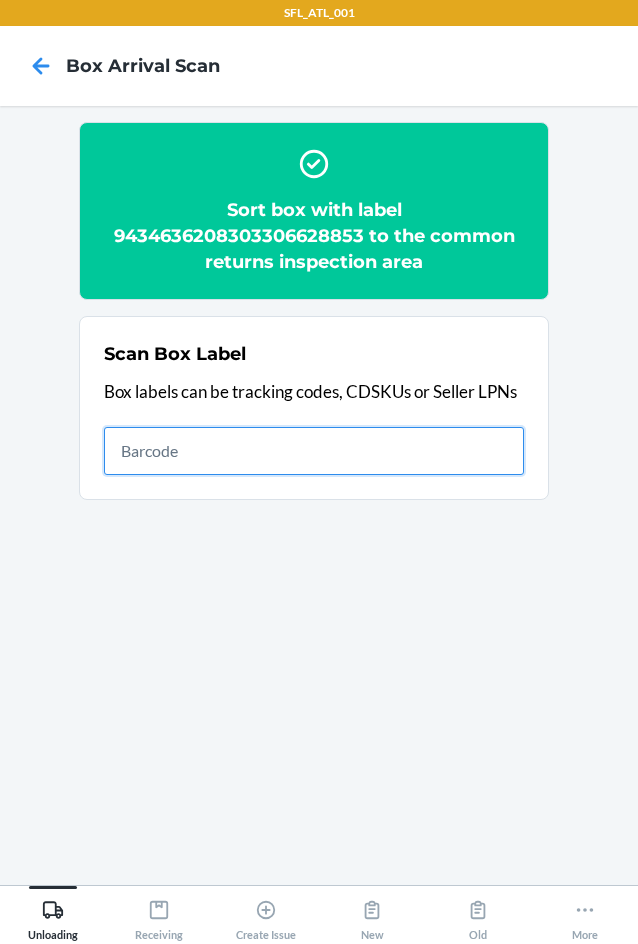 click at bounding box center (314, 451) 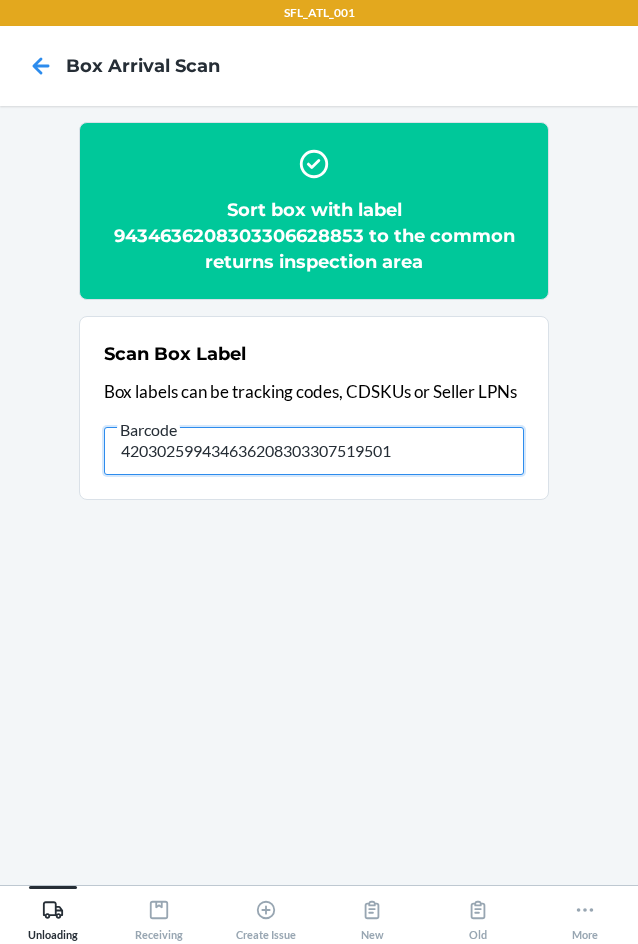 type on "420302599434636208303307519501" 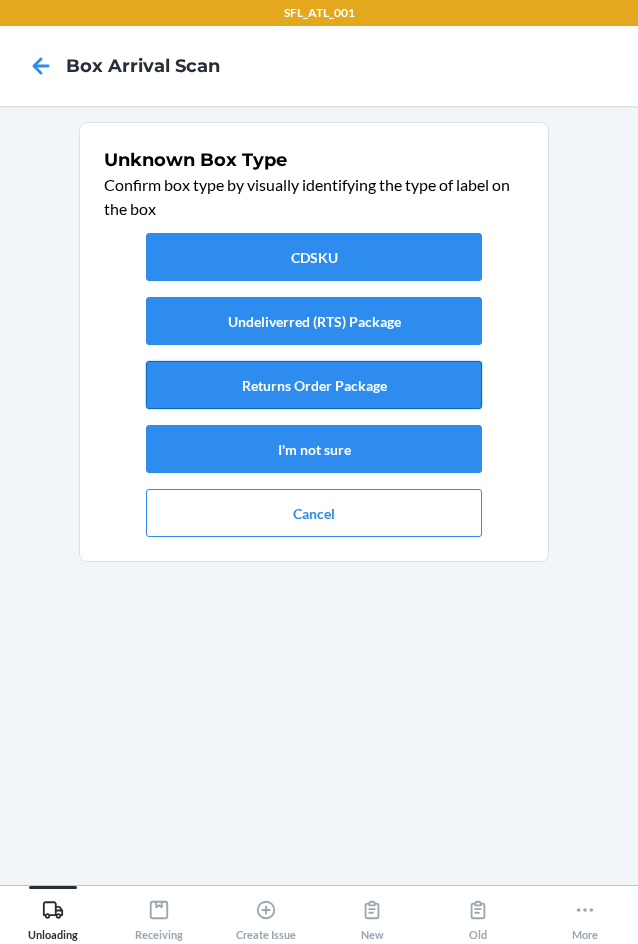 click on "Returns Order Package" at bounding box center (314, 385) 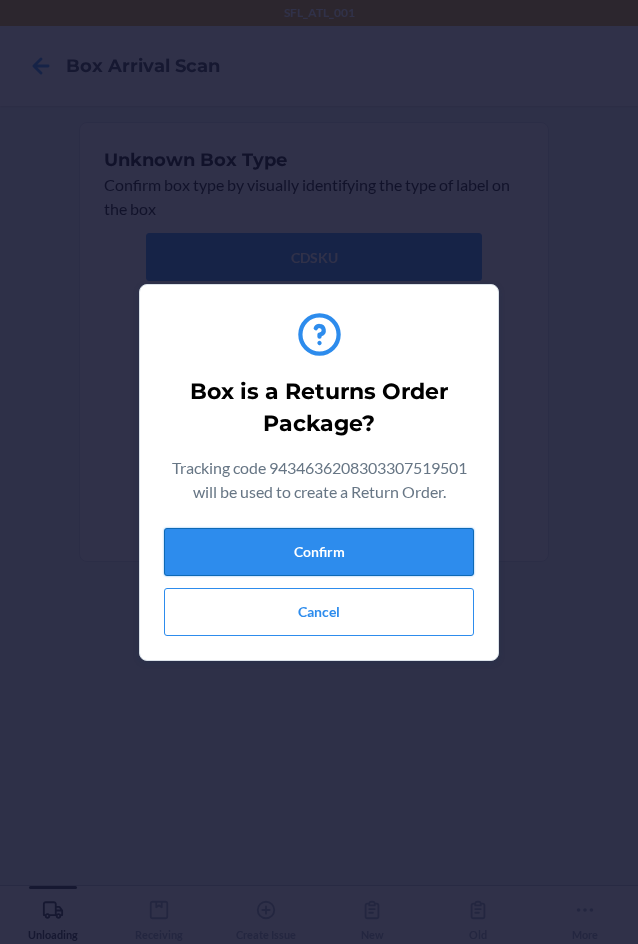 click on "Confirm" at bounding box center (319, 552) 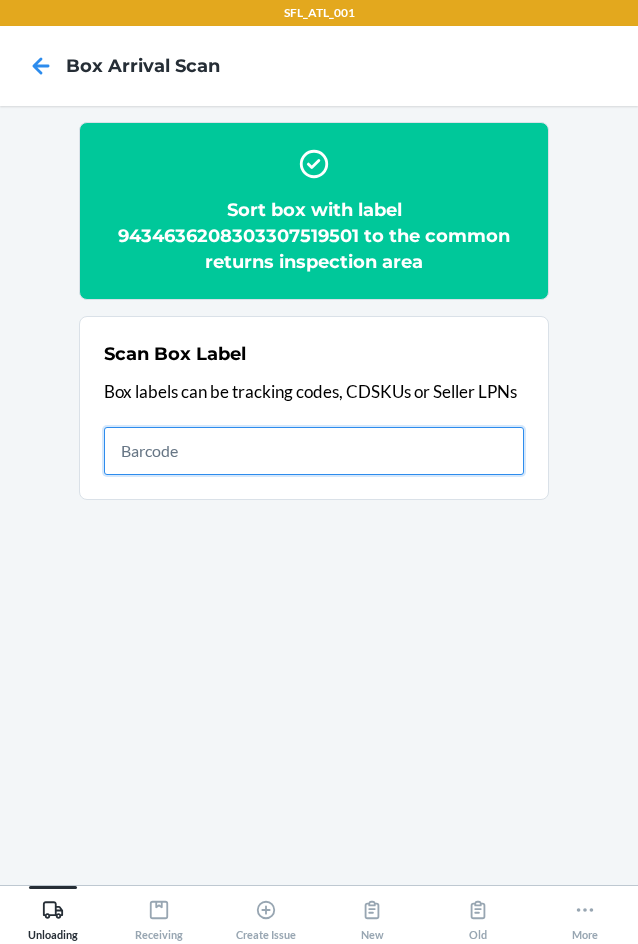 click at bounding box center [314, 451] 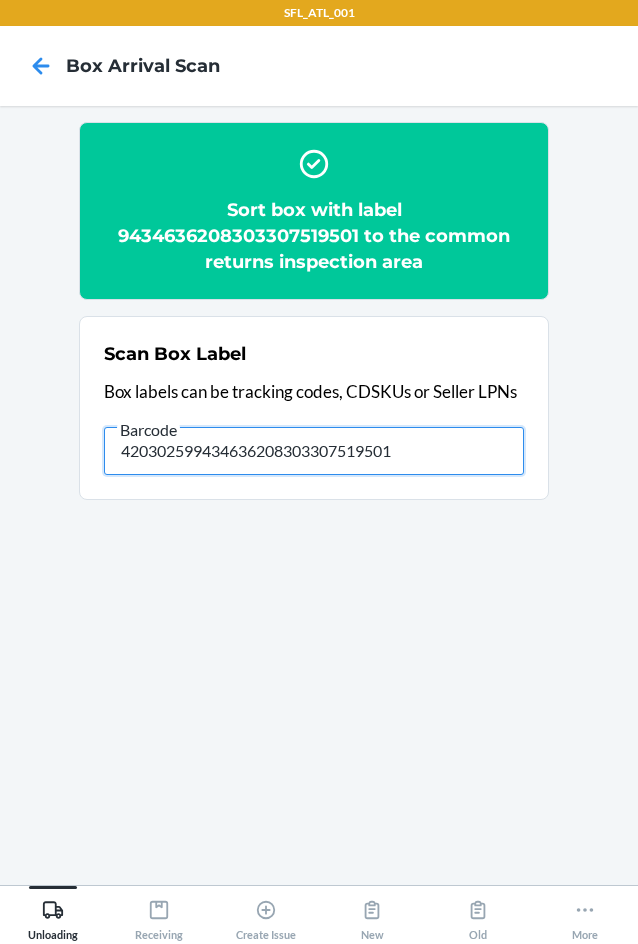 type on "420302599434636208303307519501" 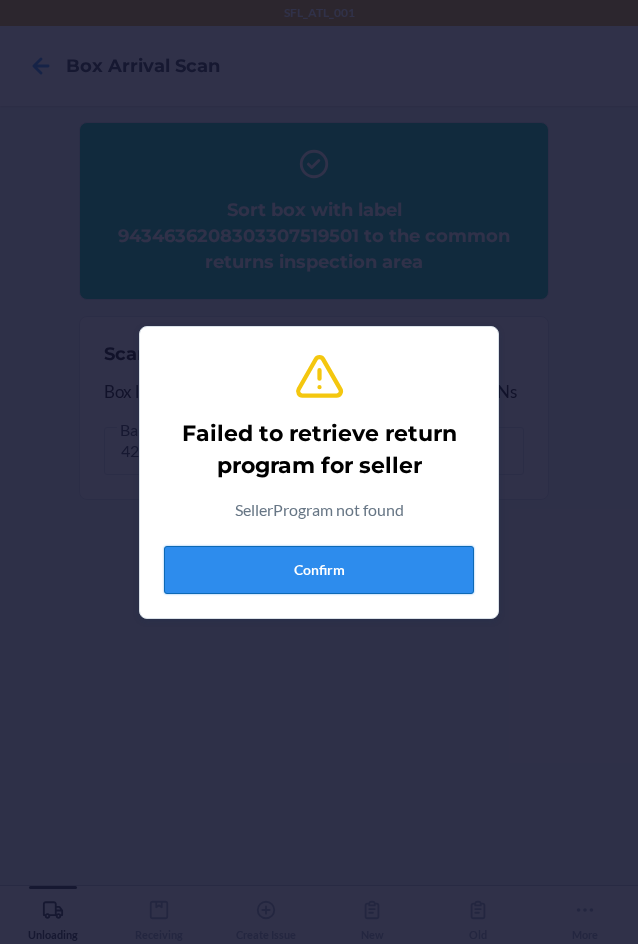 click on "Confirm" at bounding box center (319, 570) 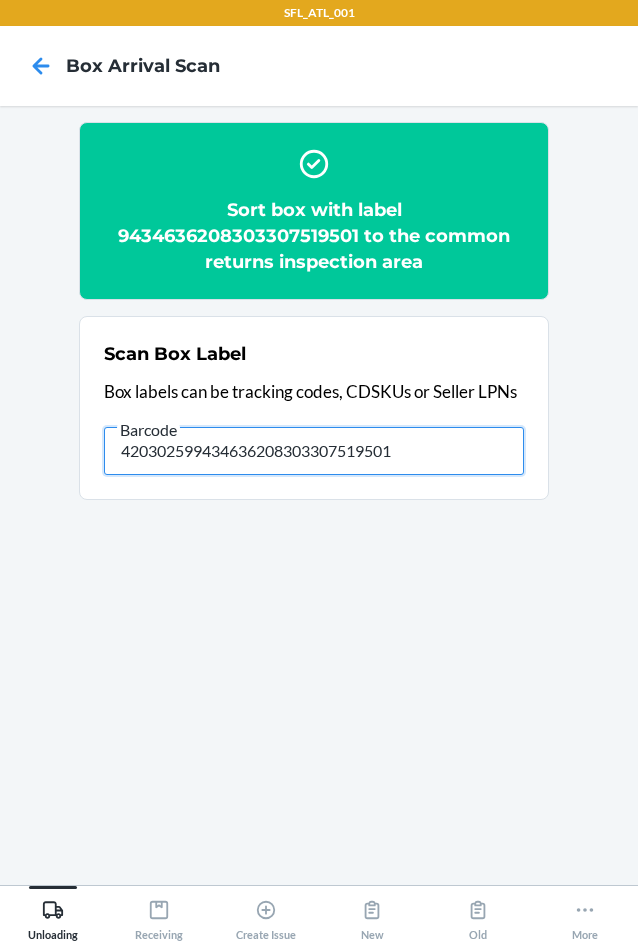 drag, startPoint x: 451, startPoint y: 456, endPoint x: -177, endPoint y: 515, distance: 630.7654 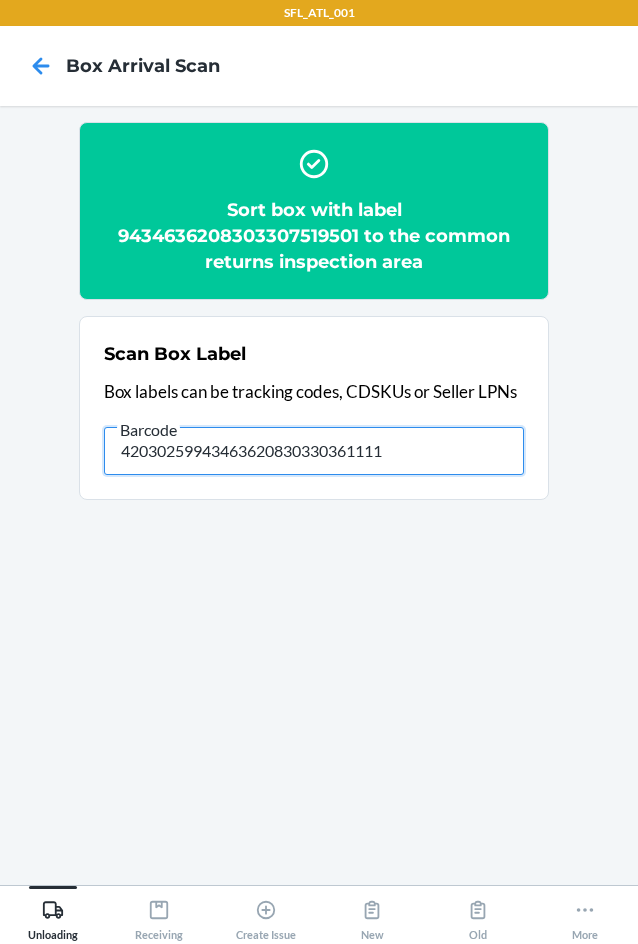 type on "420302599434636208303303611117" 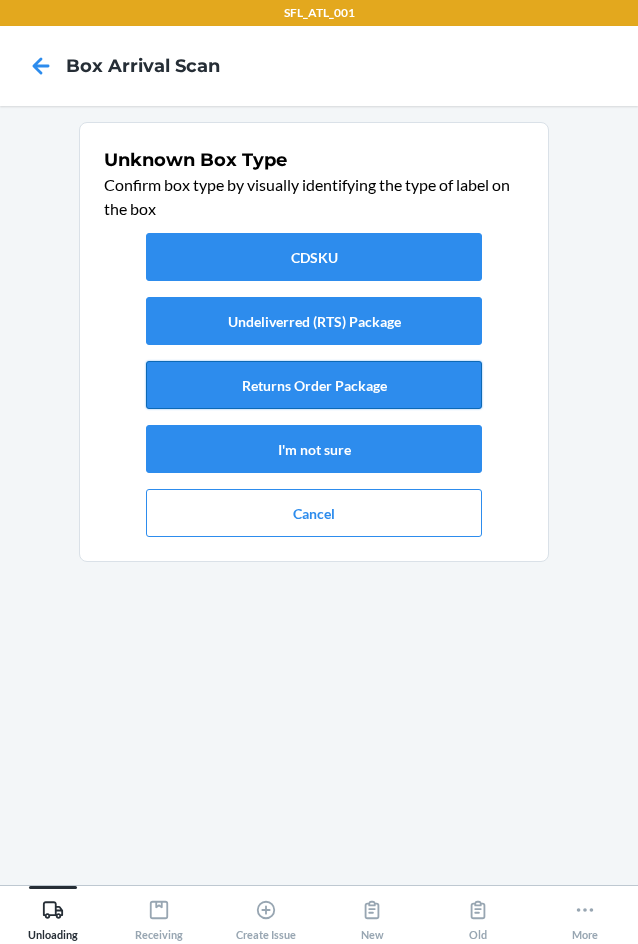 click on "Returns Order Package" at bounding box center (314, 385) 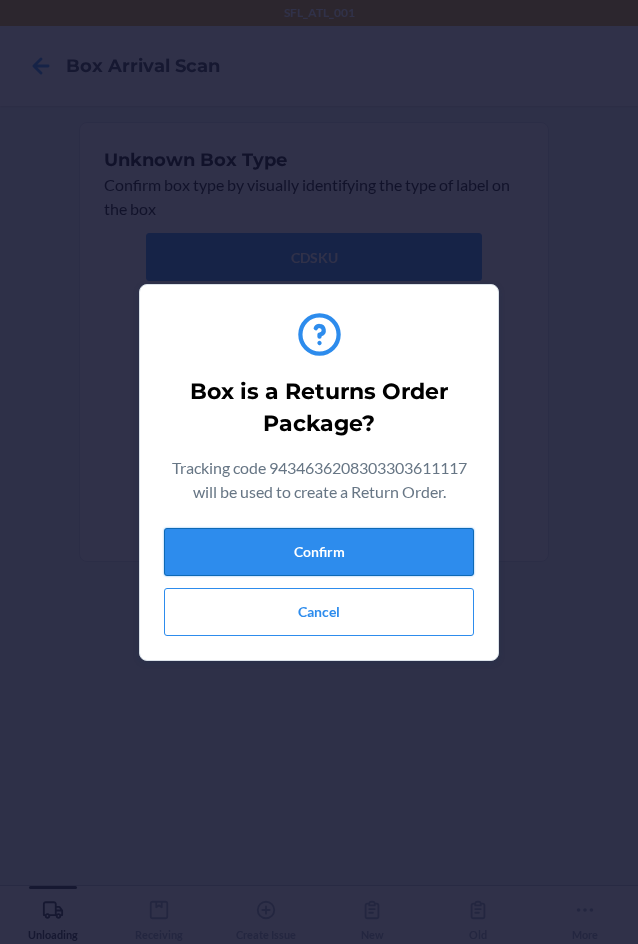 click on "Confirm" at bounding box center [319, 552] 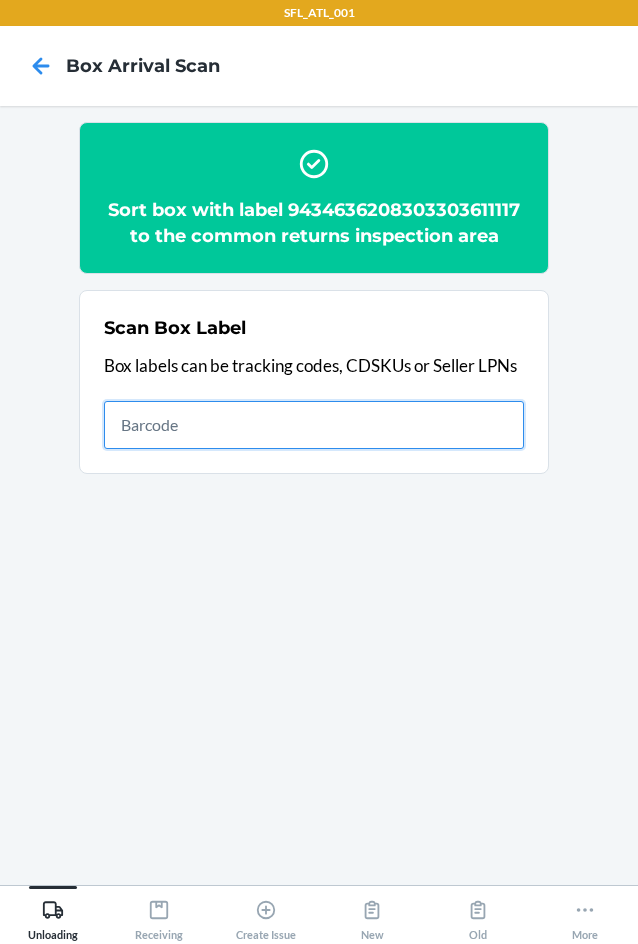 drag, startPoint x: 30, startPoint y: 467, endPoint x: 315, endPoint y: 410, distance: 290.6441 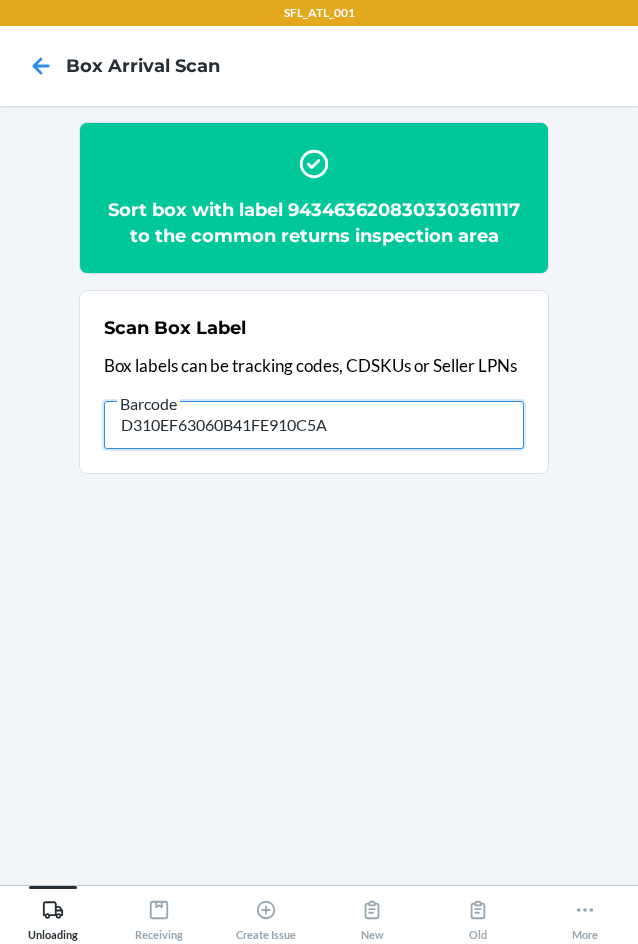 type on "D310EF63060B41FE910C5A" 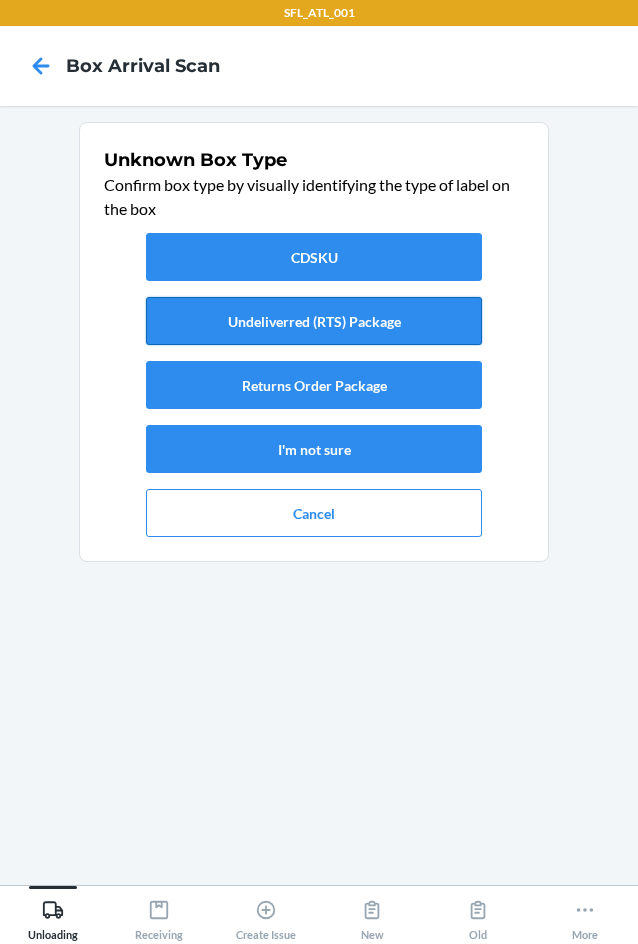 click on "Undeliverred (RTS) Package" at bounding box center [314, 321] 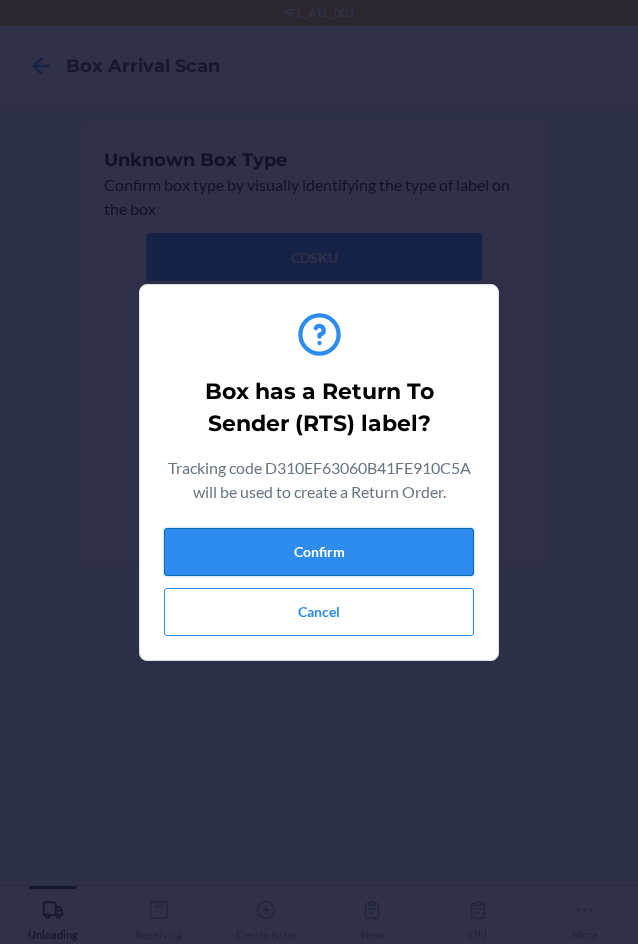 click on "Confirm" at bounding box center (319, 552) 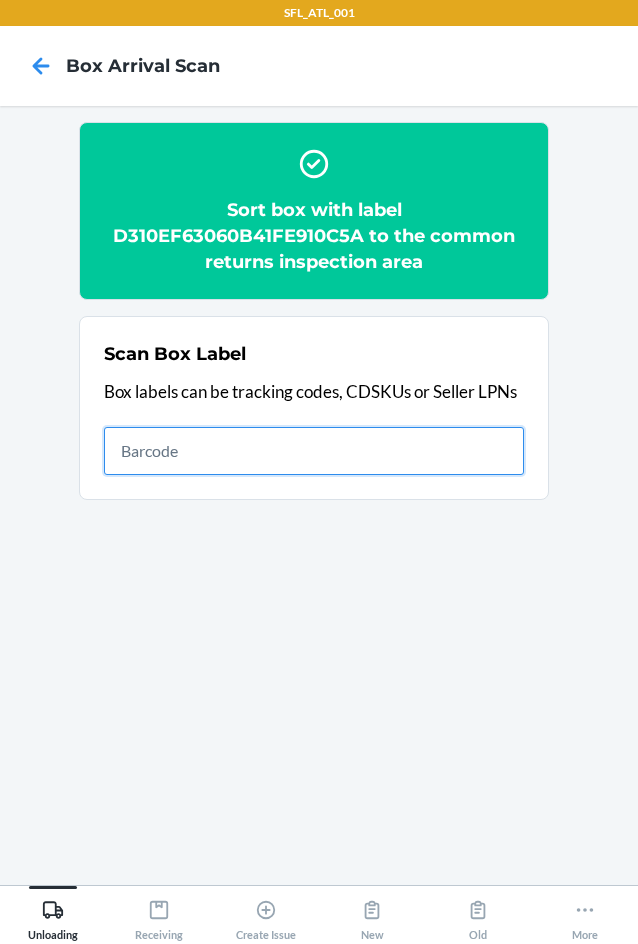 click at bounding box center (314, 451) 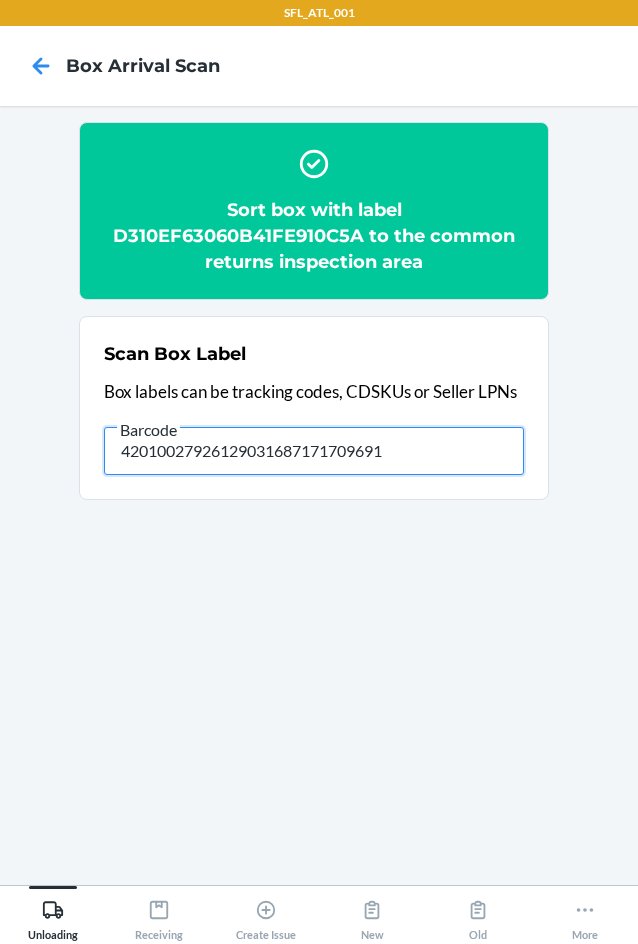 type on "420100279261290316871717096915" 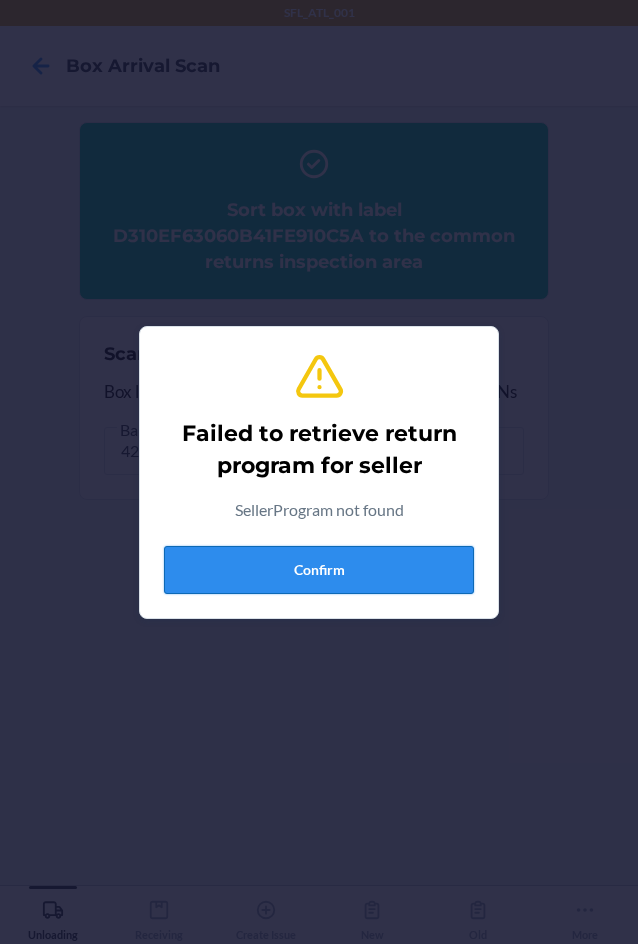 click on "Confirm" at bounding box center [319, 570] 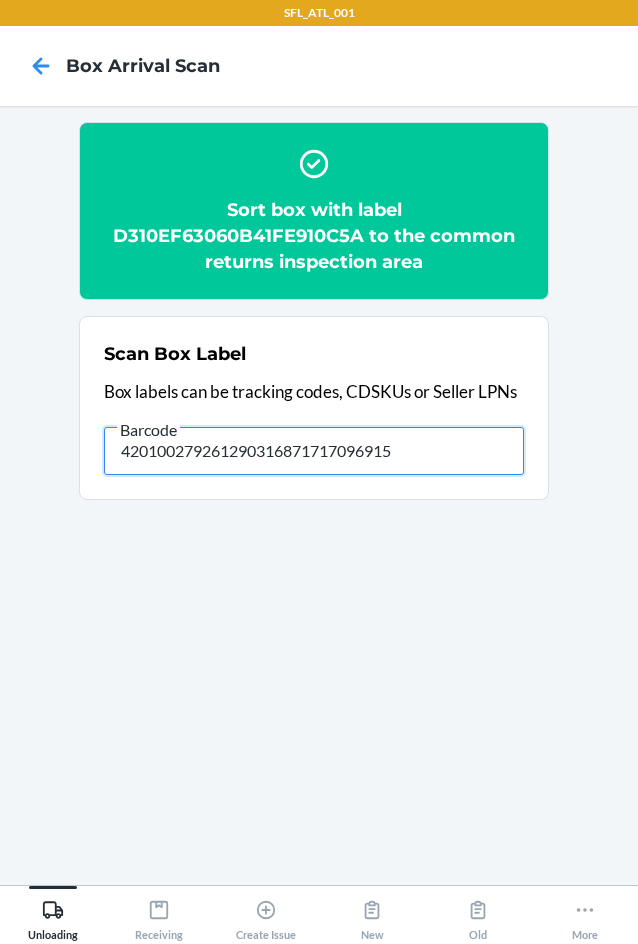 click on "420100279261290316871717096915" at bounding box center [314, 451] 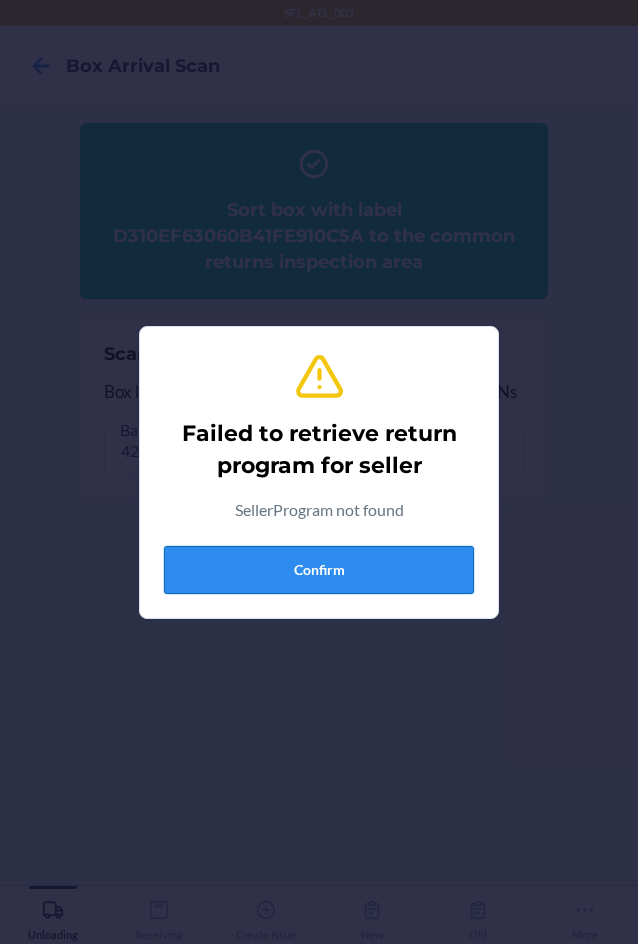 click on "Confirm" at bounding box center (319, 570) 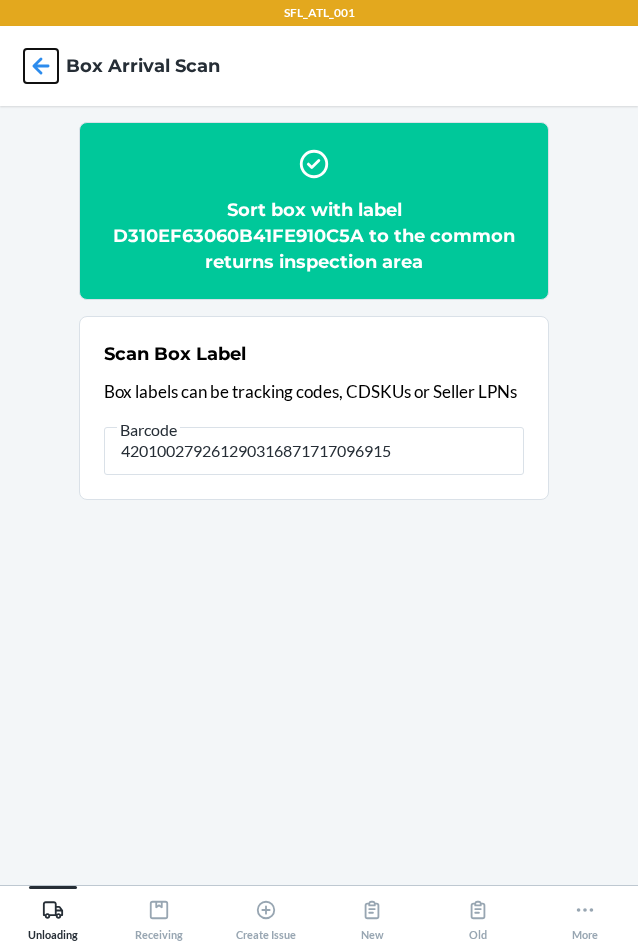click 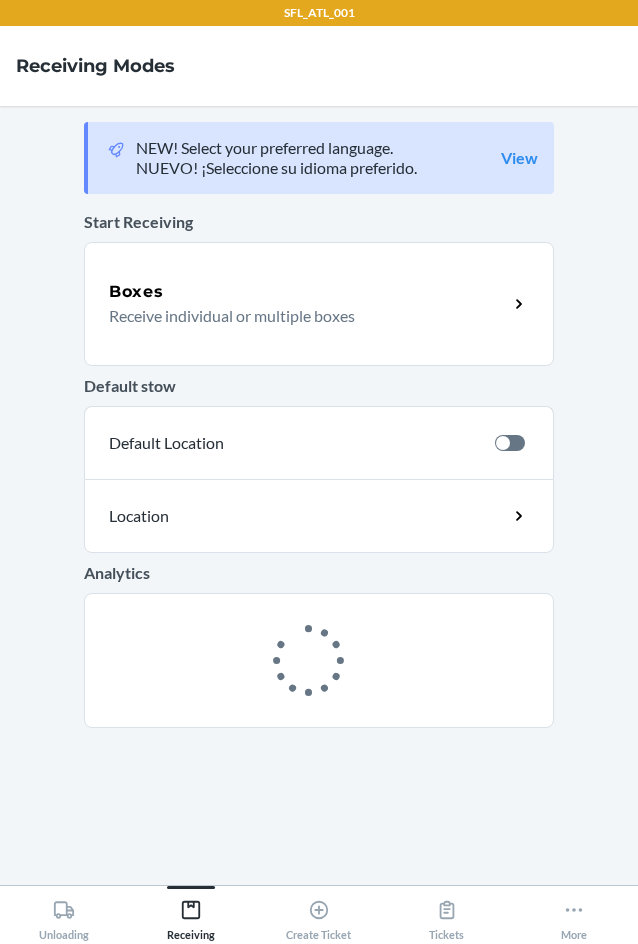 scroll, scrollTop: 0, scrollLeft: 0, axis: both 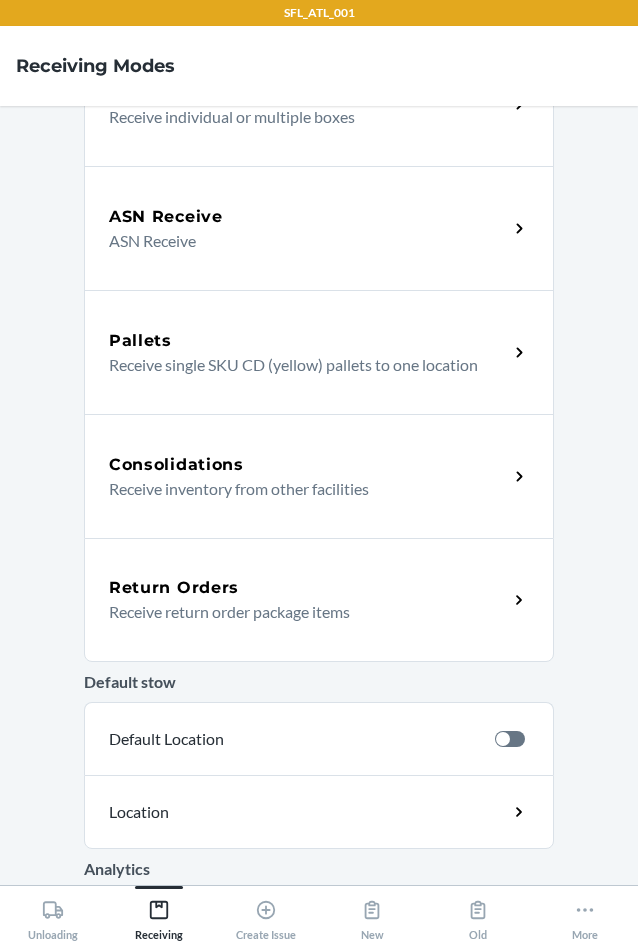 click on "Return Orders" at bounding box center [308, 588] 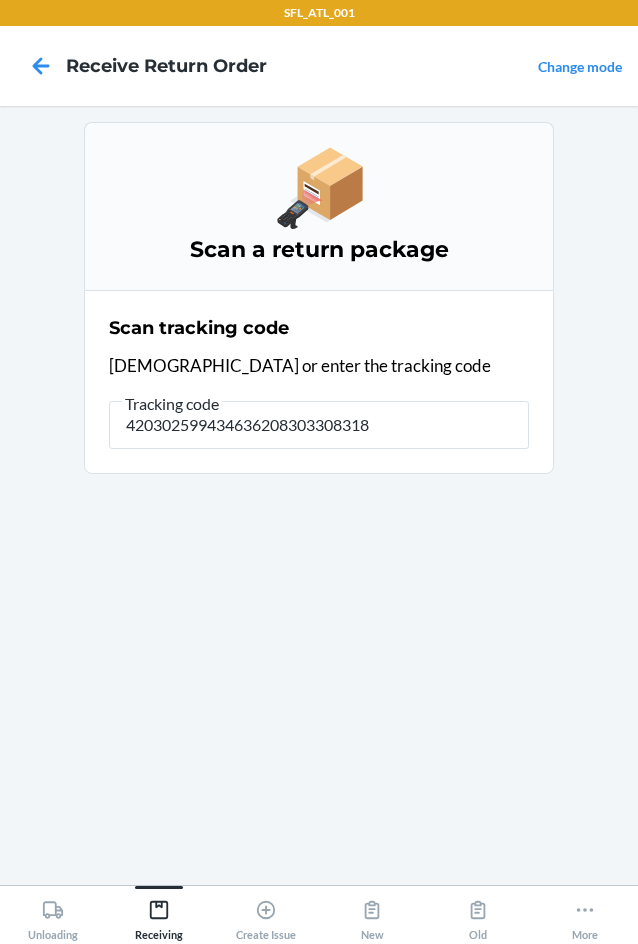 type on "4203025994346362083033083185" 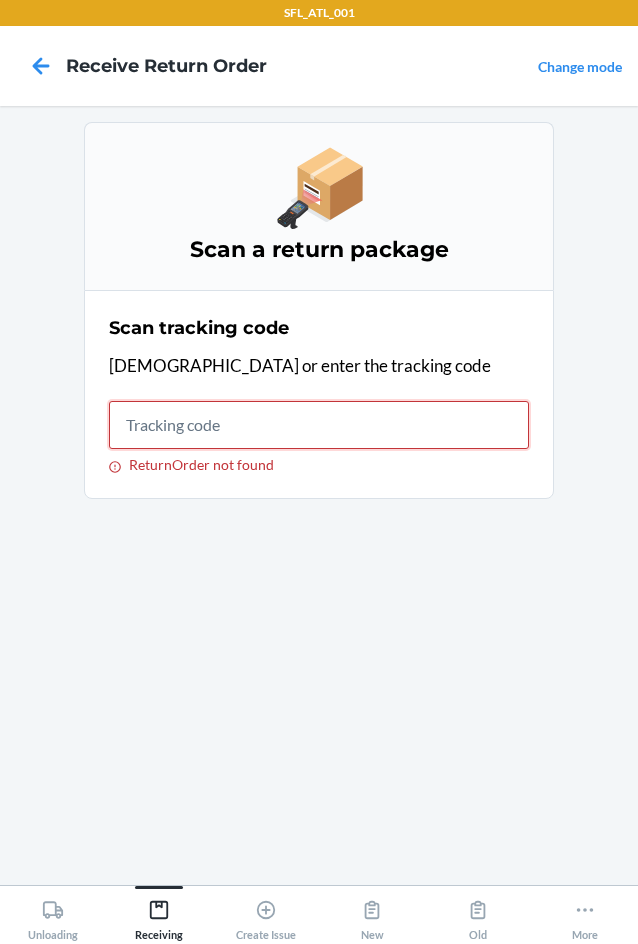 click on "ReturnOrder not found" at bounding box center [319, 425] 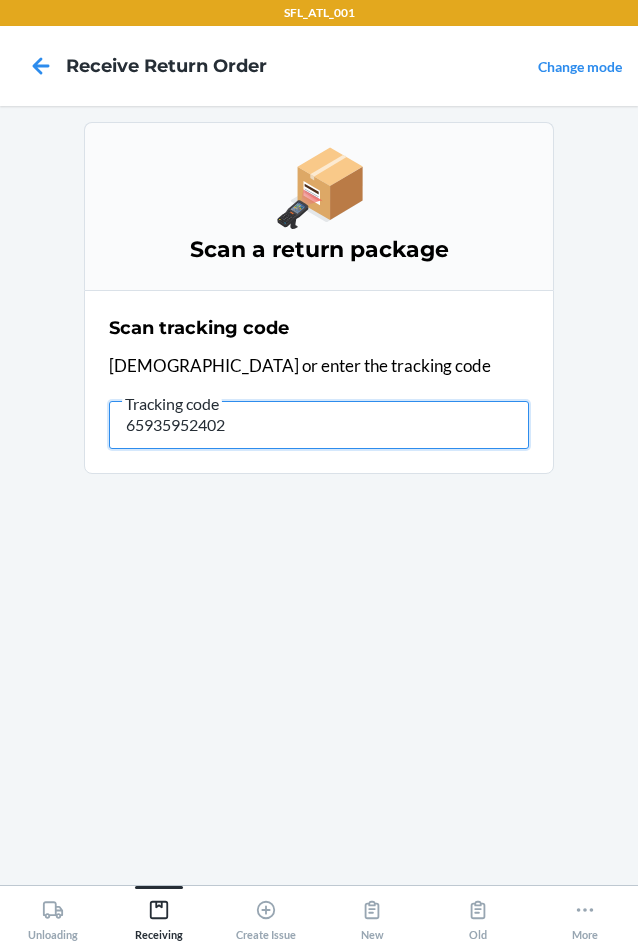 type on "659359524028" 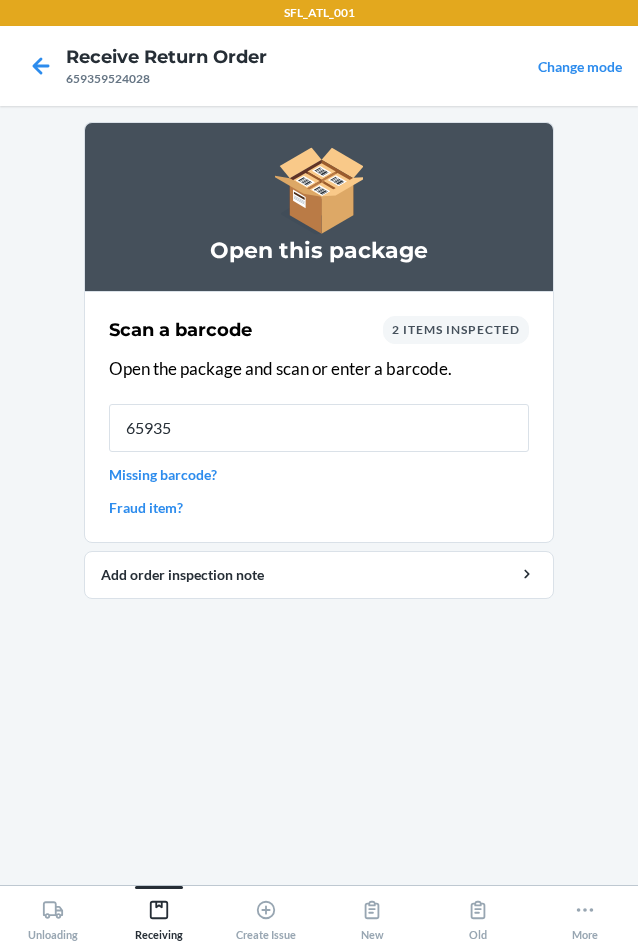 type on "659359" 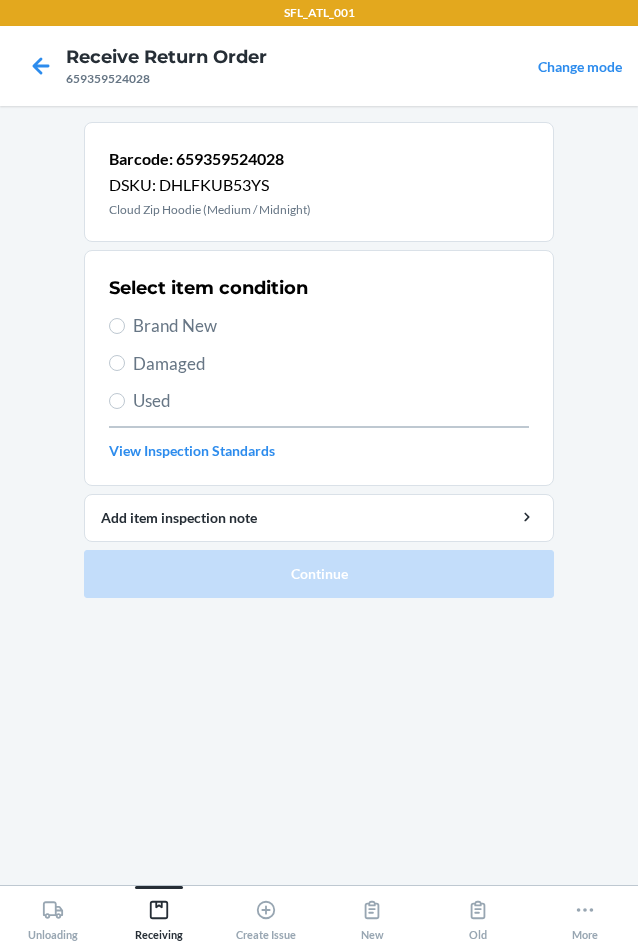 click on "Brand New" at bounding box center [331, 326] 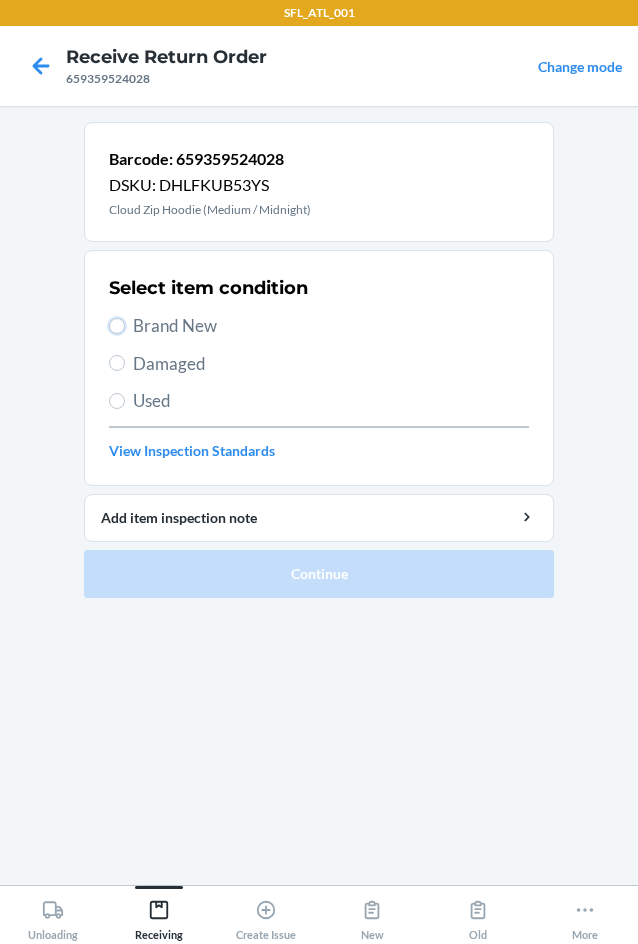 click on "Brand New" at bounding box center (117, 326) 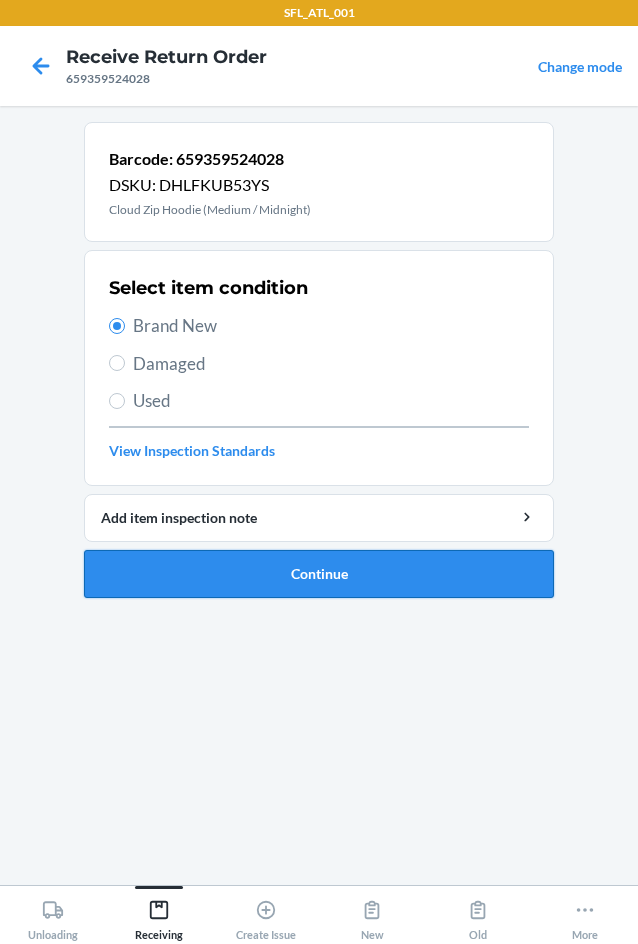 click on "Continue" at bounding box center (319, 574) 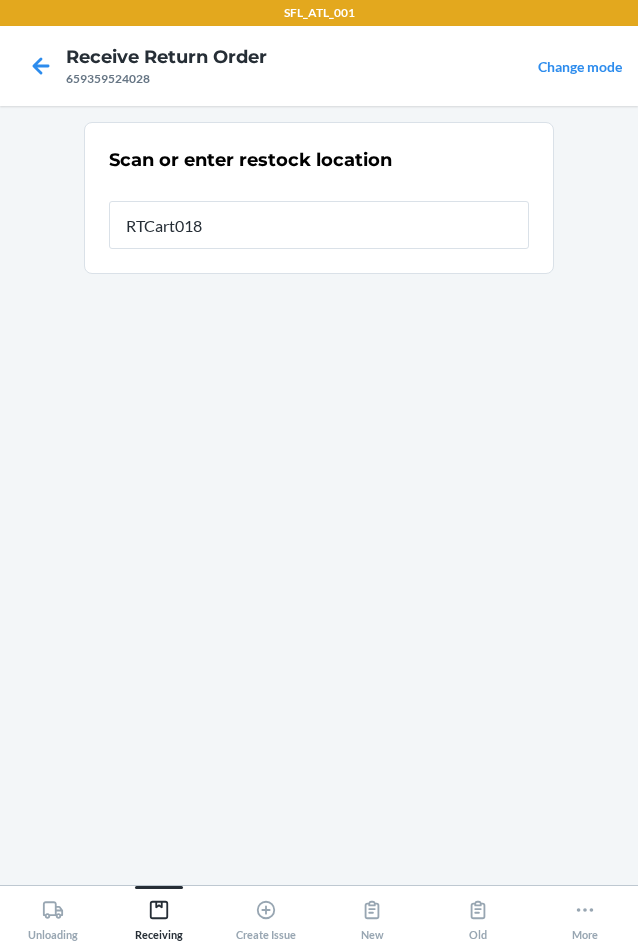 type on "RTCart018" 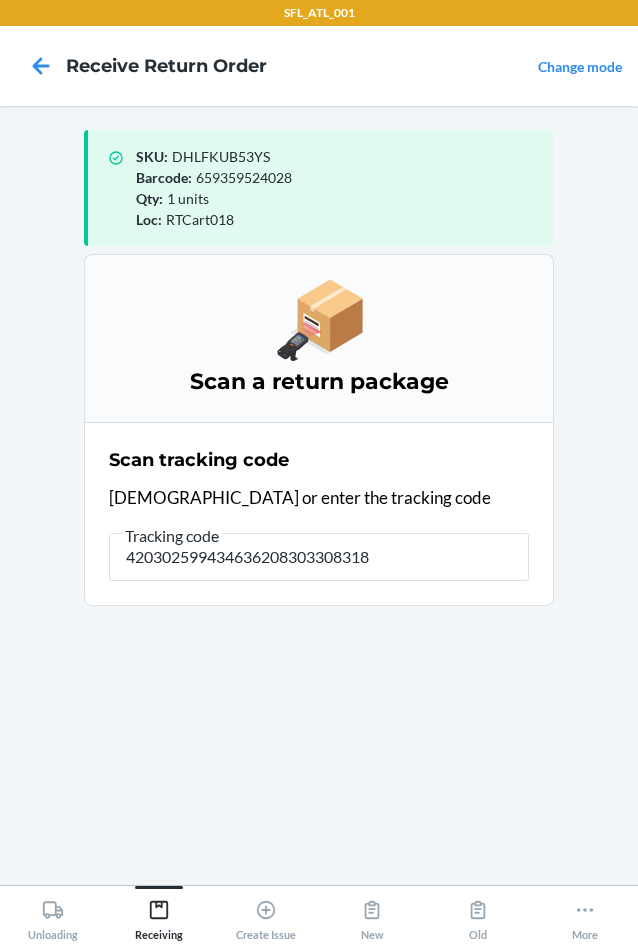 type on "4203025994346362083033083185" 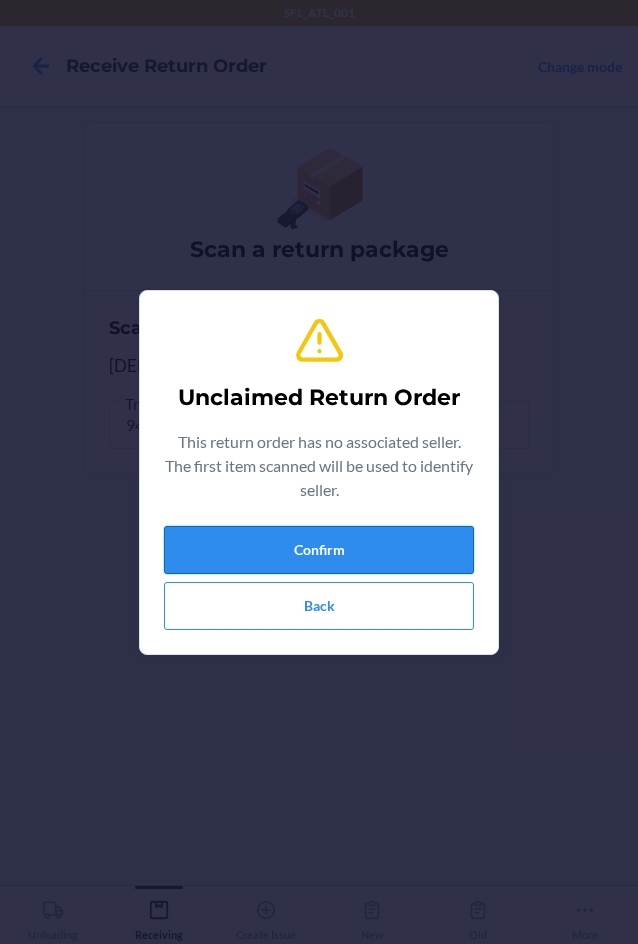 click on "Confirm" at bounding box center (319, 550) 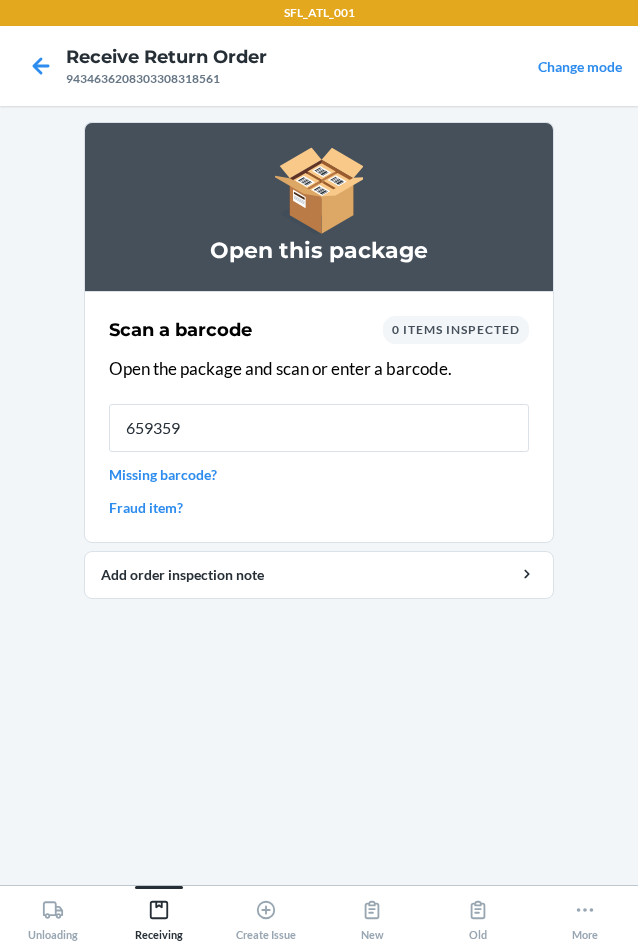 type on "6593596" 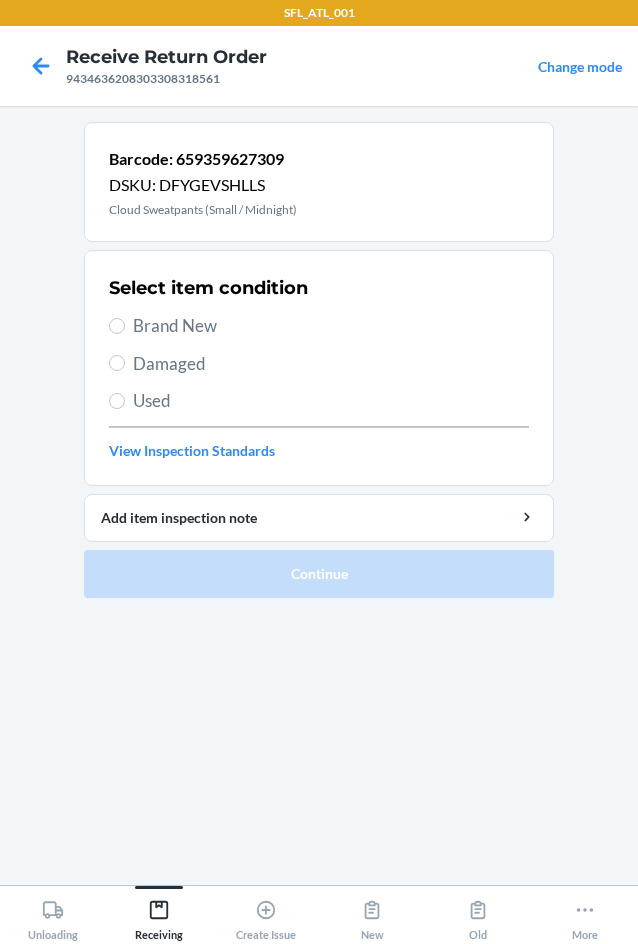 click on "Brand New" at bounding box center (331, 326) 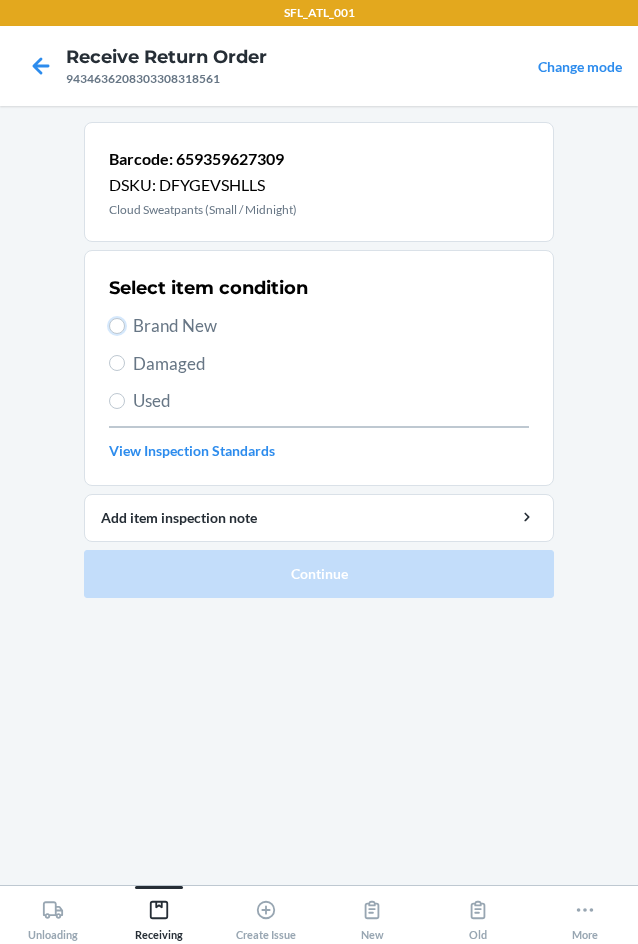 click on "Brand New" at bounding box center [117, 326] 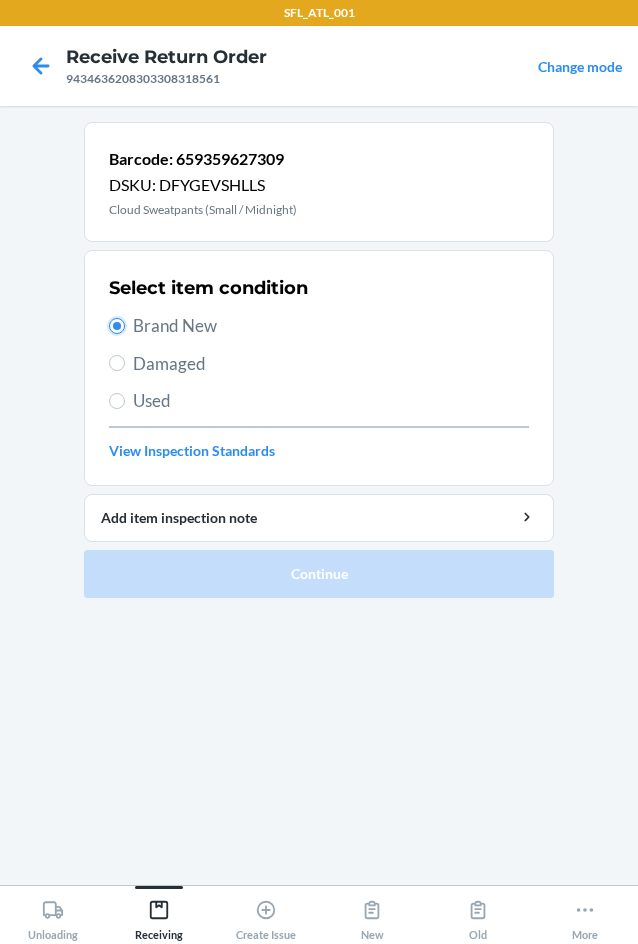 radio on "true" 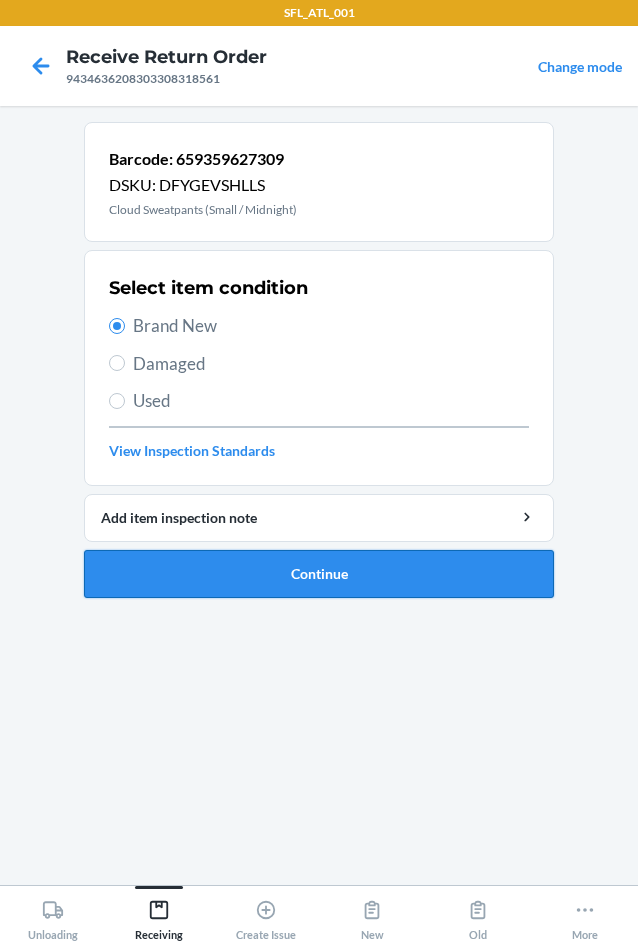 click on "Continue" at bounding box center [319, 574] 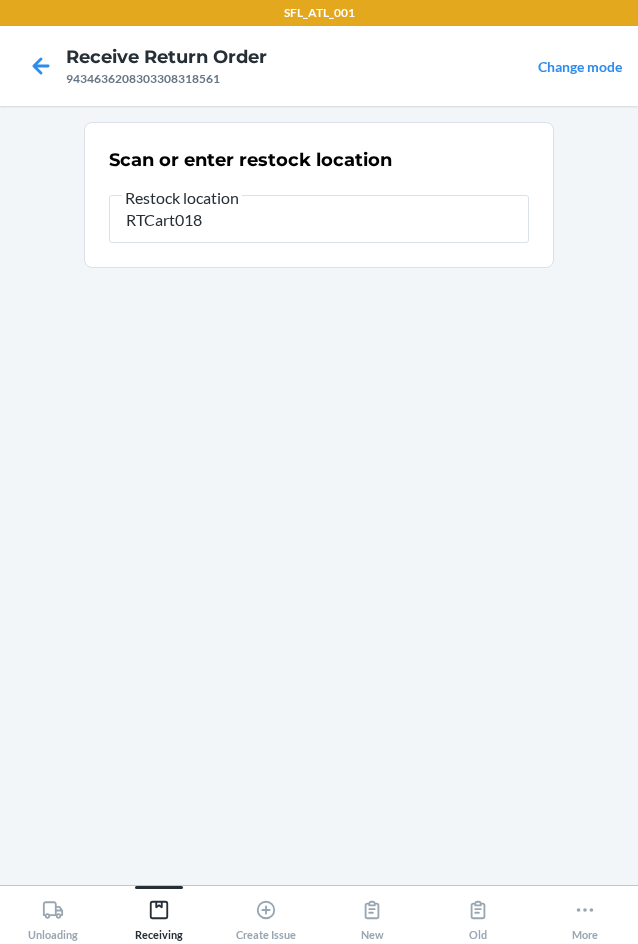 type on "RTCart018" 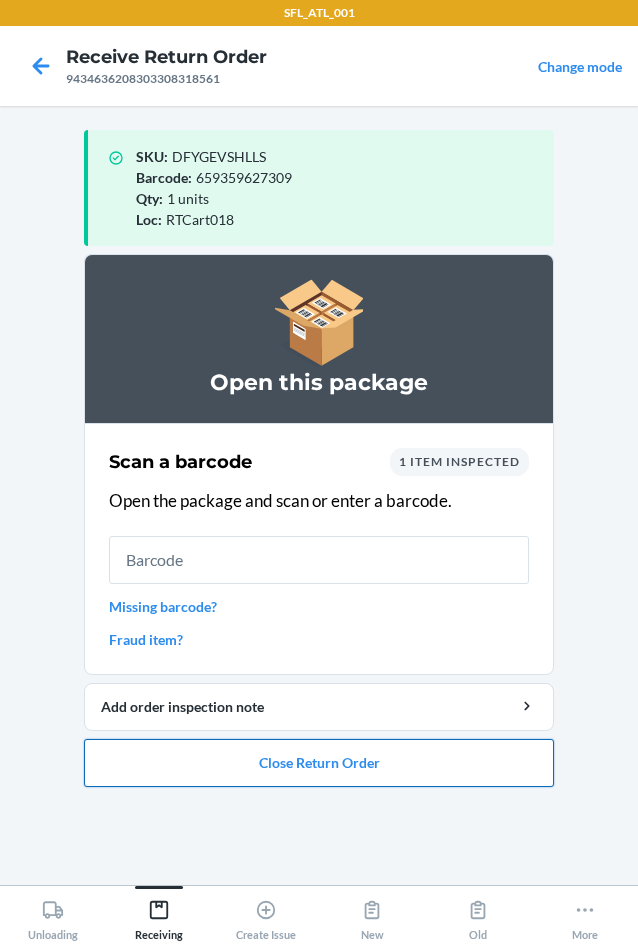 click on "Close Return Order" at bounding box center (319, 763) 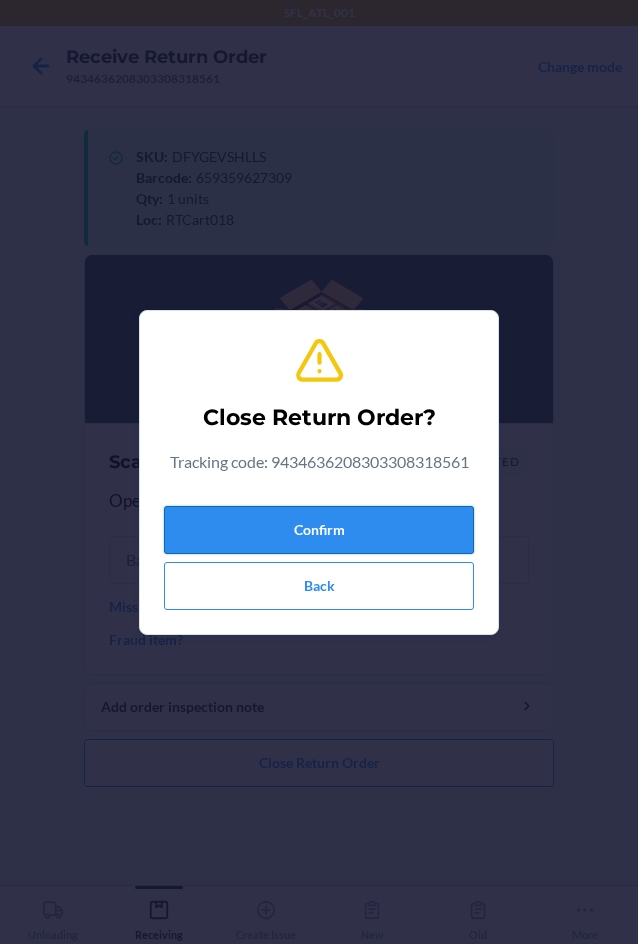 click on "Confirm" at bounding box center (319, 530) 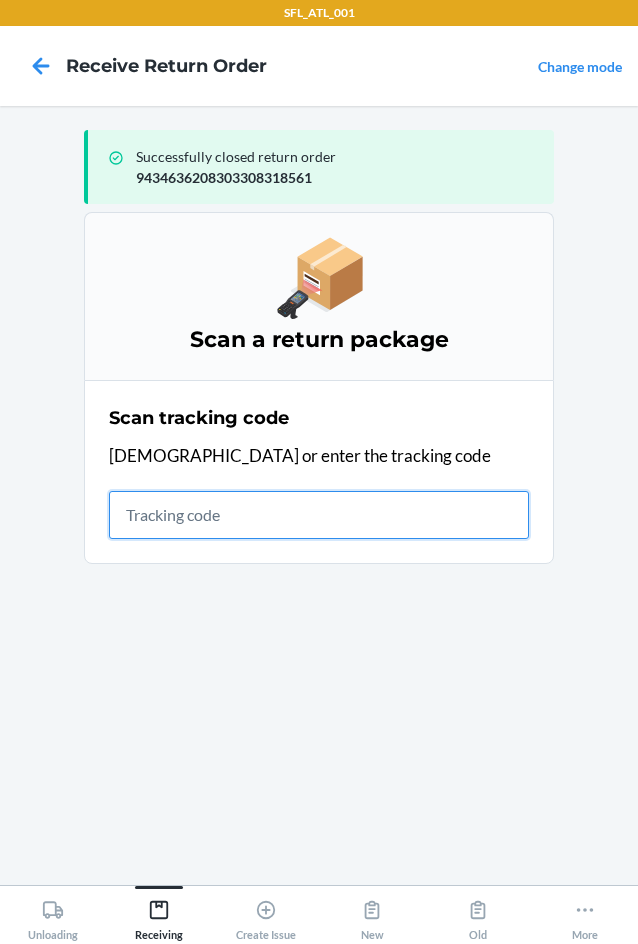 click at bounding box center [319, 515] 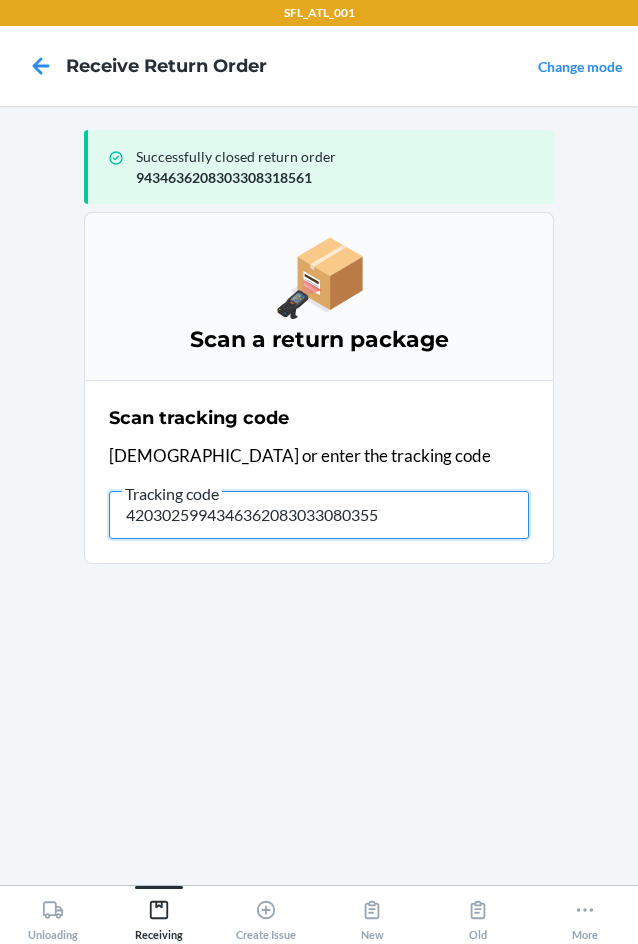 type on "42030259943463620830330803555" 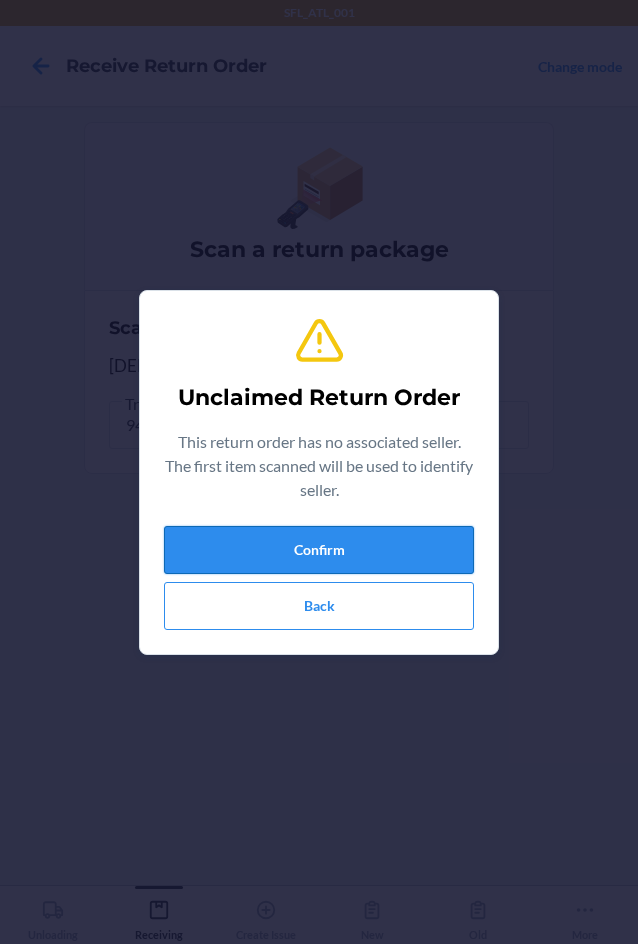 click on "Confirm" at bounding box center [319, 550] 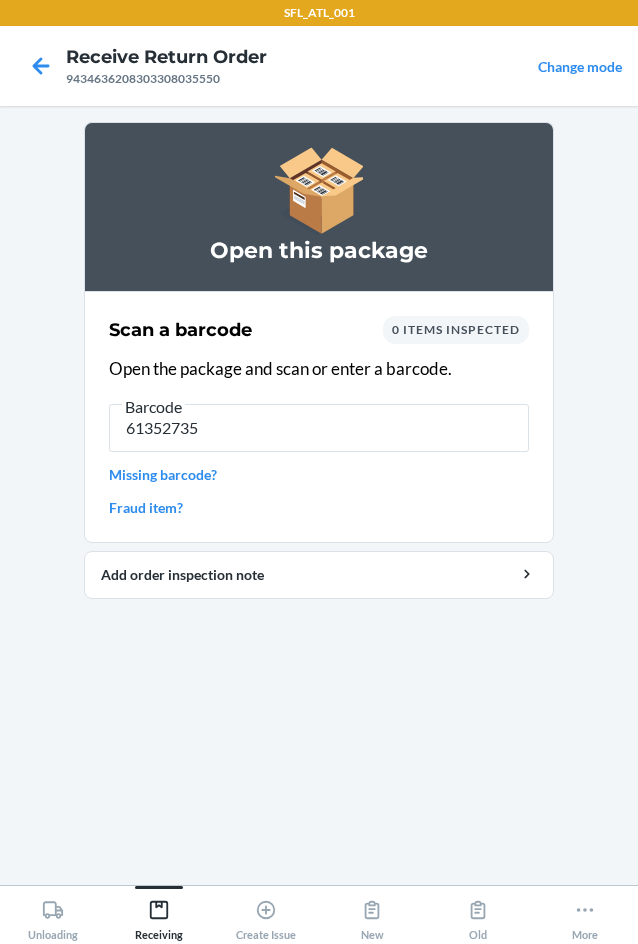 type on "613527356" 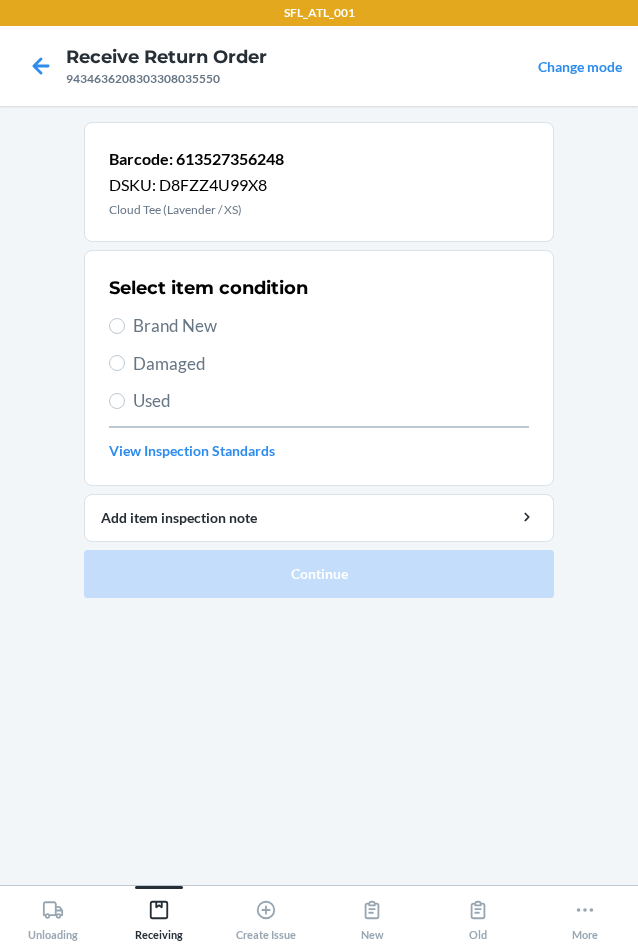click on "Brand New" at bounding box center [331, 326] 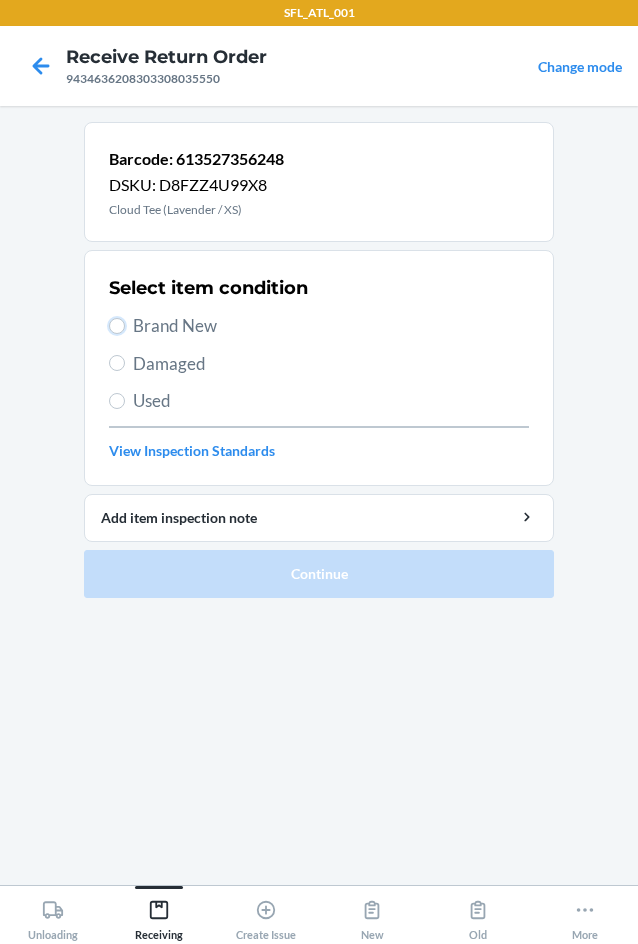 click on "Brand New" at bounding box center [117, 326] 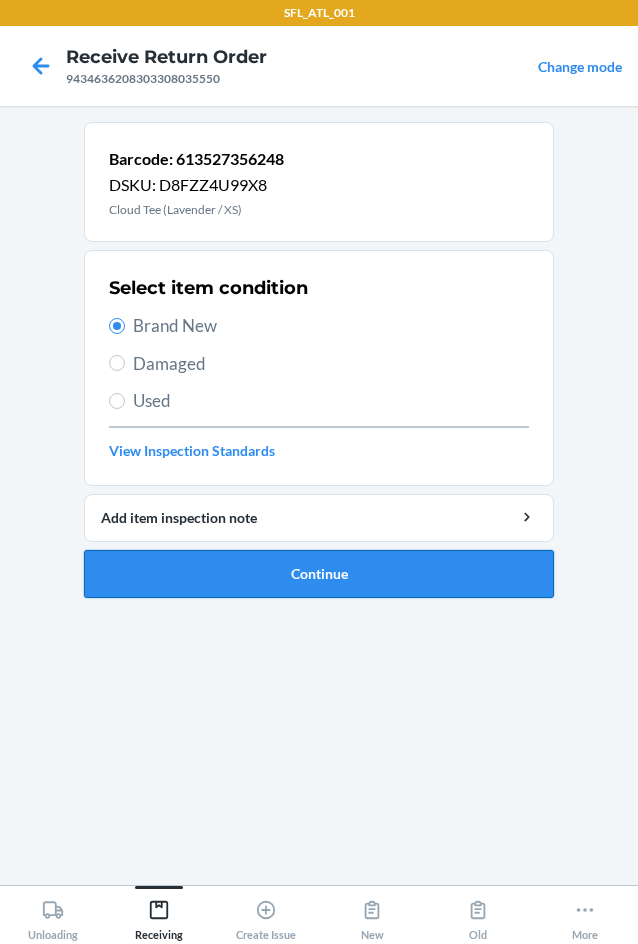 click on "Continue" at bounding box center (319, 574) 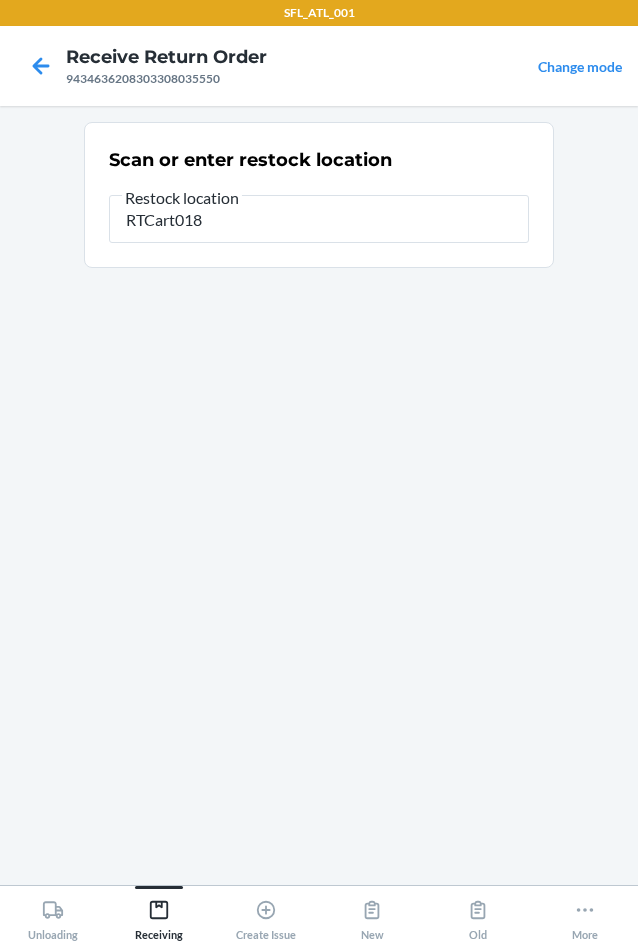 type on "RTCart018" 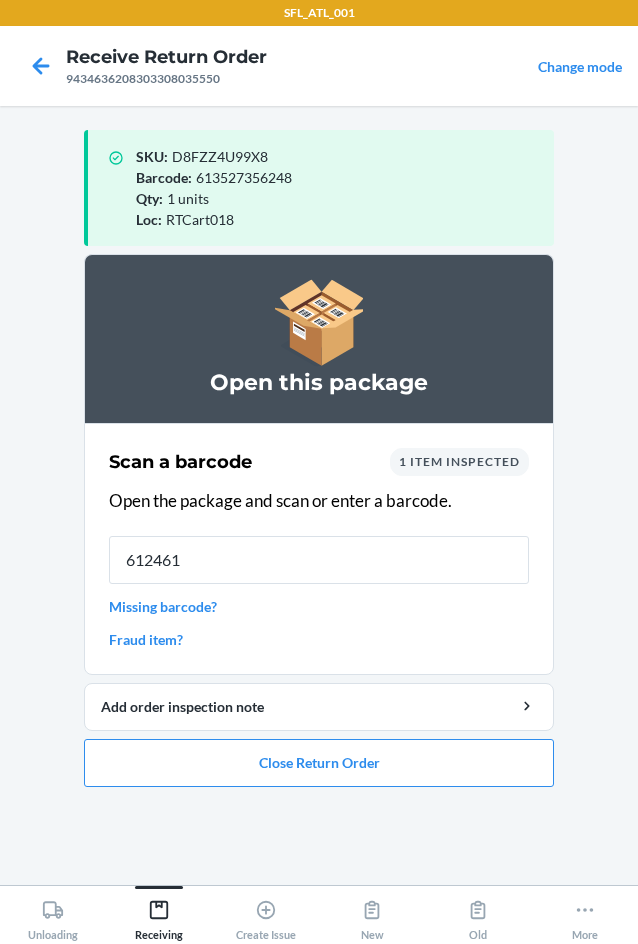 type on "6124610" 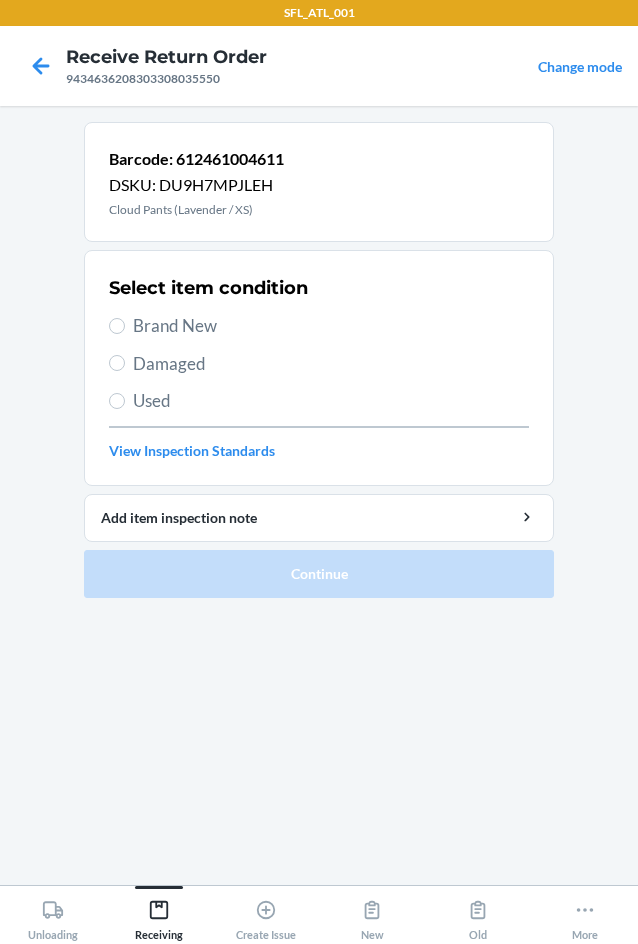 click on "Brand New" at bounding box center [331, 326] 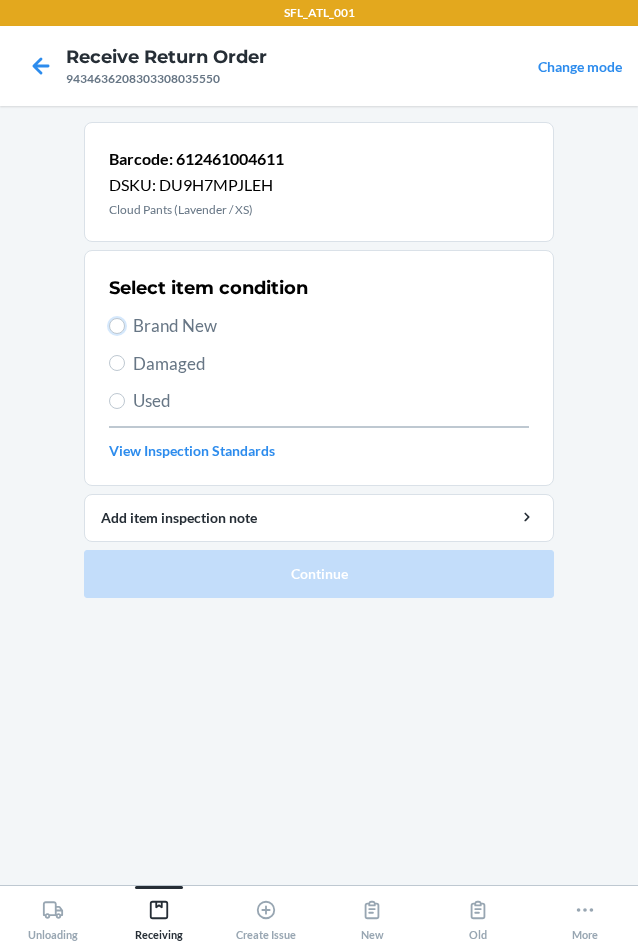 click on "Brand New" at bounding box center (117, 326) 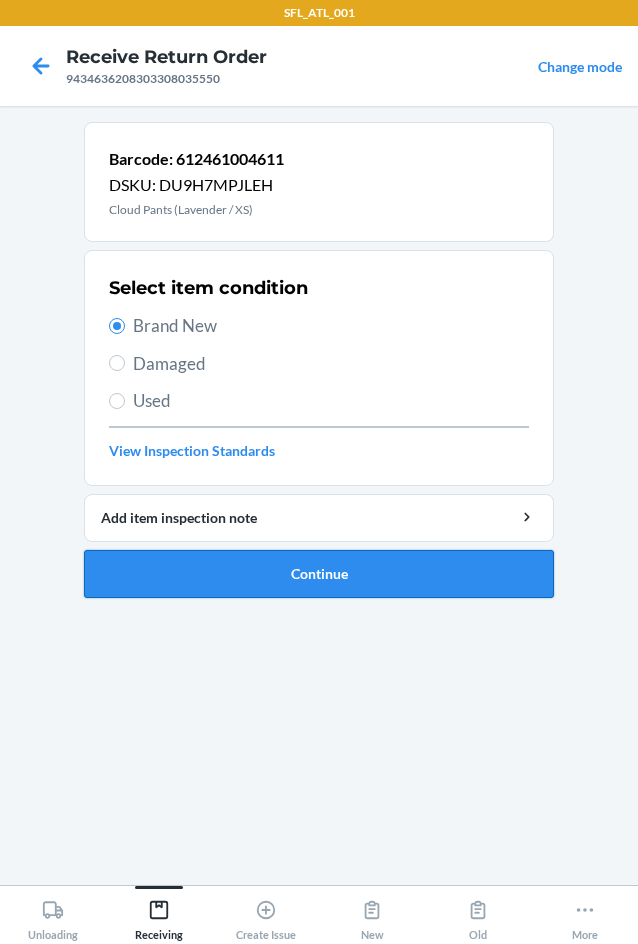 click on "Continue" at bounding box center (319, 574) 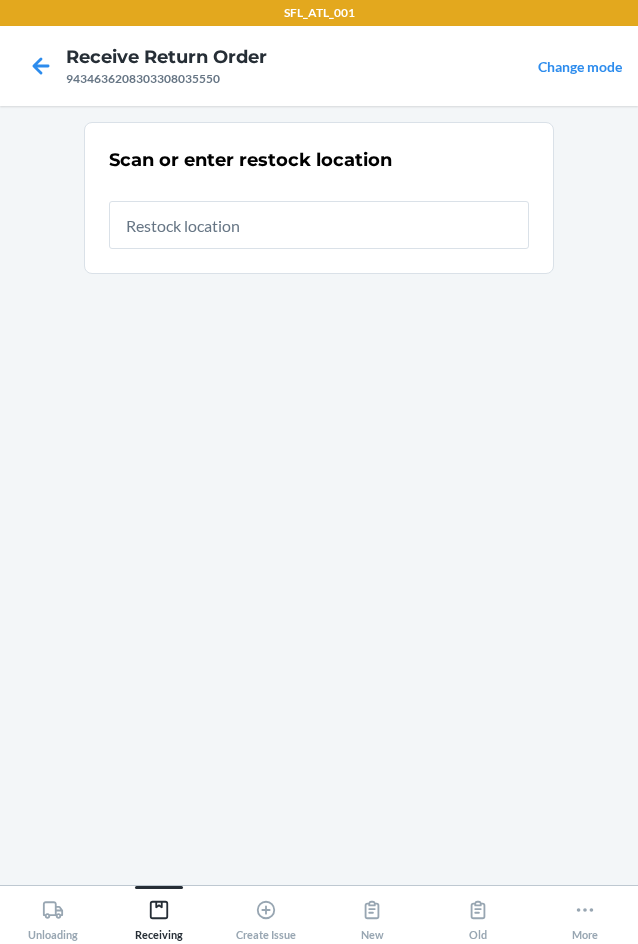 click at bounding box center (319, 225) 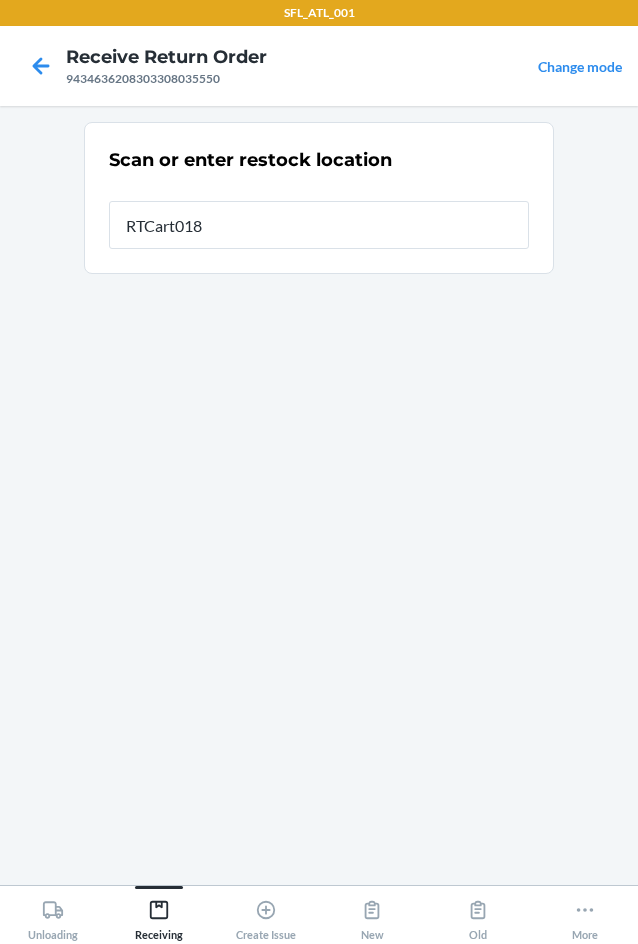 type on "RTCart018" 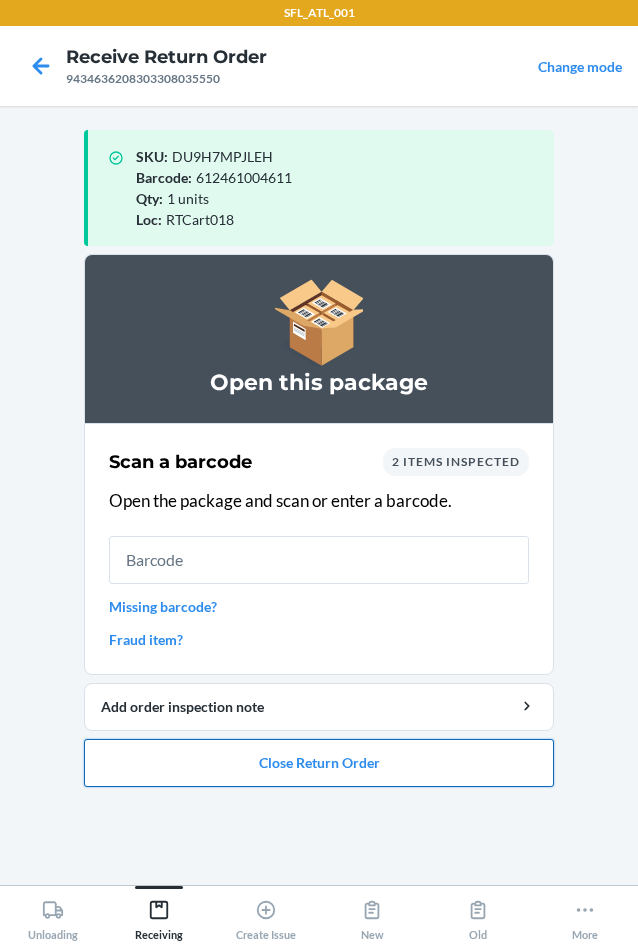 click on "Close Return Order" at bounding box center [319, 763] 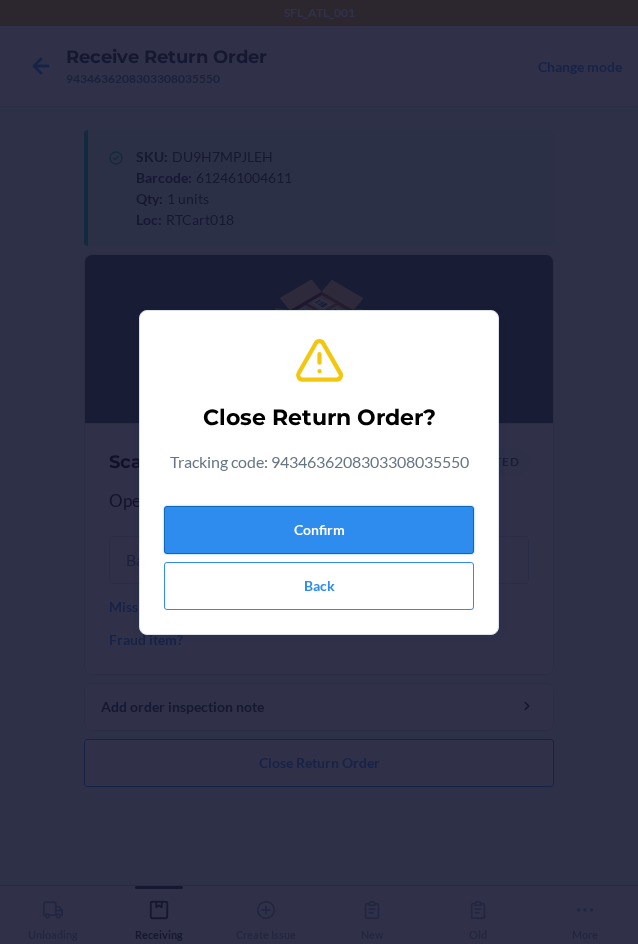 click on "Confirm" at bounding box center [319, 530] 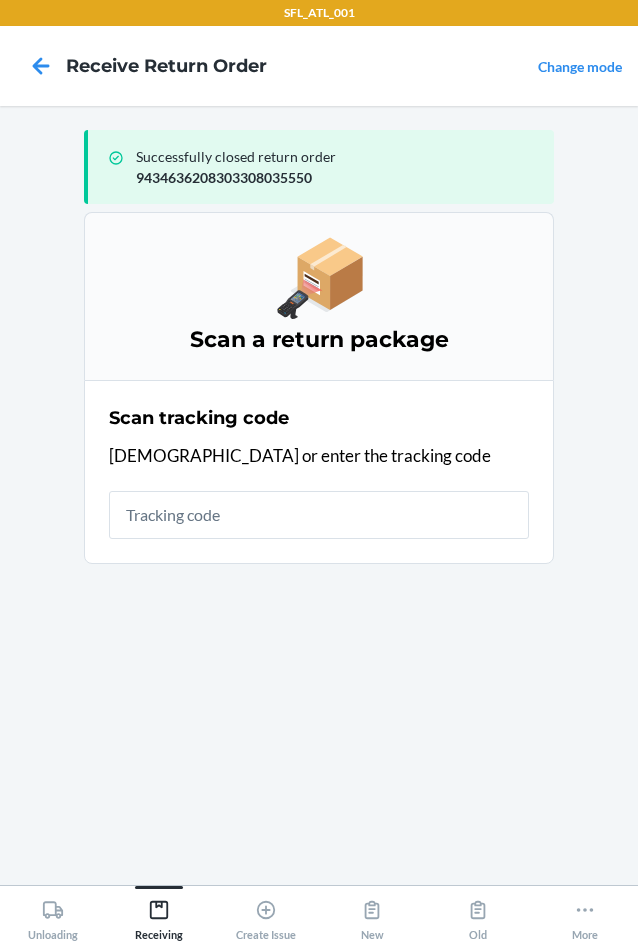click at bounding box center (319, 515) 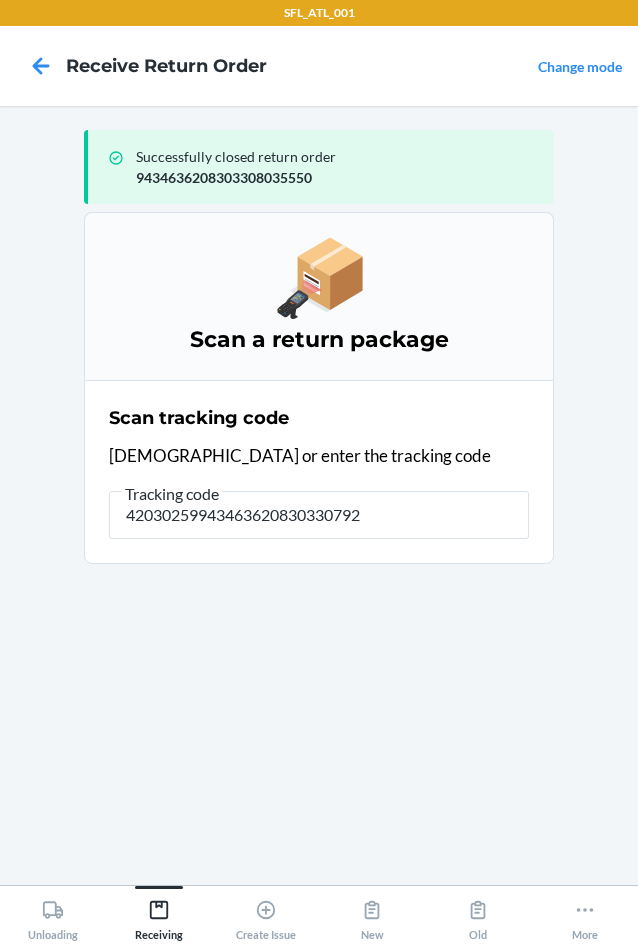 type on "420302599434636208303307922" 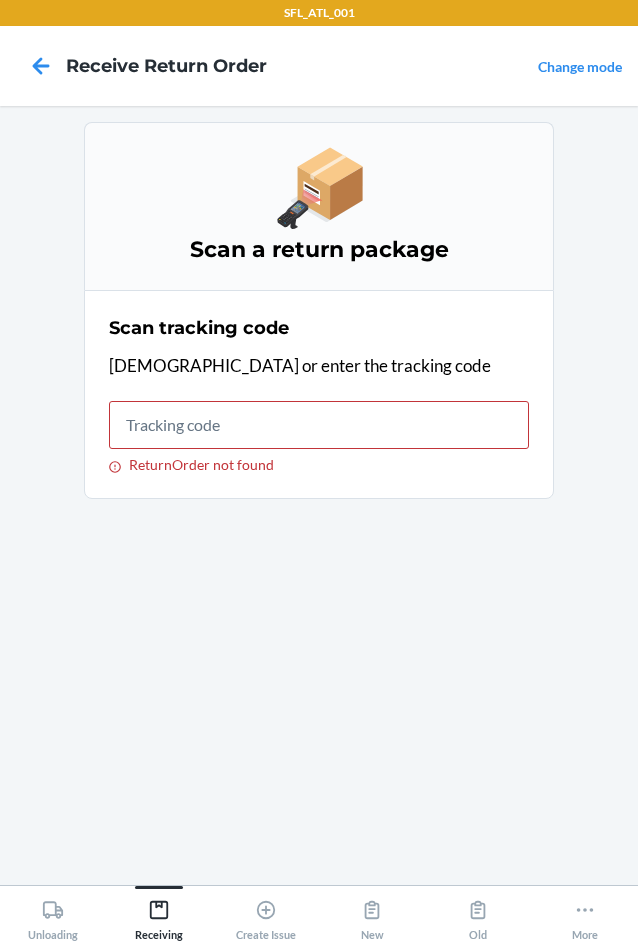 click on "Scan tracking code Scan or enter the tracking code   ReturnOrder not found" at bounding box center (319, 394) 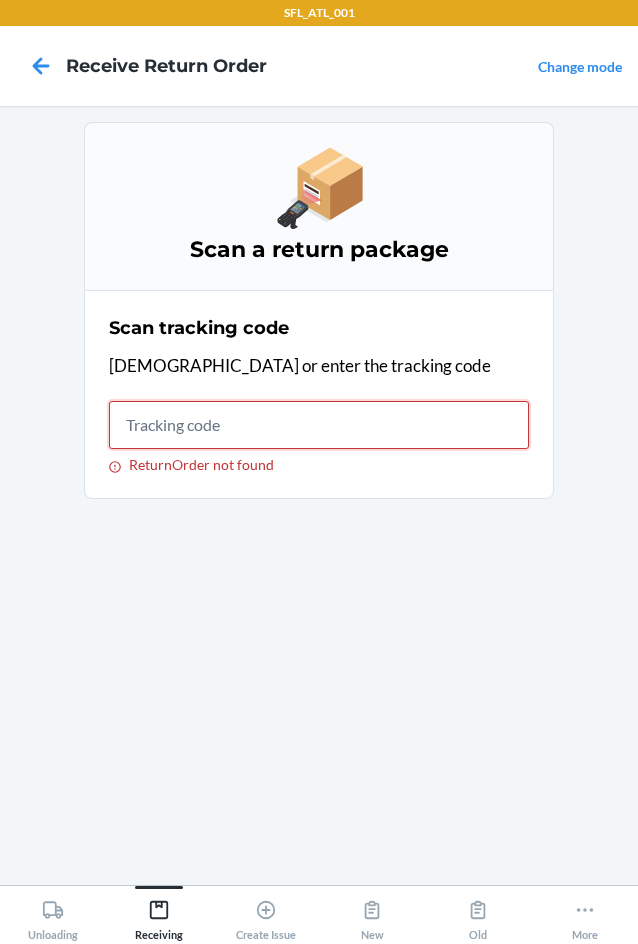 click on "ReturnOrder not found" at bounding box center [319, 425] 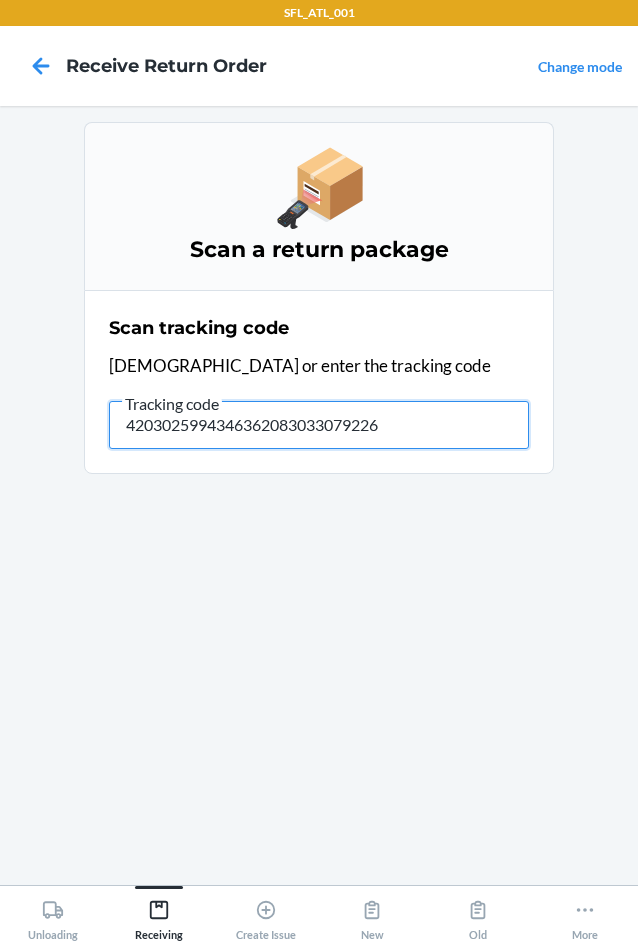 type on "42030259943463620830330792265" 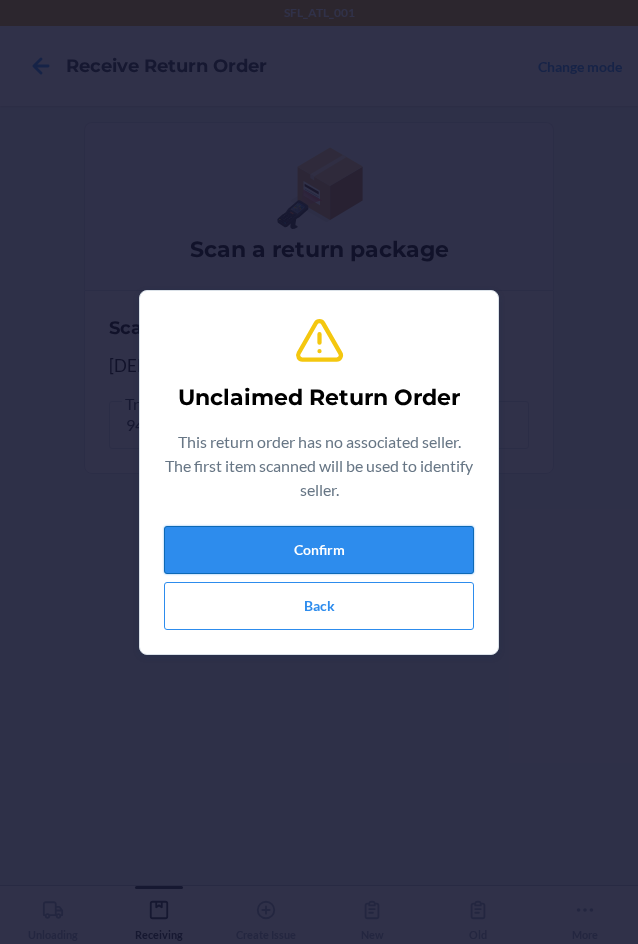 click on "Confirm" at bounding box center [319, 550] 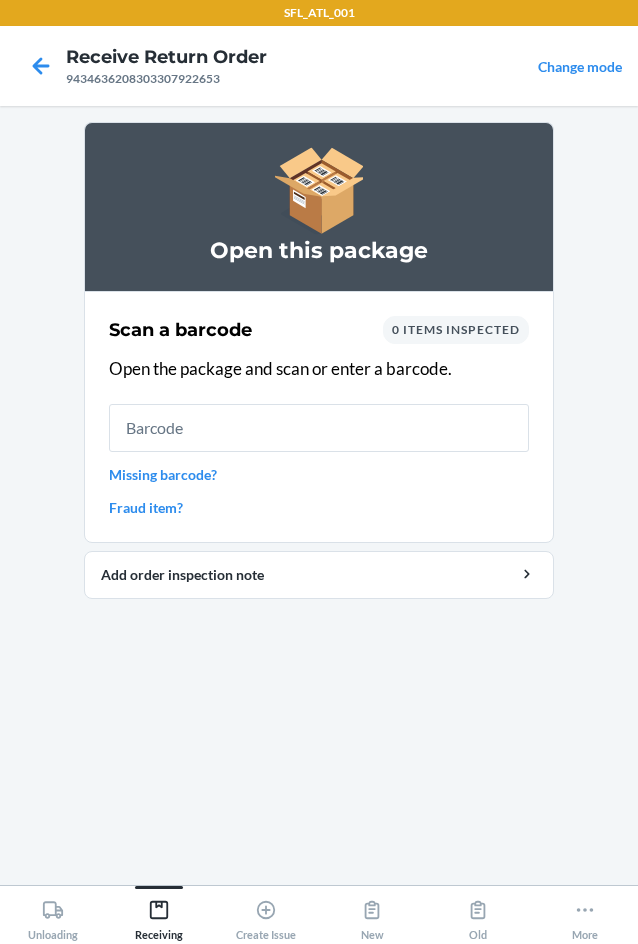 click at bounding box center [319, 428] 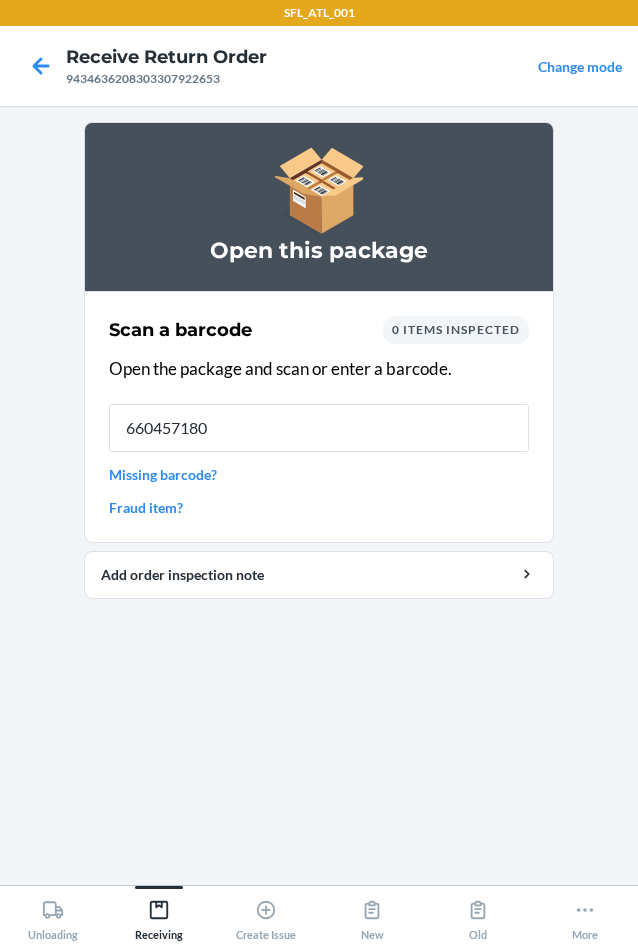 type on "6604571807" 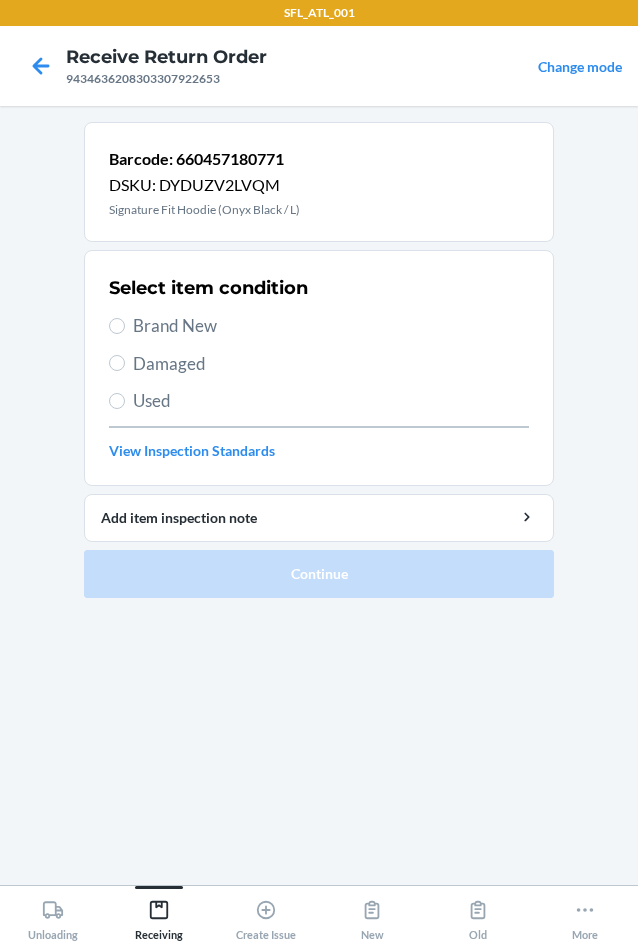 click on "Brand New" at bounding box center (331, 326) 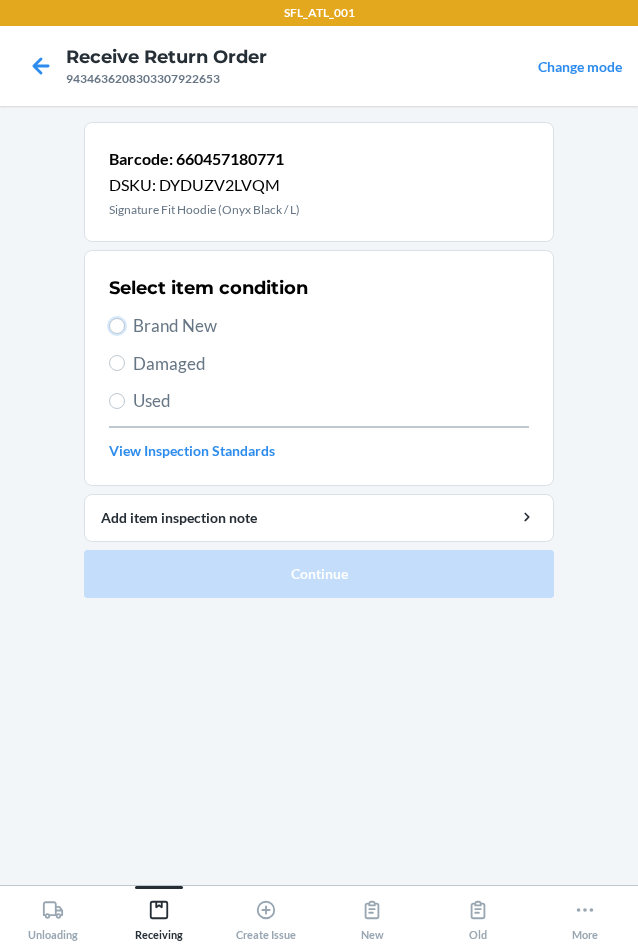 click on "Brand New" at bounding box center [117, 326] 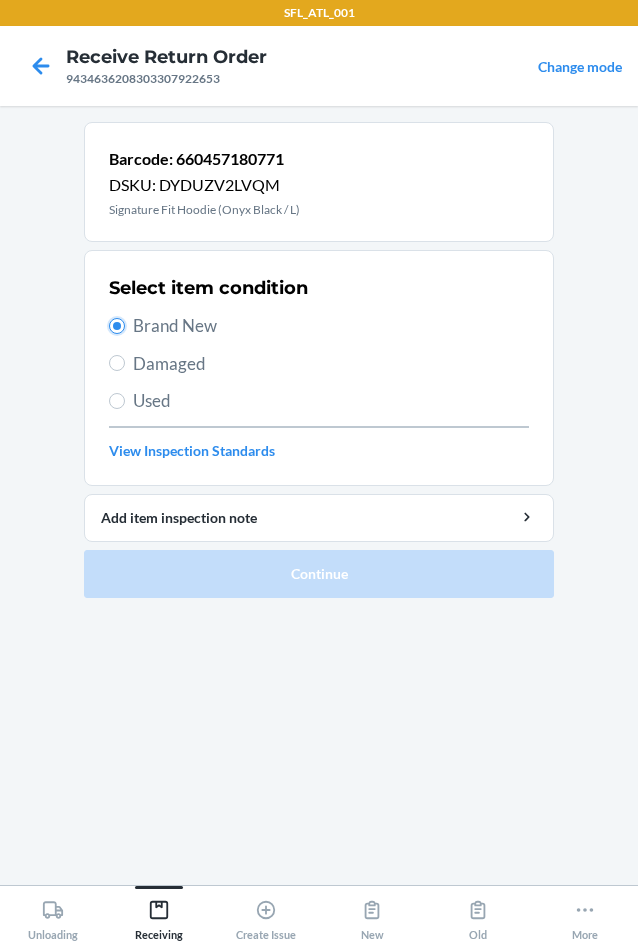 radio on "true" 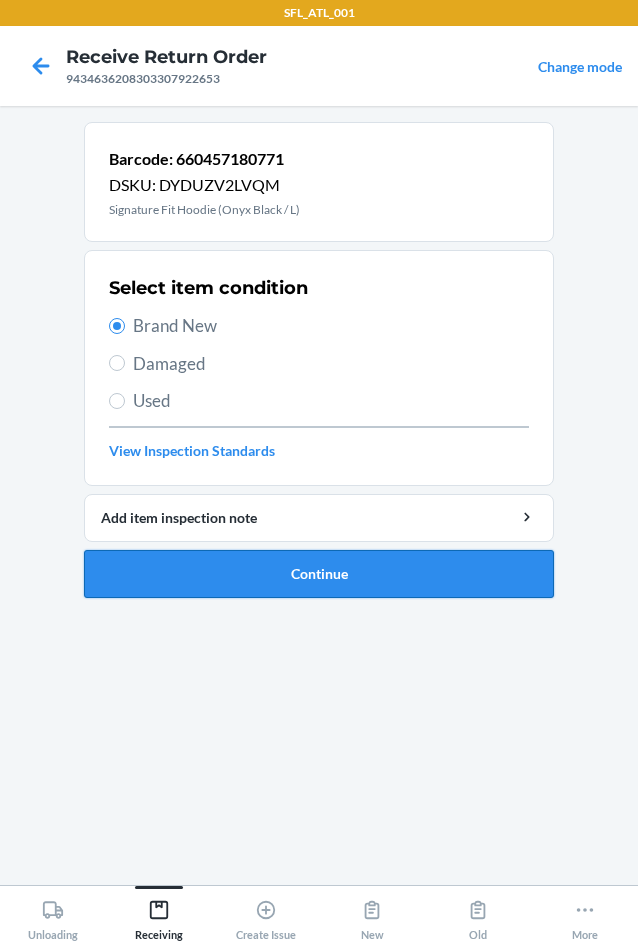 click on "Continue" at bounding box center [319, 574] 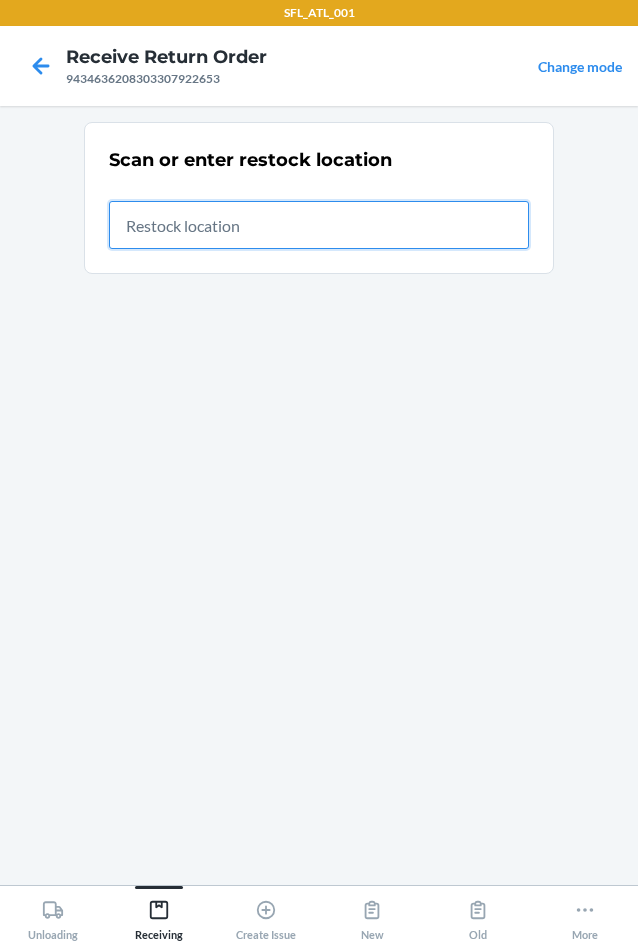click at bounding box center (319, 225) 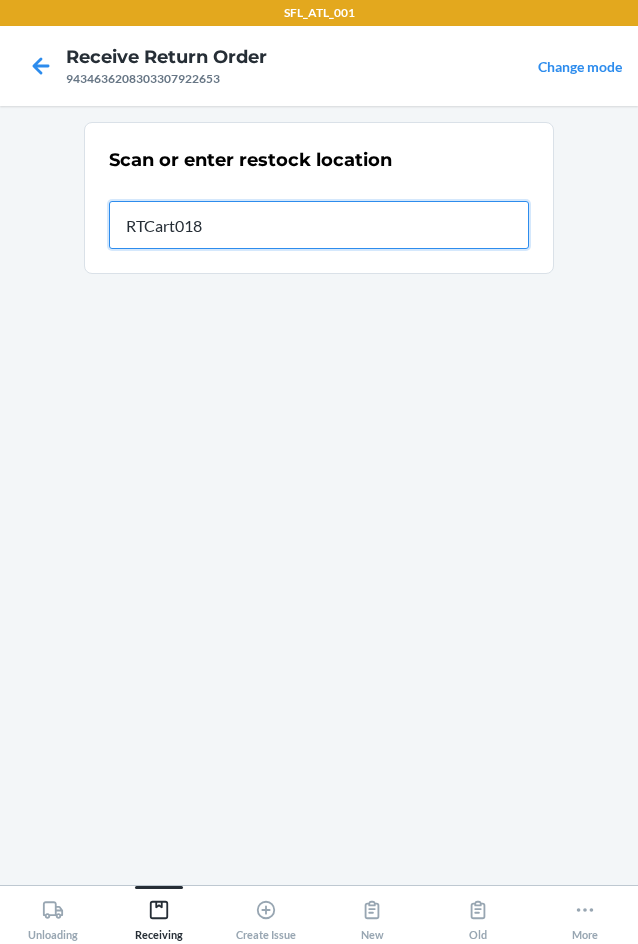 type on "RTCart018" 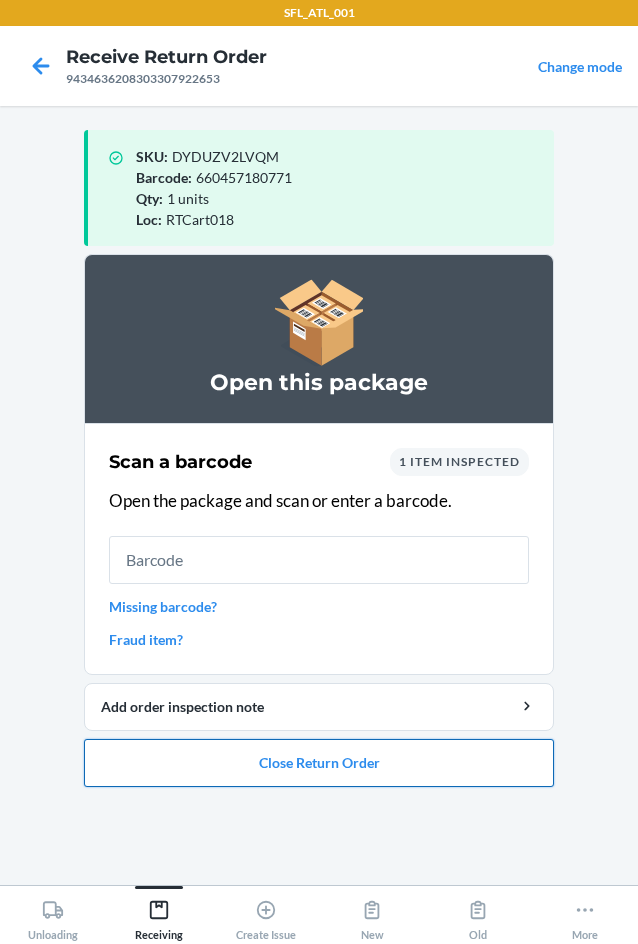click on "Close Return Order" at bounding box center (319, 763) 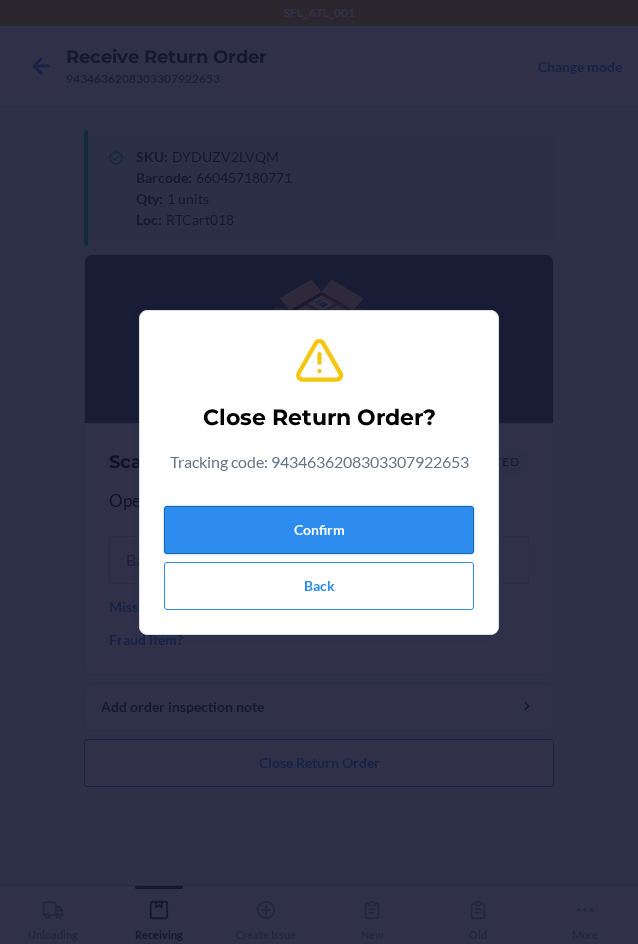 click on "Confirm" at bounding box center [319, 530] 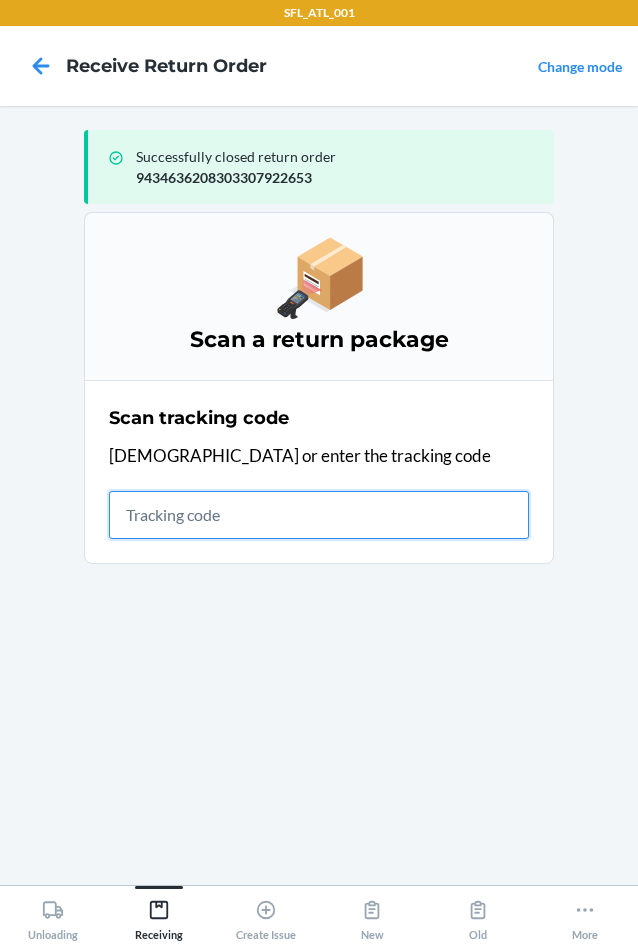 click at bounding box center (319, 515) 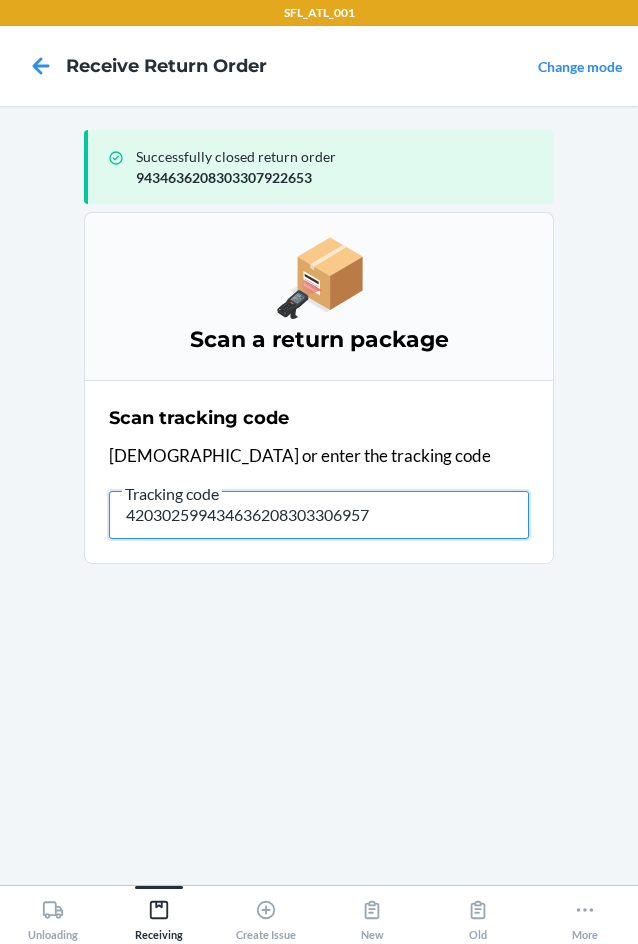type on "4203025994346362083033069575" 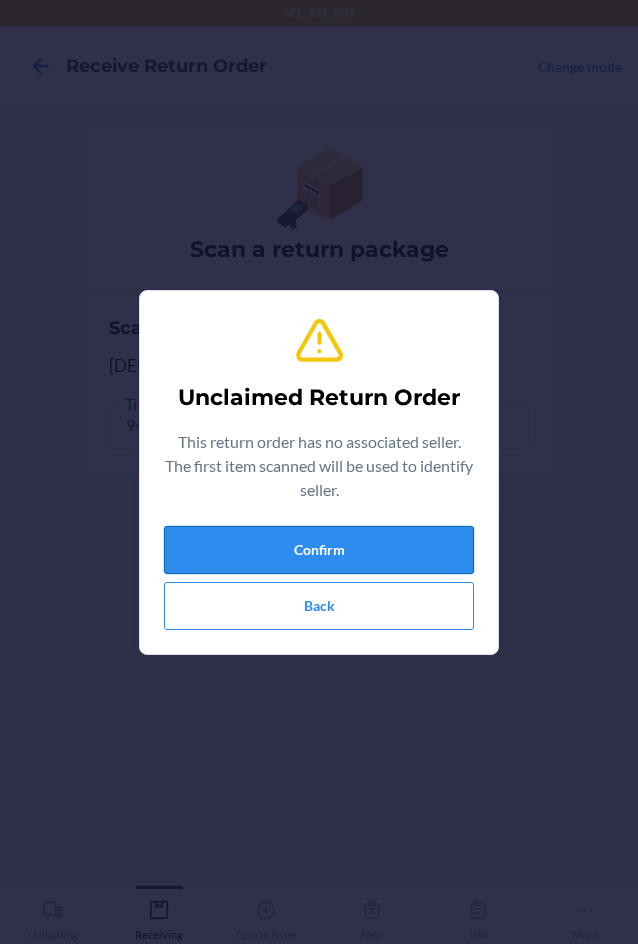 click on "Confirm" at bounding box center [319, 550] 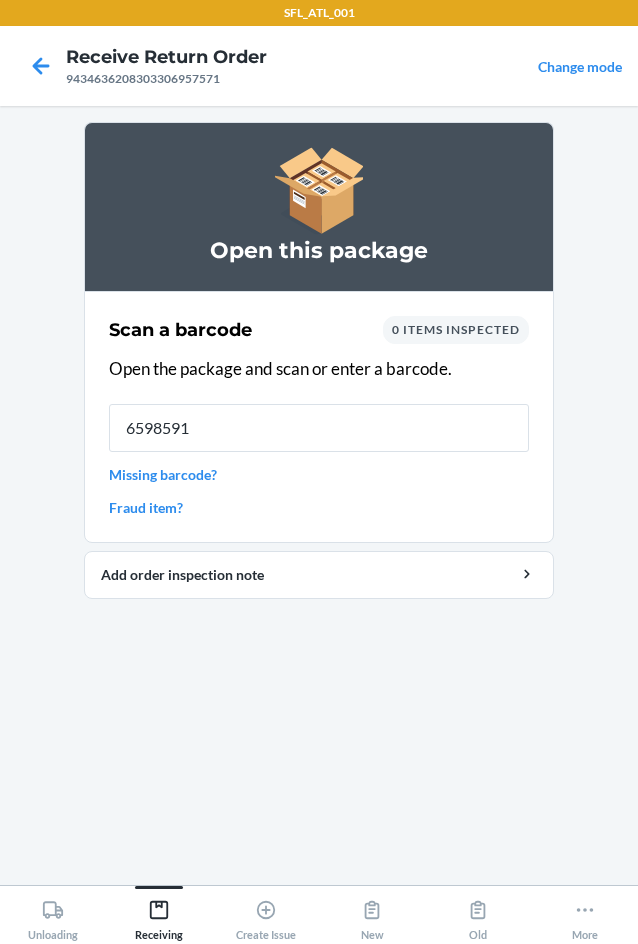type on "65985916" 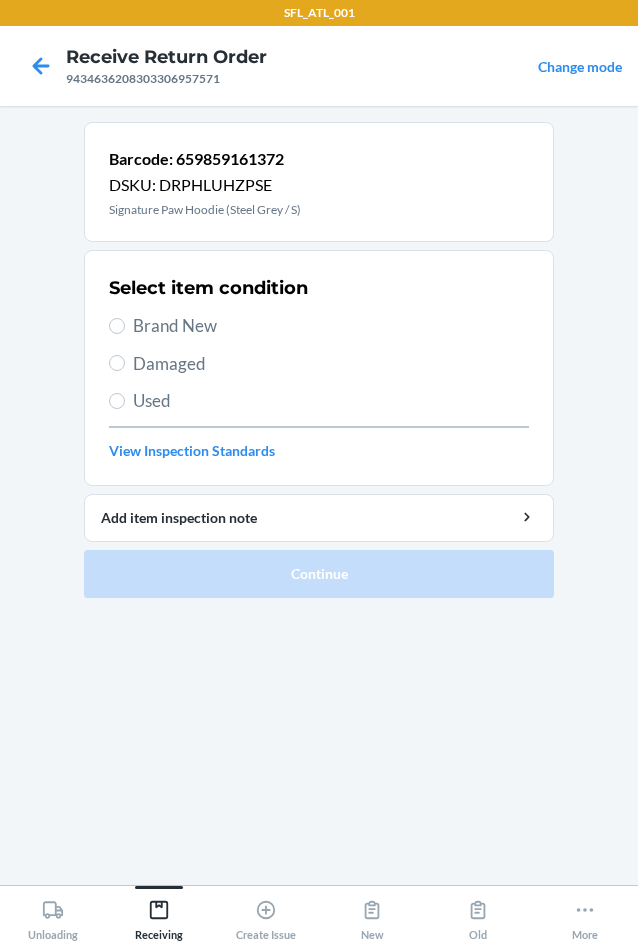 click on "Used" at bounding box center [331, 401] 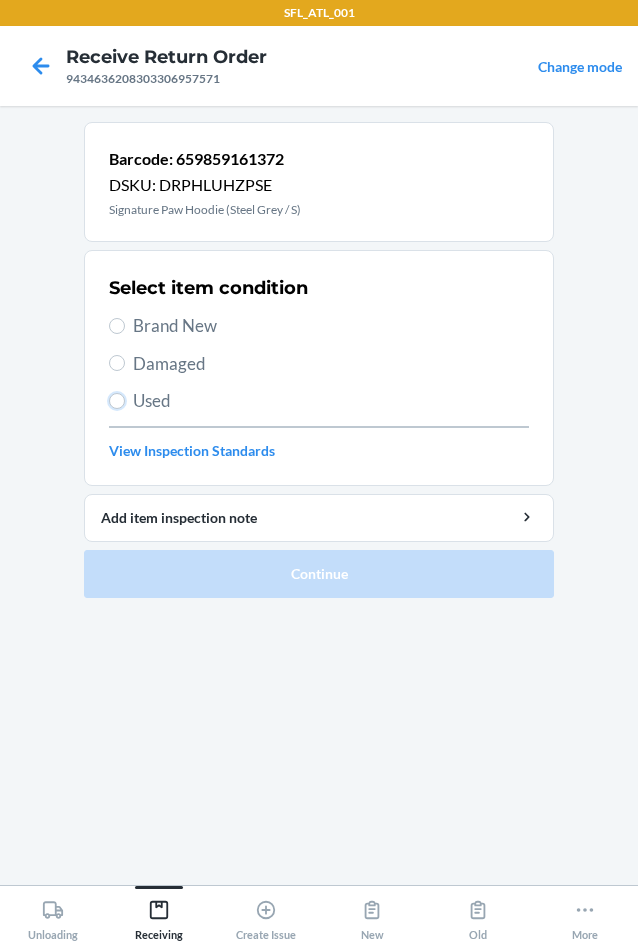click on "Used" at bounding box center [117, 401] 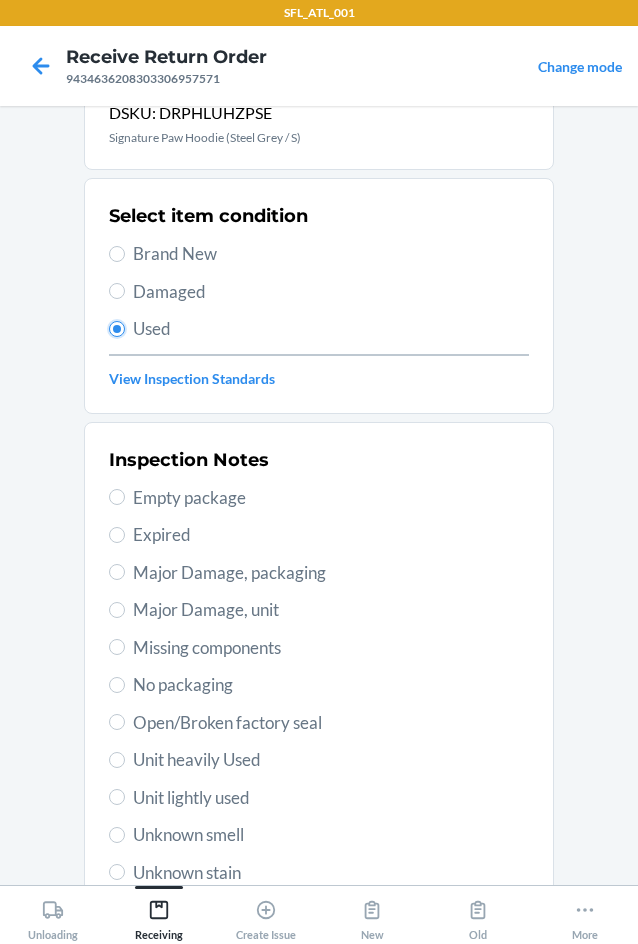 scroll, scrollTop: 200, scrollLeft: 0, axis: vertical 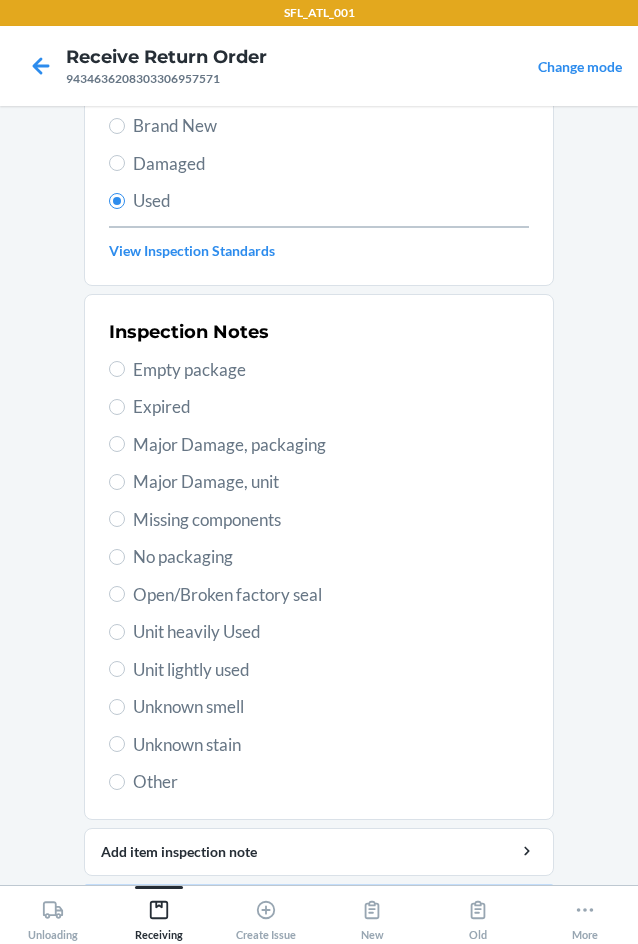 click on "Major Damage, packaging" at bounding box center (331, 445) 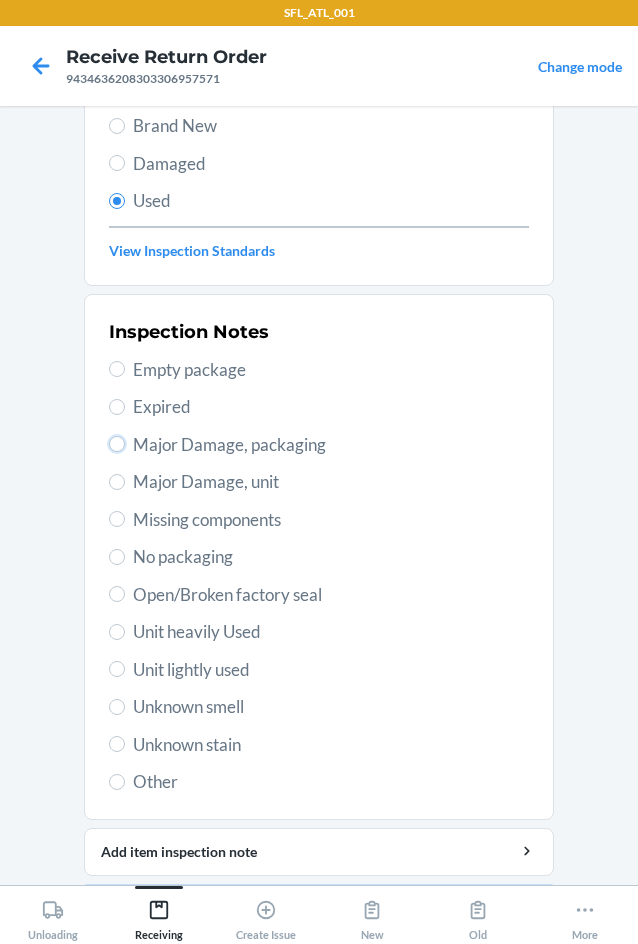 click on "Major Damage, packaging" at bounding box center (117, 444) 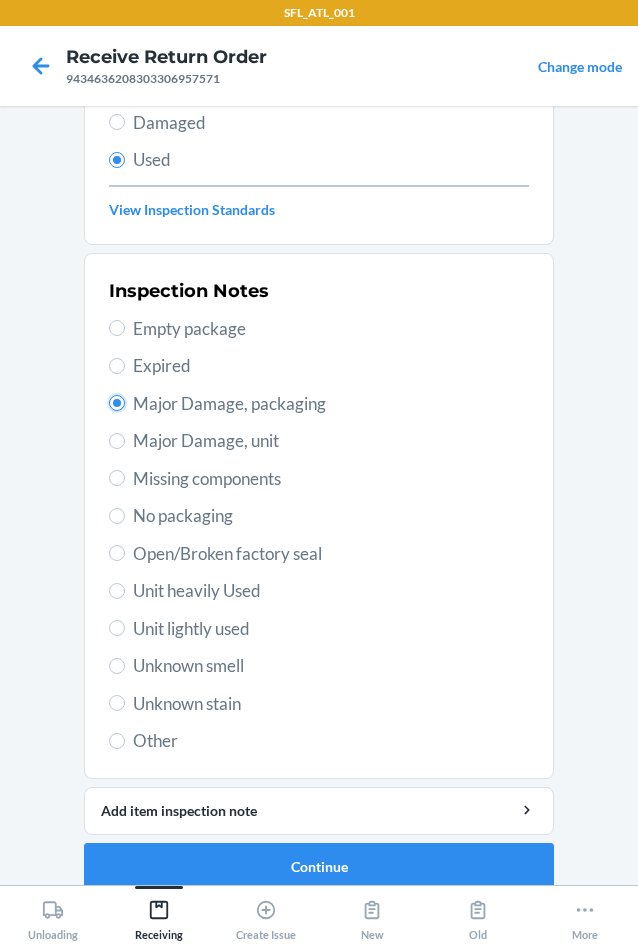 scroll, scrollTop: 263, scrollLeft: 0, axis: vertical 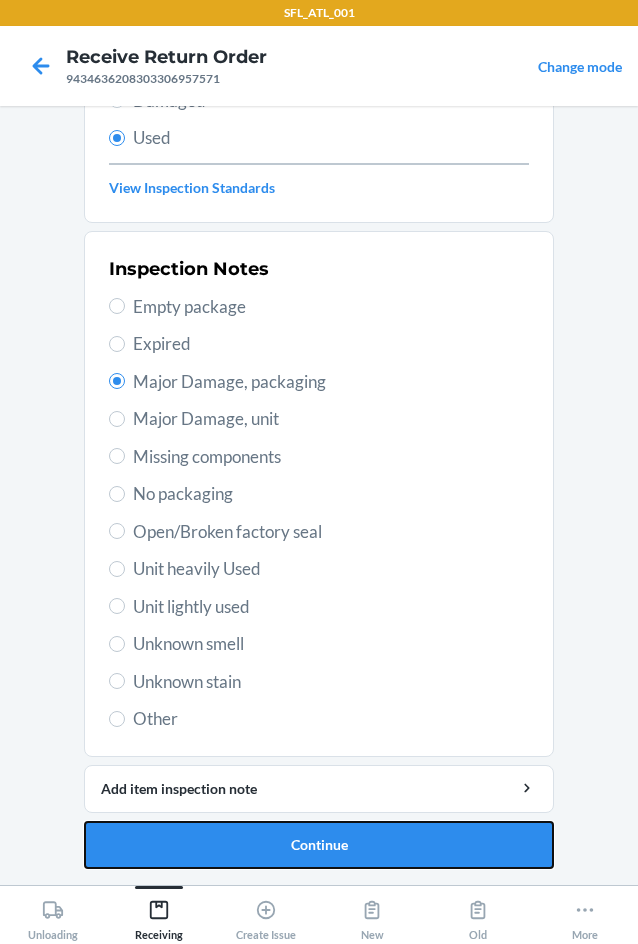 click on "Continue" at bounding box center [319, 845] 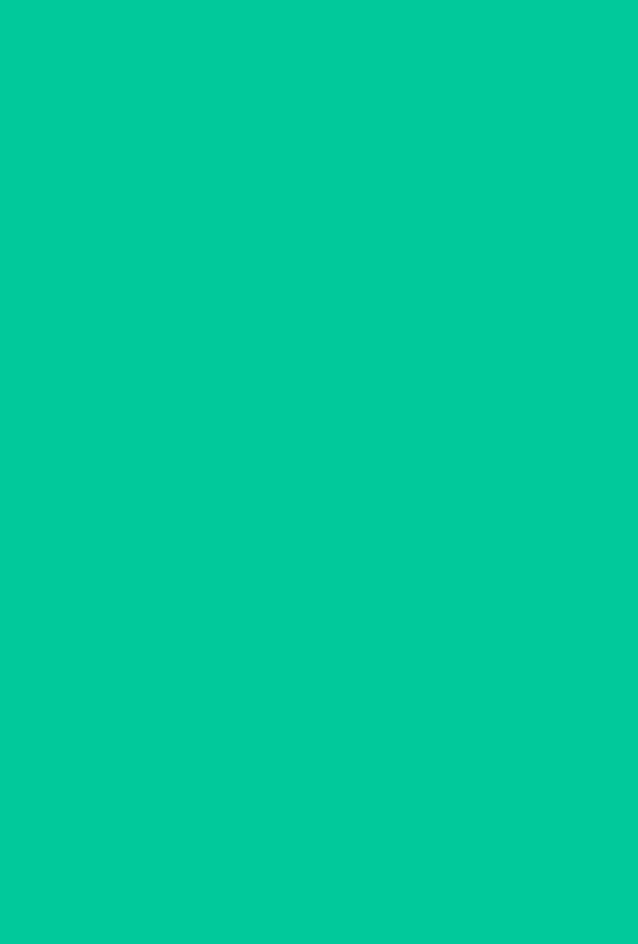 scroll, scrollTop: 0, scrollLeft: 0, axis: both 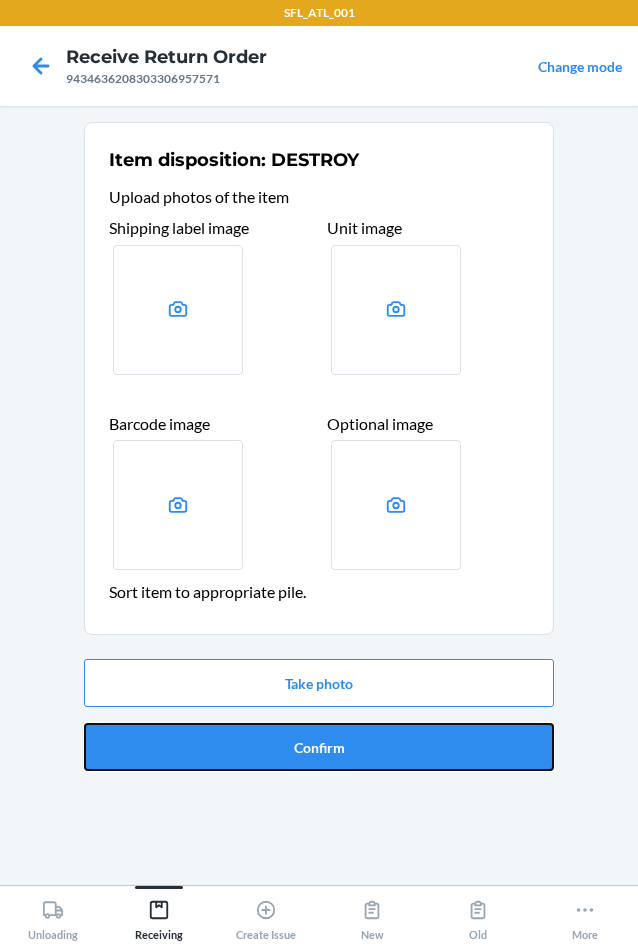 click on "Confirm" at bounding box center (319, 747) 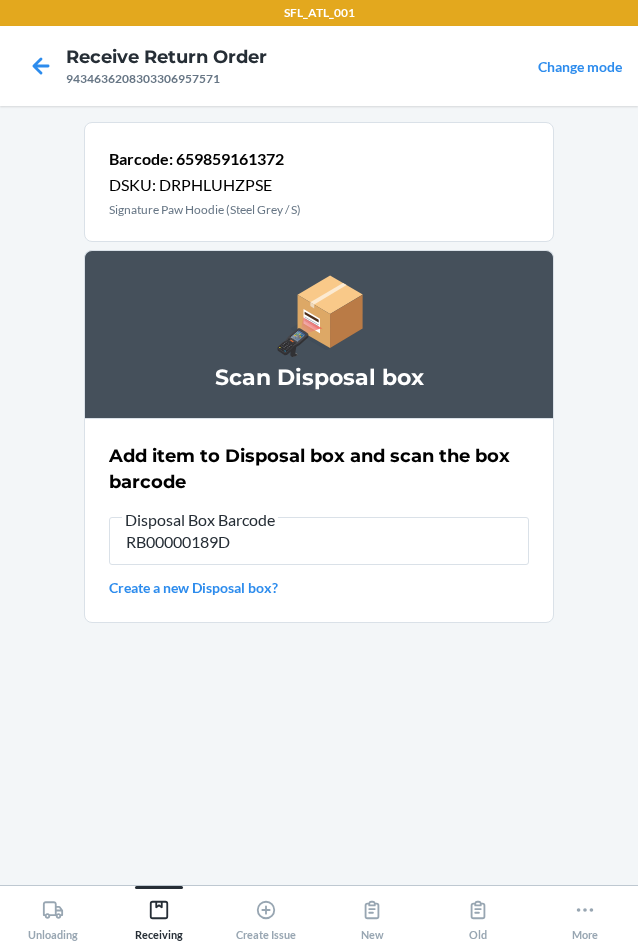 type on "RB00000189D" 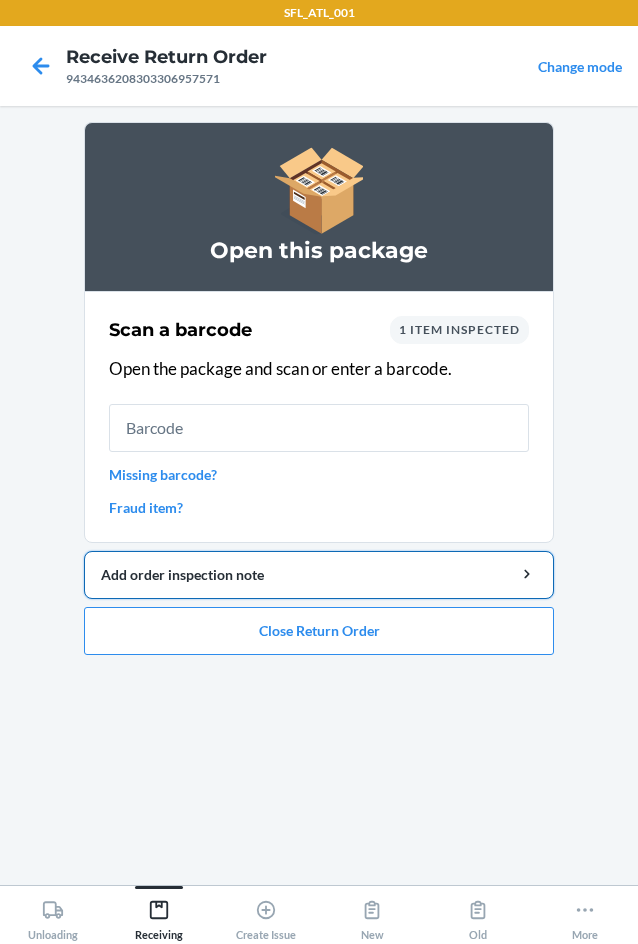 click on "Add order inspection note" at bounding box center [319, 575] 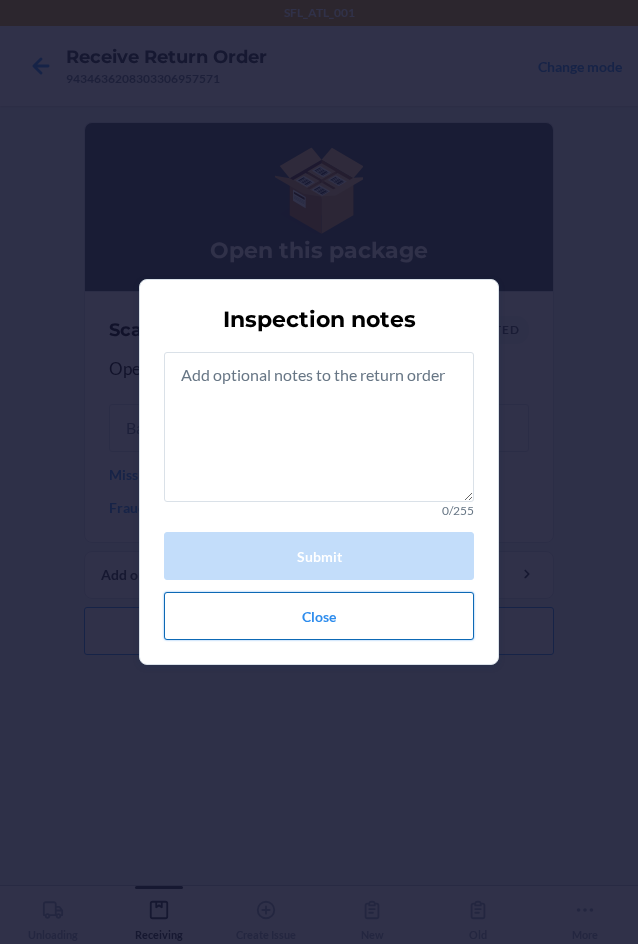 click on "Close" at bounding box center (319, 616) 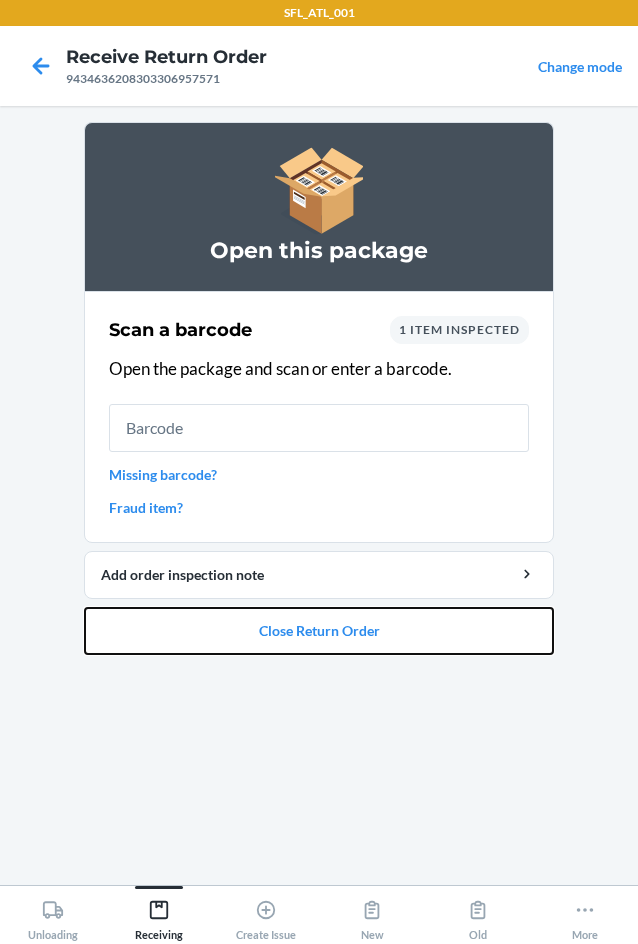 click on "Close Return Order" at bounding box center (319, 631) 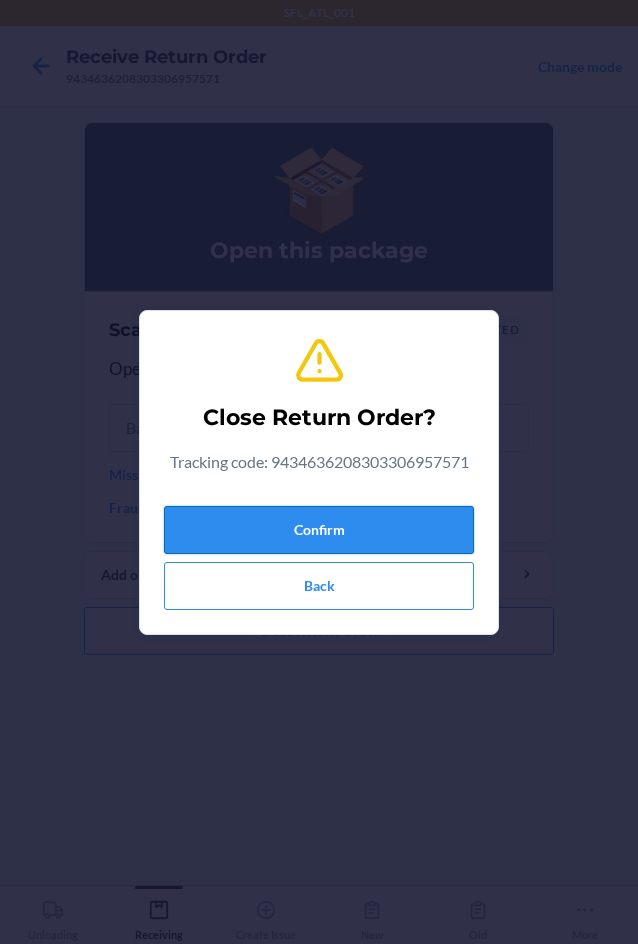 click on "Confirm" at bounding box center [319, 530] 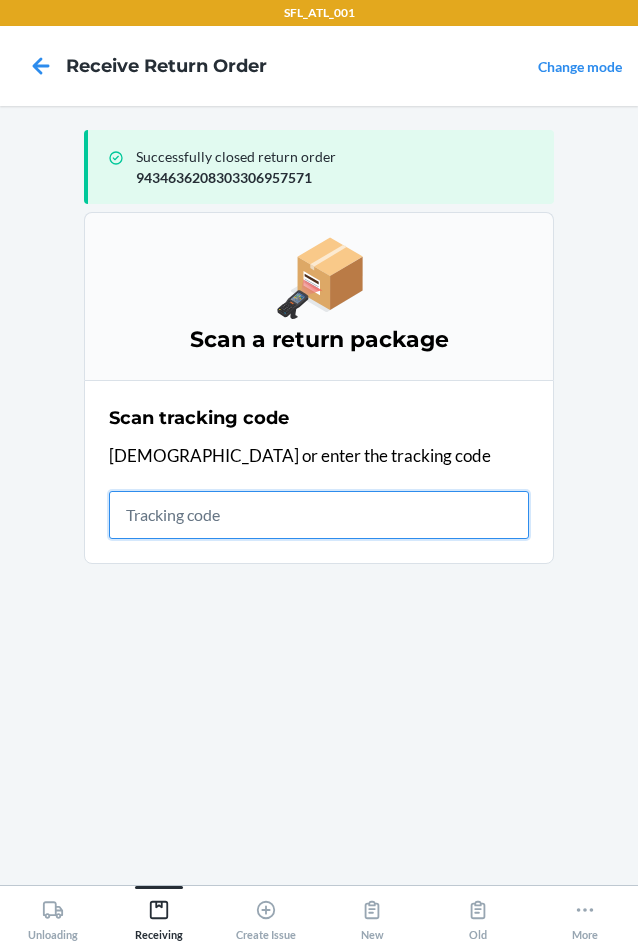 click at bounding box center [319, 515] 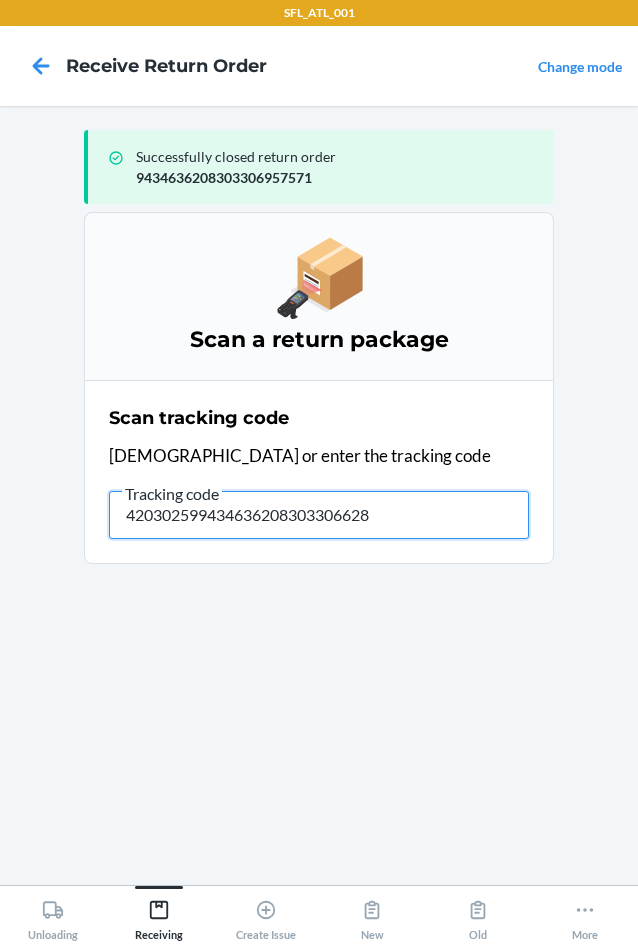 type on "4203025994346362083033066288" 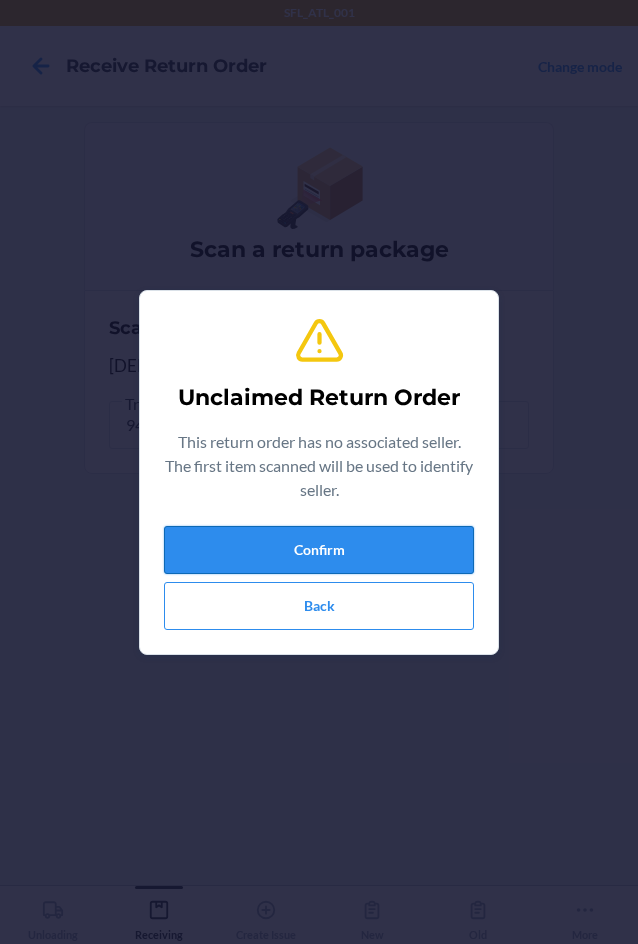click on "Confirm" at bounding box center (319, 550) 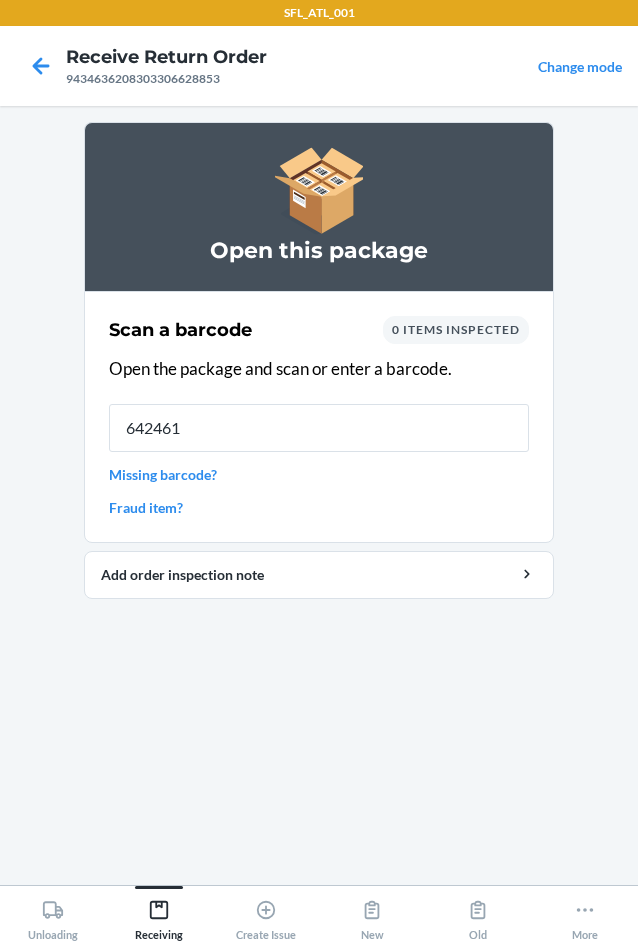 type on "6424619" 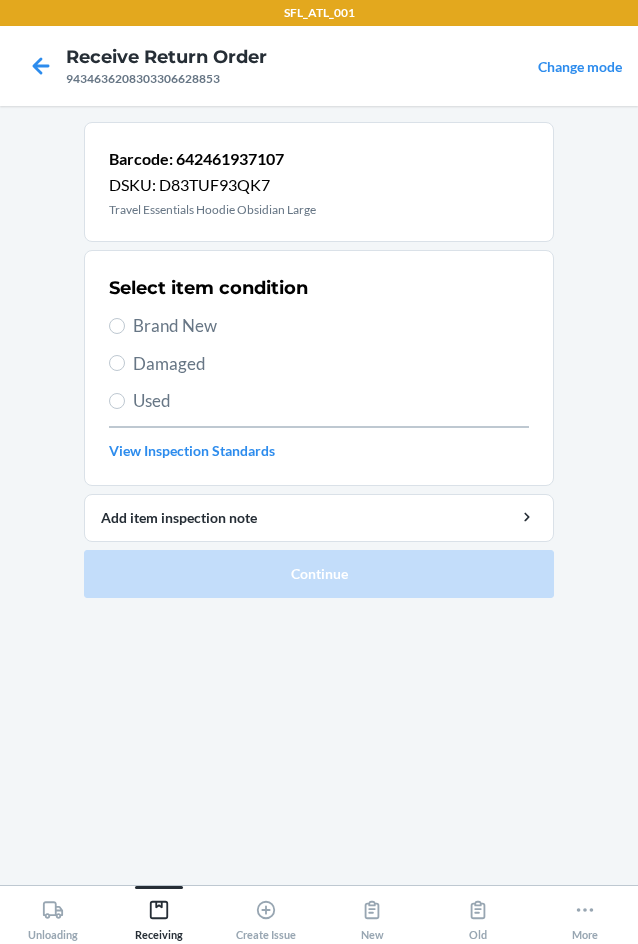 click on "Brand New" at bounding box center [331, 326] 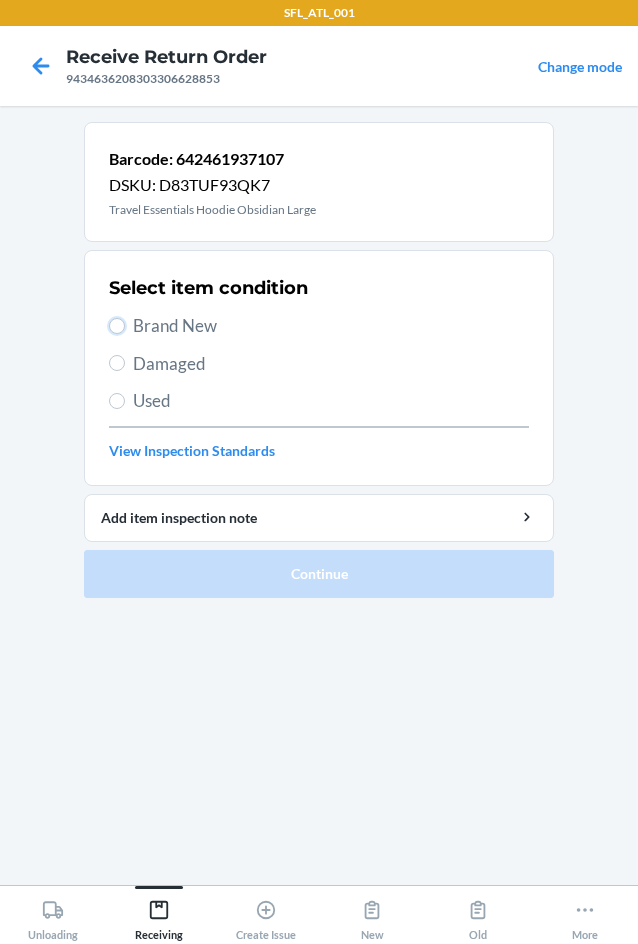 click on "Brand New" at bounding box center [117, 326] 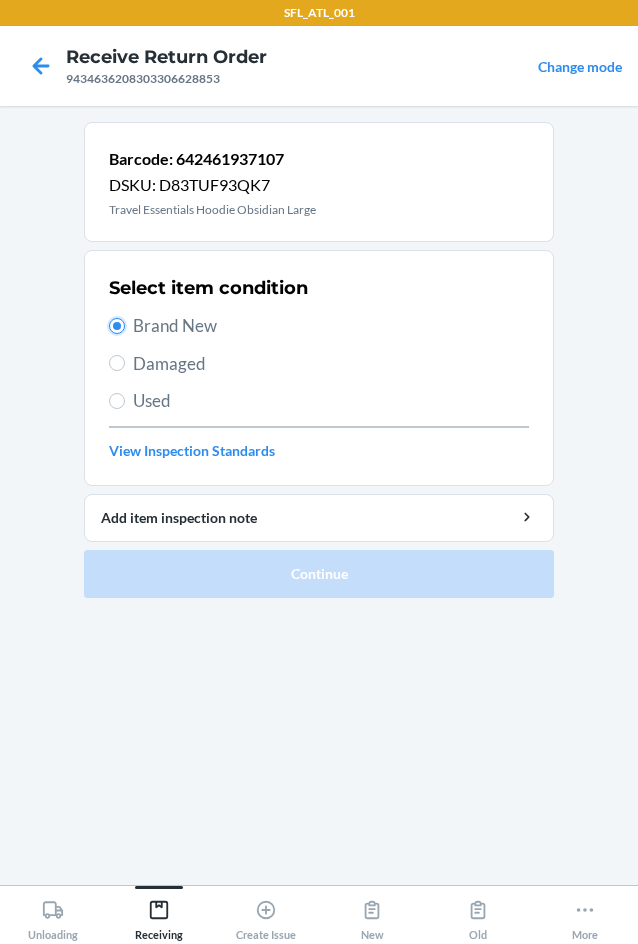 radio on "true" 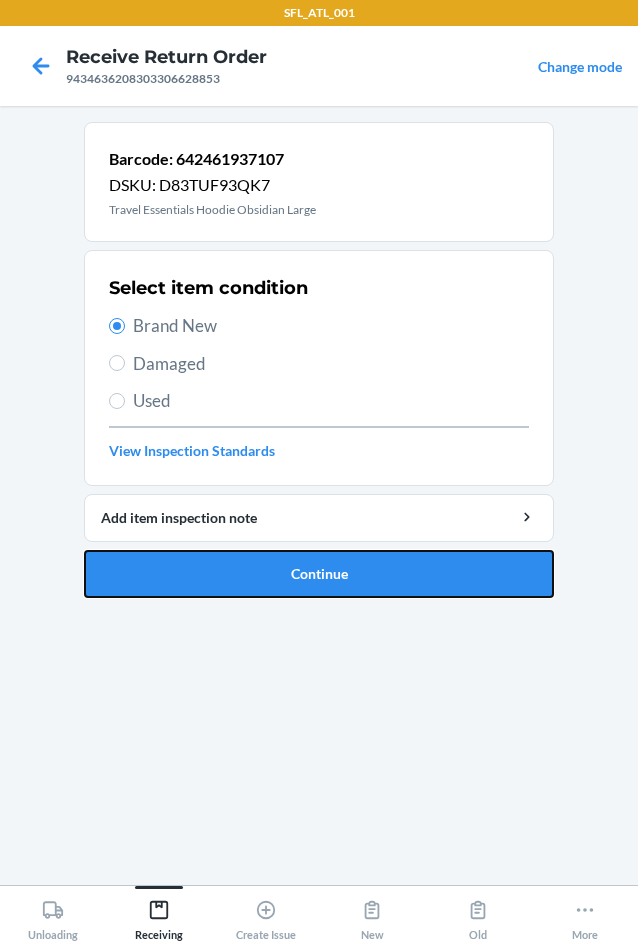 click on "Continue" at bounding box center (319, 574) 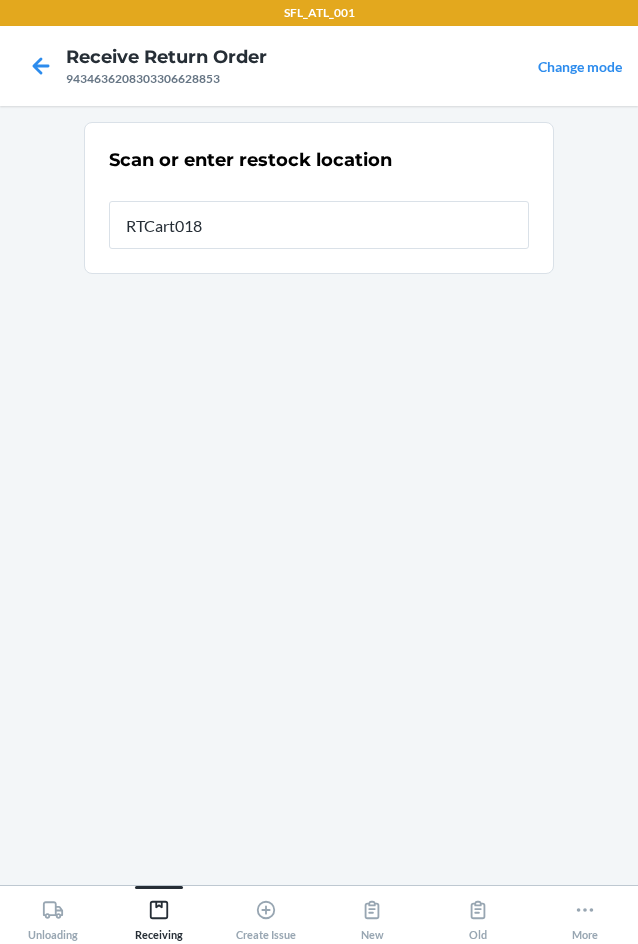 type on "RTCart018" 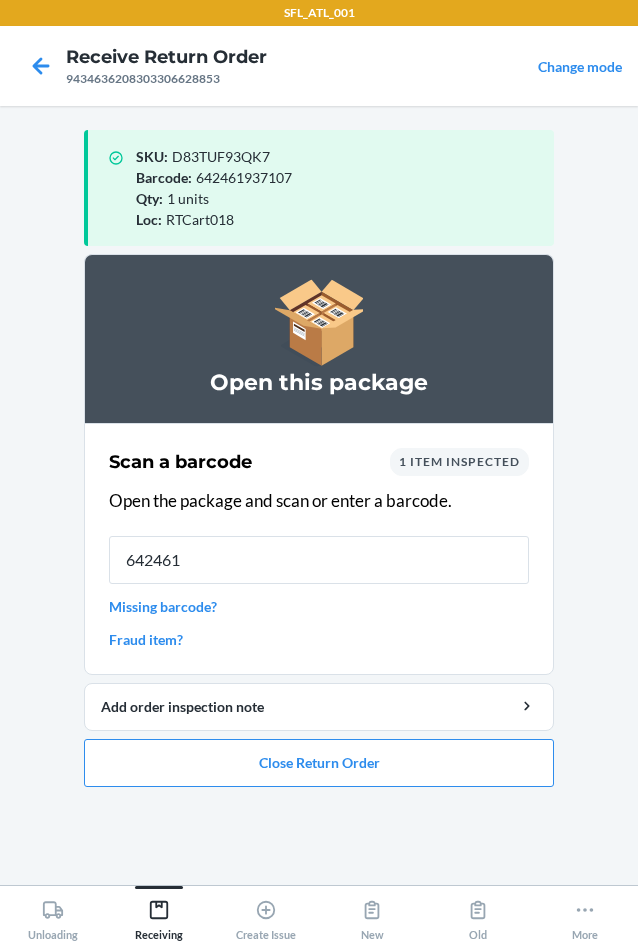 type on "6424619" 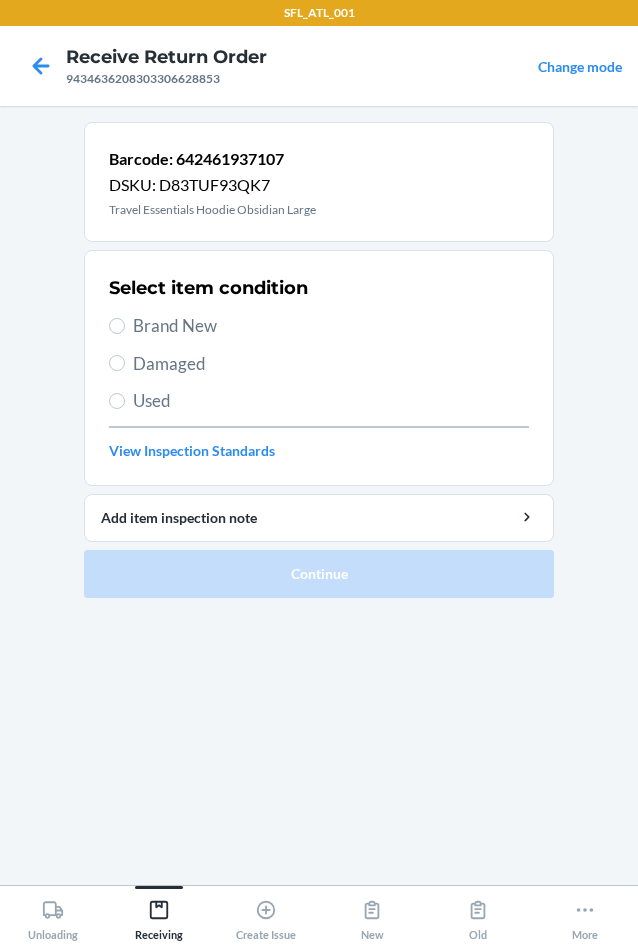 click on "Brand New" at bounding box center [331, 326] 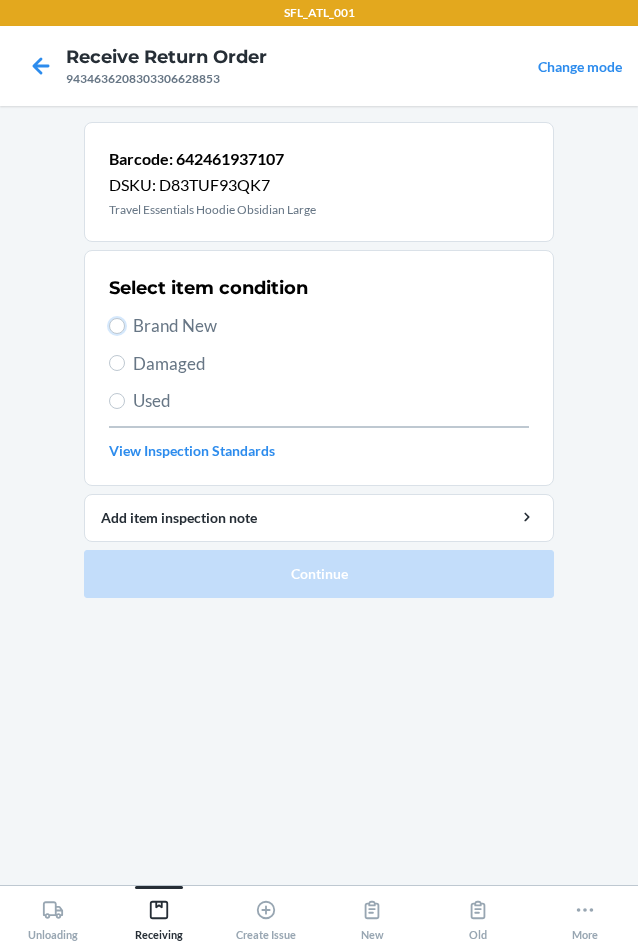 click on "Brand New" at bounding box center (117, 326) 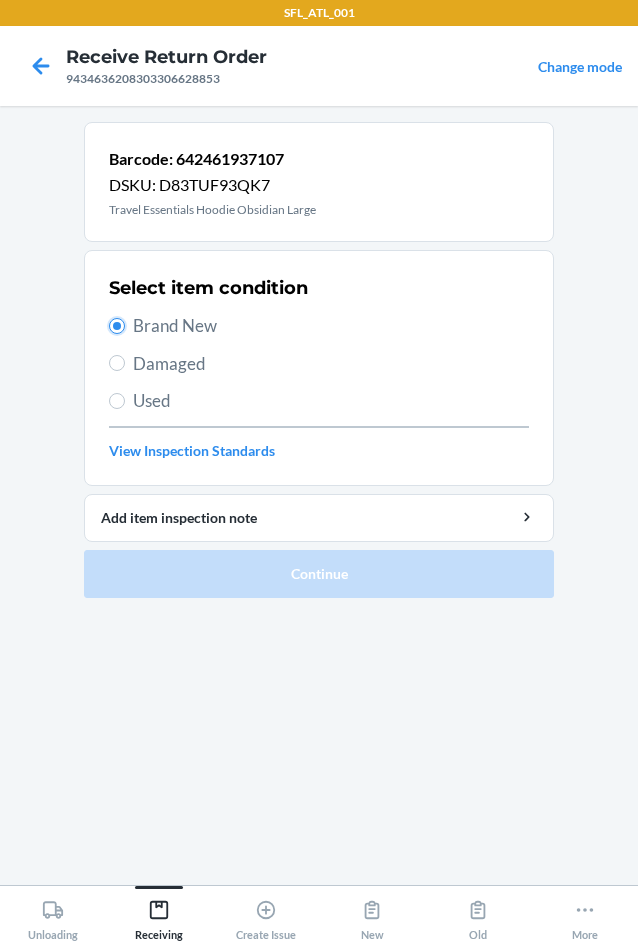 radio on "true" 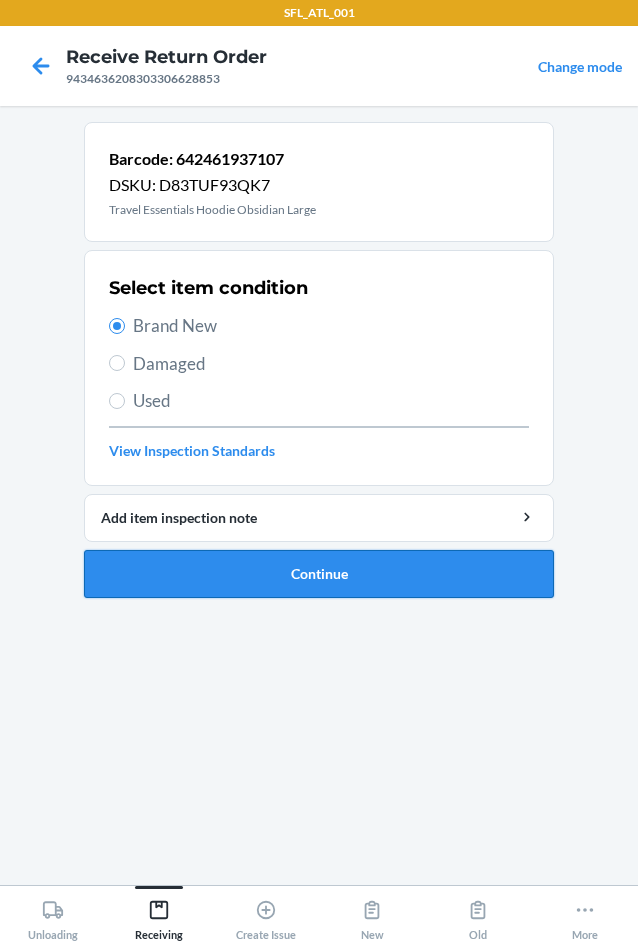 click on "Continue" at bounding box center (319, 574) 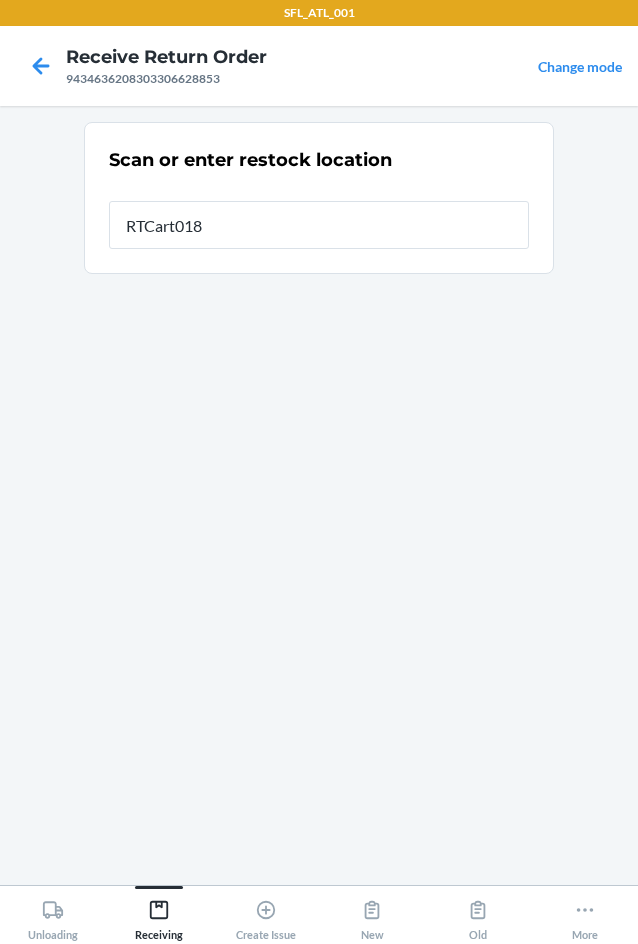 type on "RTCart018" 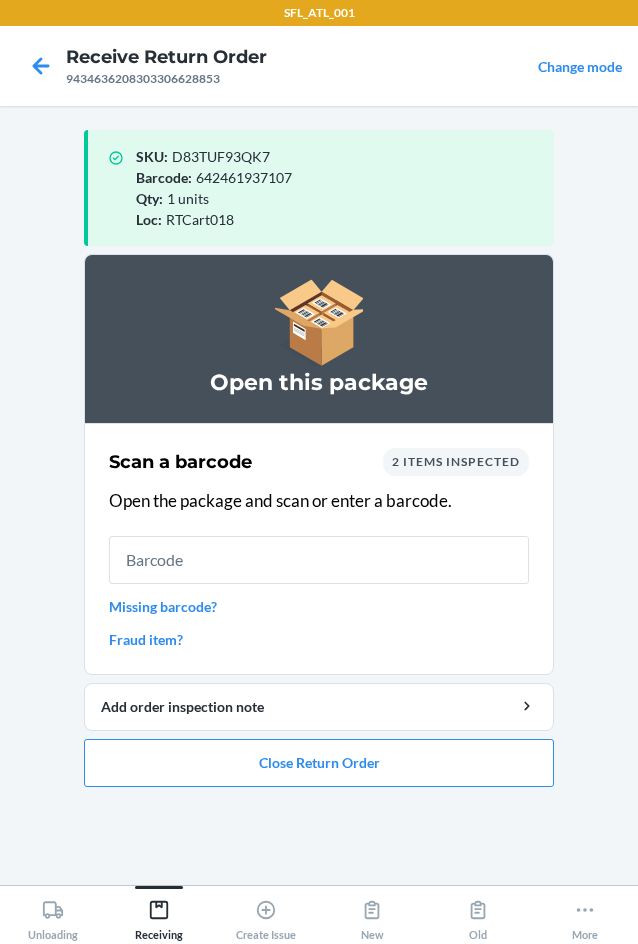 click on "Open this package Scan a barcode 2 items inspected Open the package and scan or enter a barcode. Missing barcode? Fraud item? Add order inspection note Close Return Order" at bounding box center [319, 520] 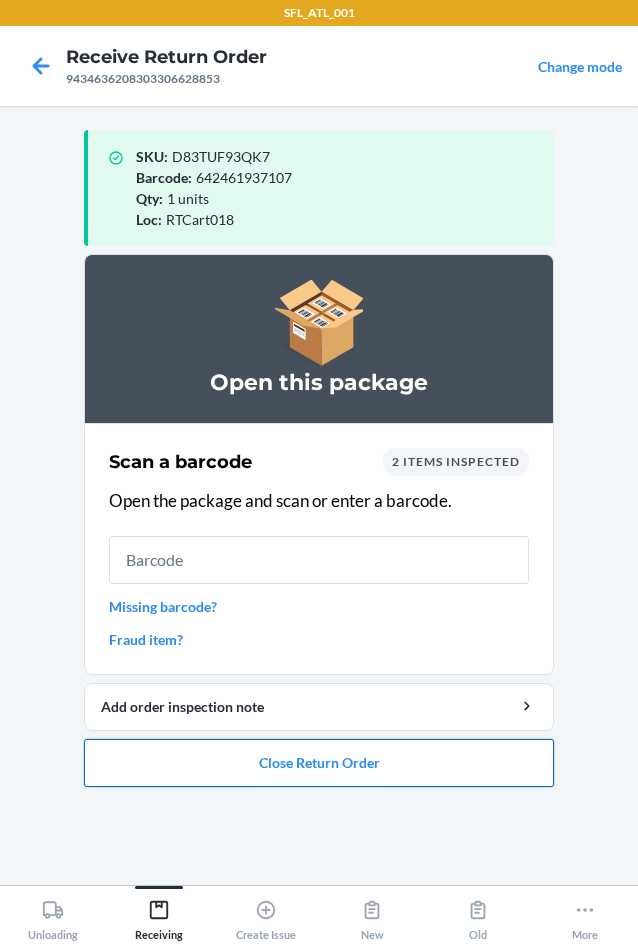click on "Close Return Order" at bounding box center (319, 763) 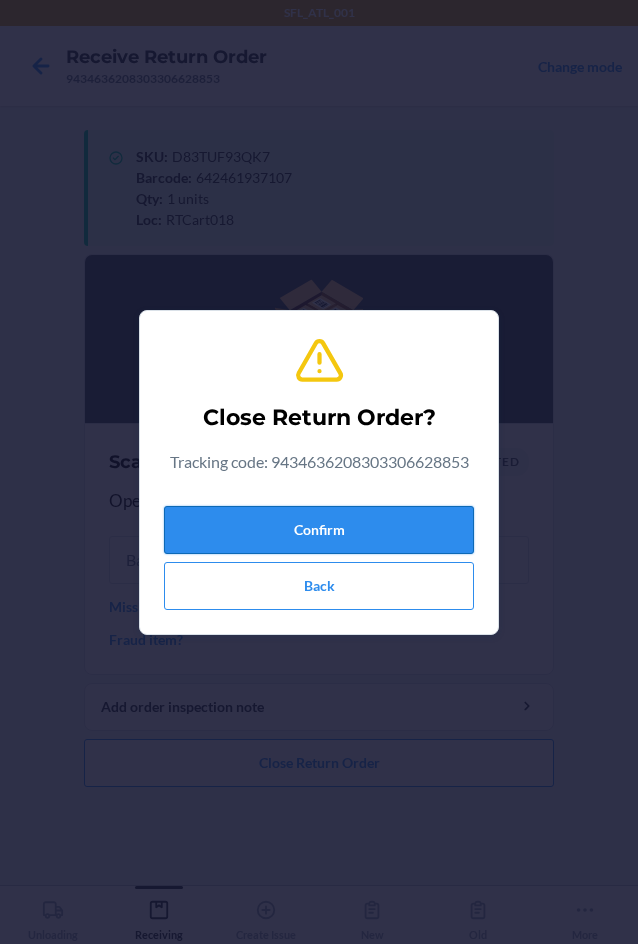 click on "Confirm" at bounding box center (319, 530) 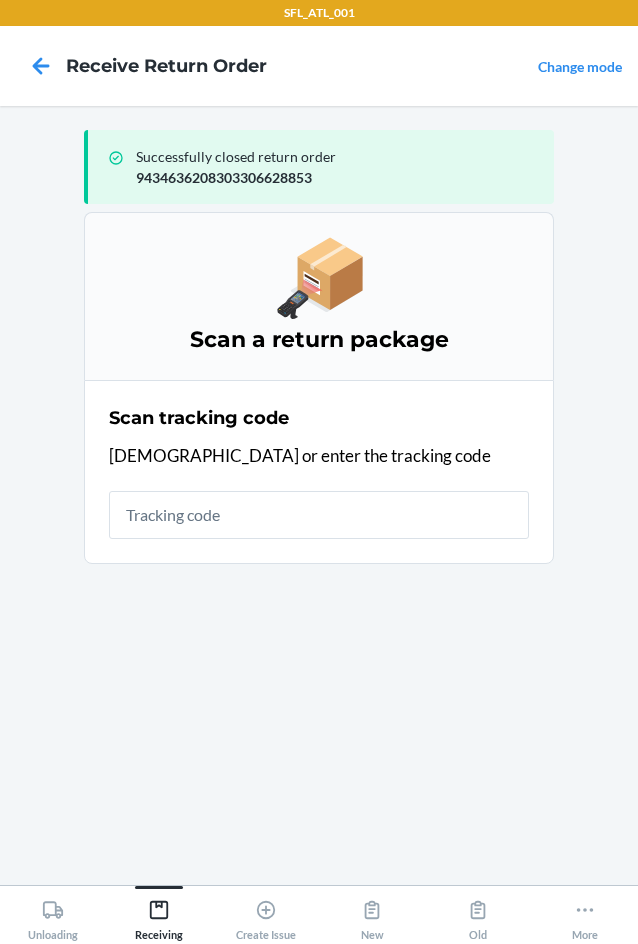 click at bounding box center [319, 515] 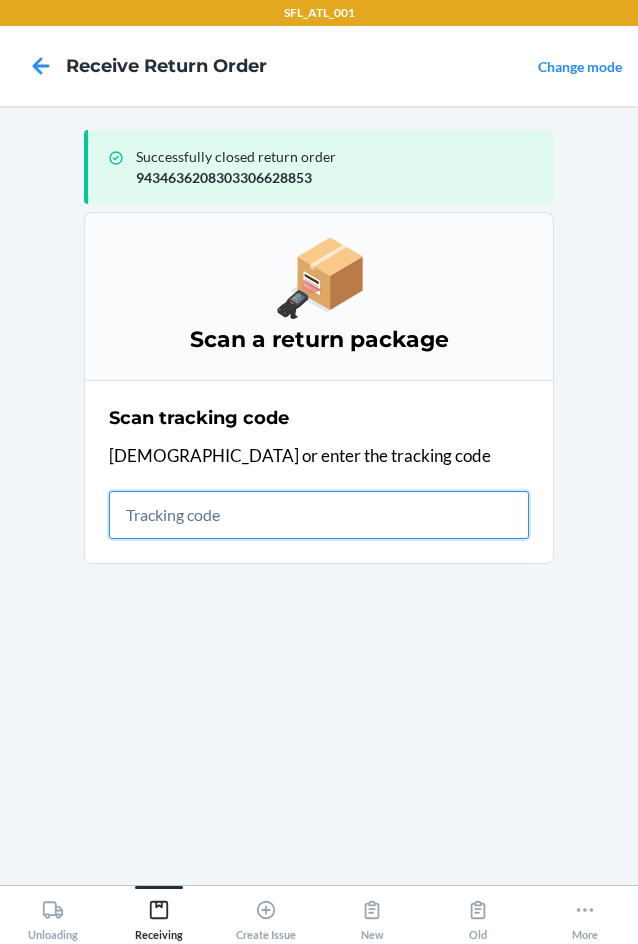 drag, startPoint x: 360, startPoint y: 520, endPoint x: 360, endPoint y: 507, distance: 13 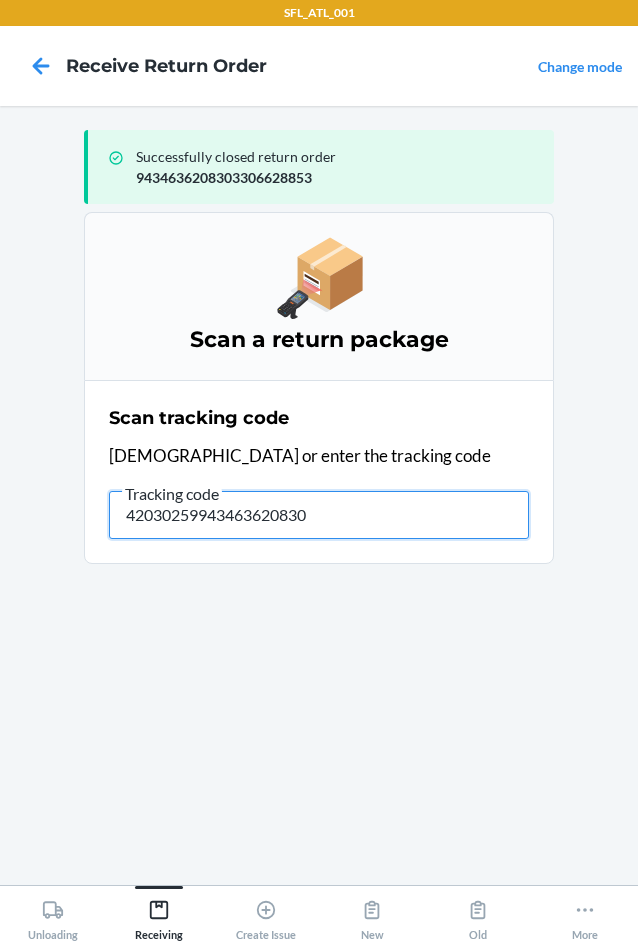 type on "420302599434636208303" 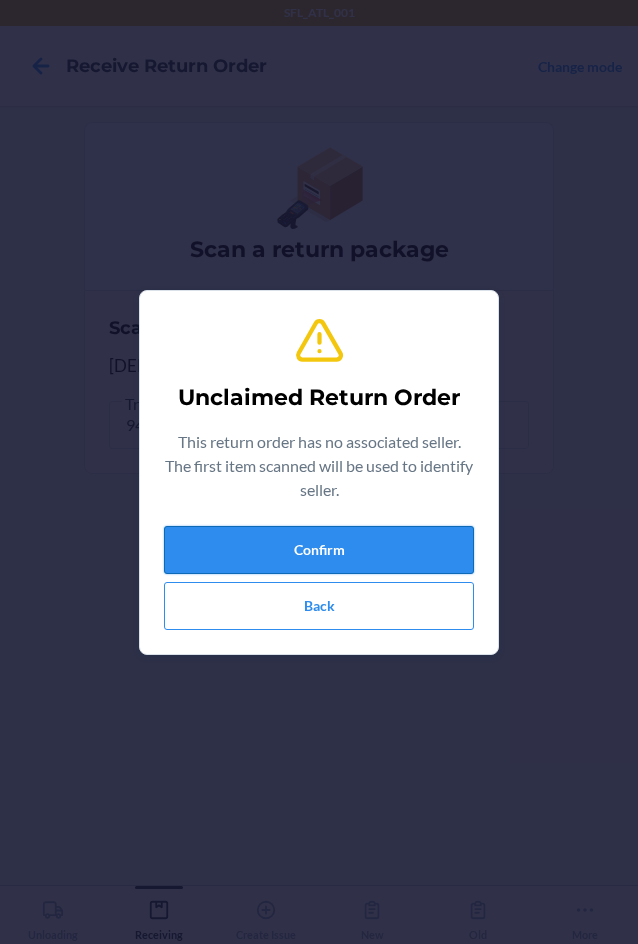 click on "Confirm" at bounding box center (319, 550) 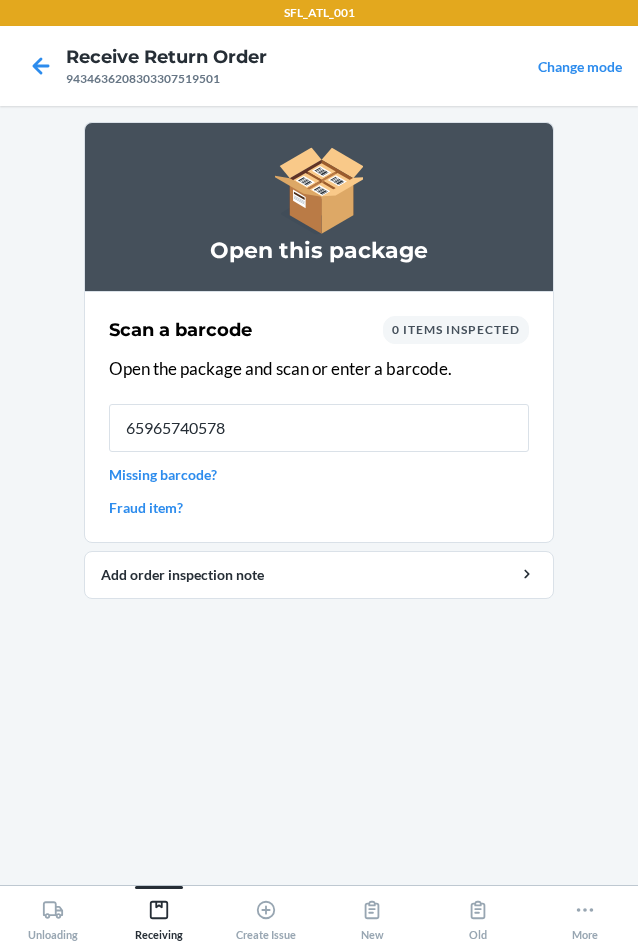 type on "659657405784" 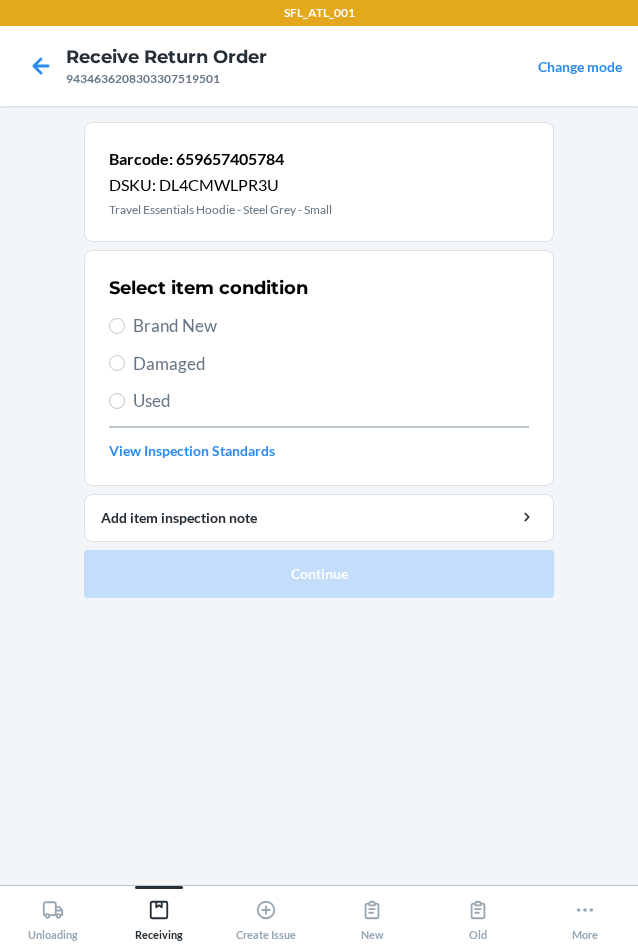 click on "Brand New" at bounding box center [331, 326] 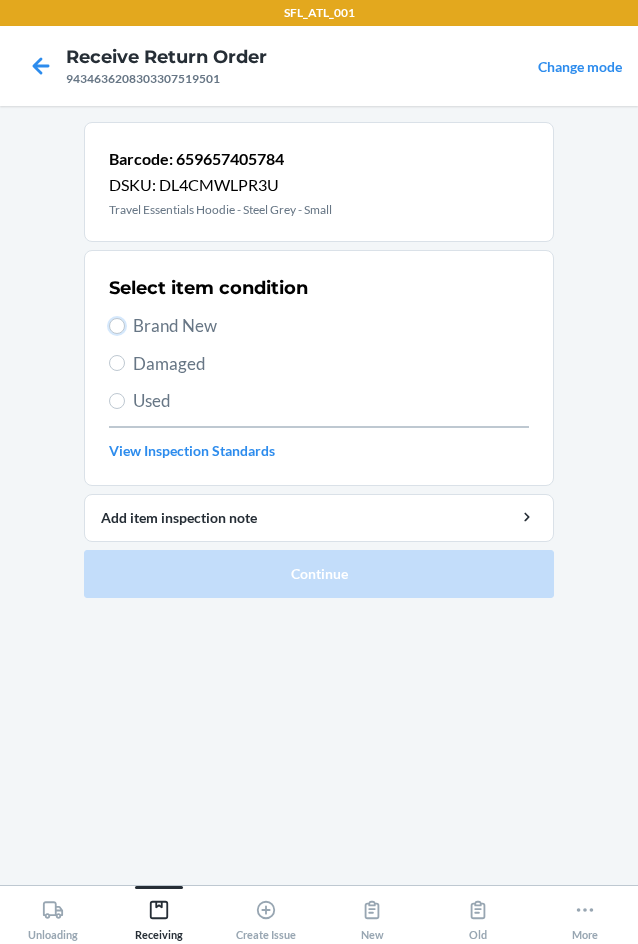 click on "Brand New" at bounding box center [117, 326] 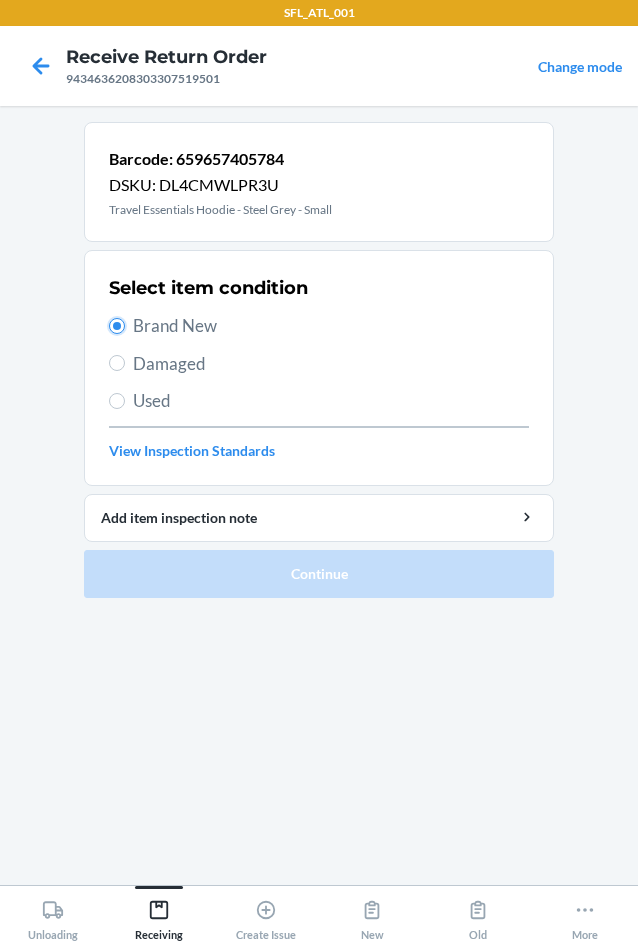 radio on "true" 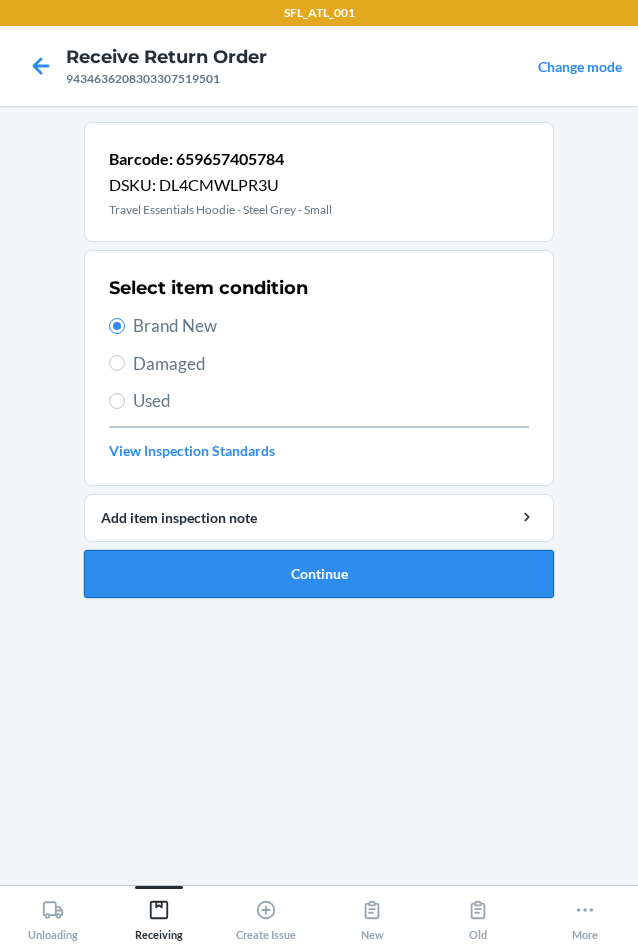 click on "Continue" at bounding box center [319, 574] 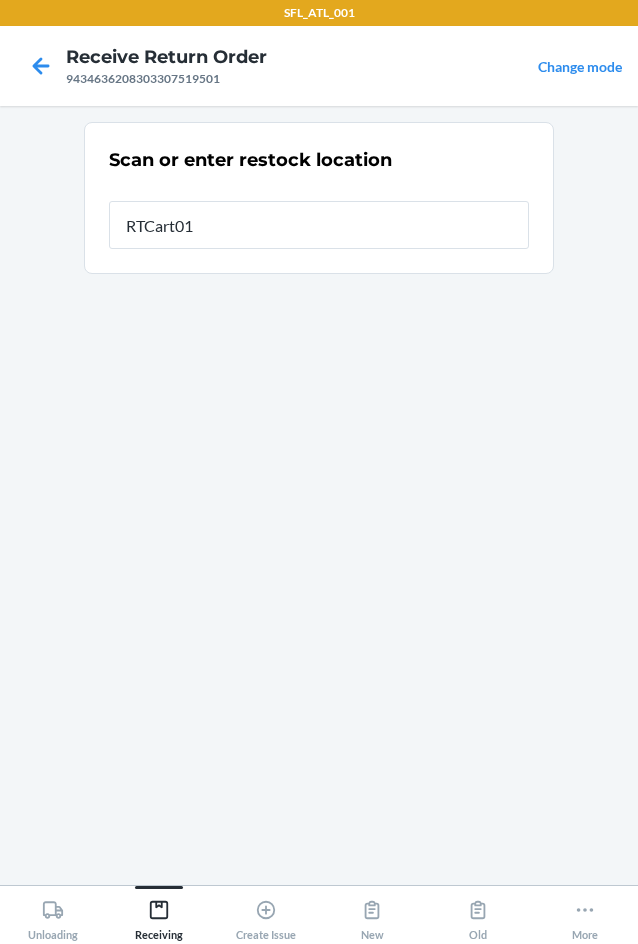 type on "RTCart018" 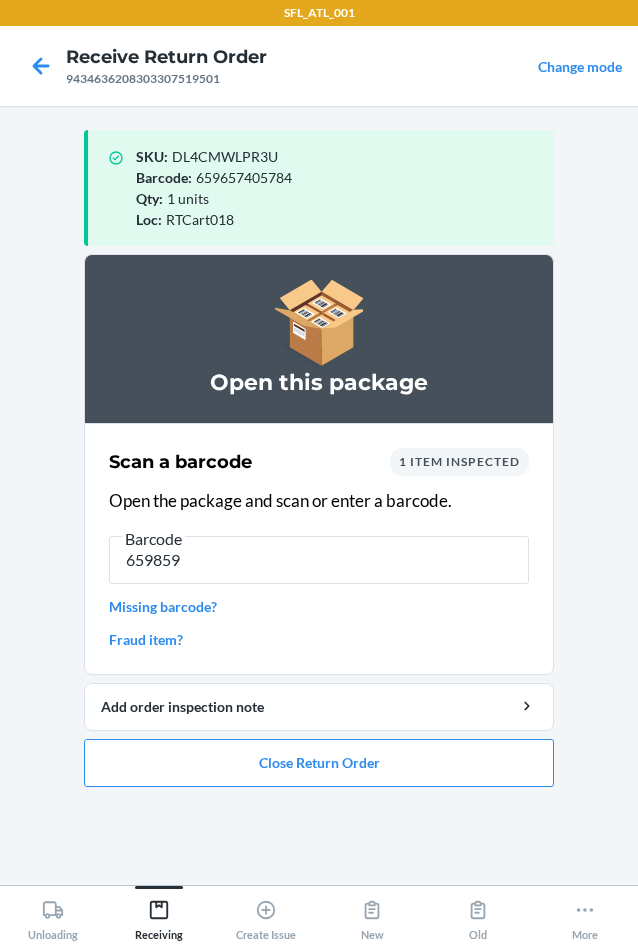 type on "6598590" 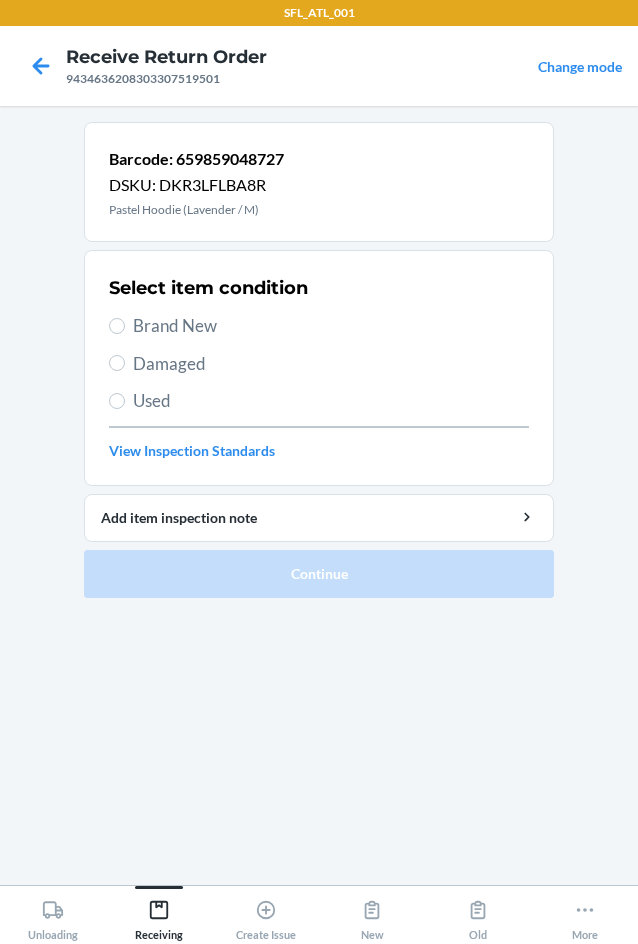 click on "Brand New" at bounding box center (331, 326) 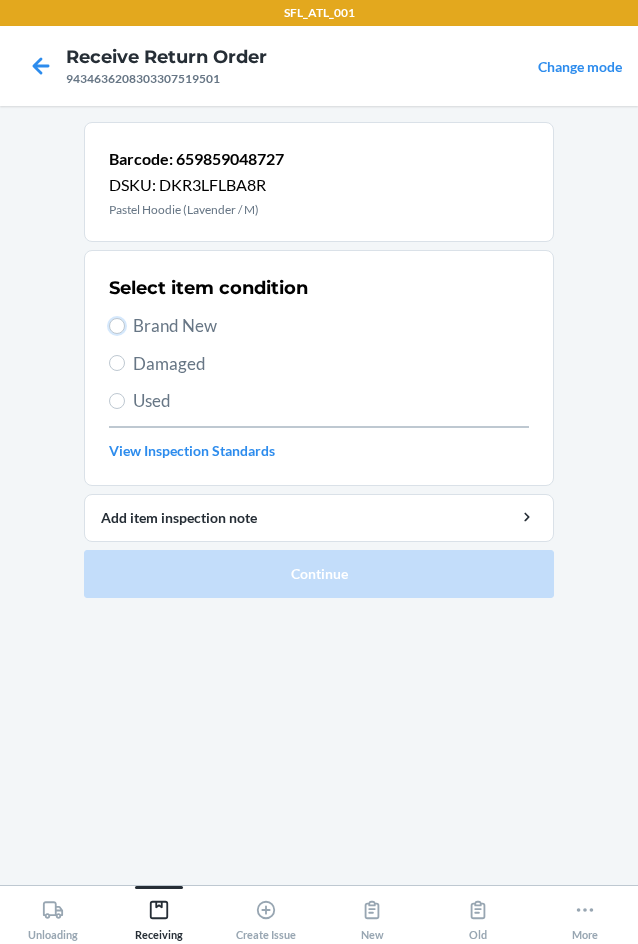 click on "Brand New" at bounding box center [117, 326] 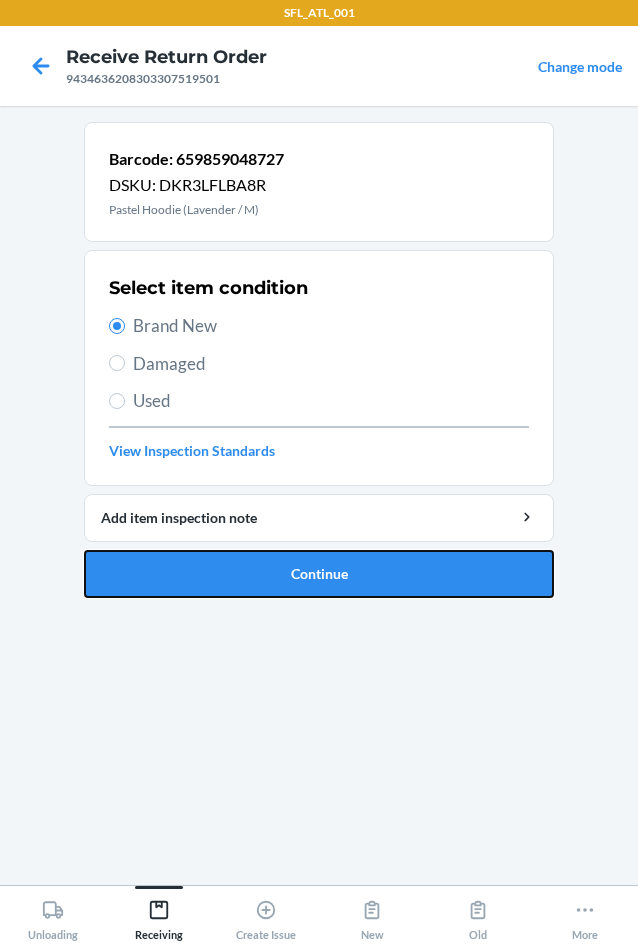 click on "Continue" at bounding box center (319, 574) 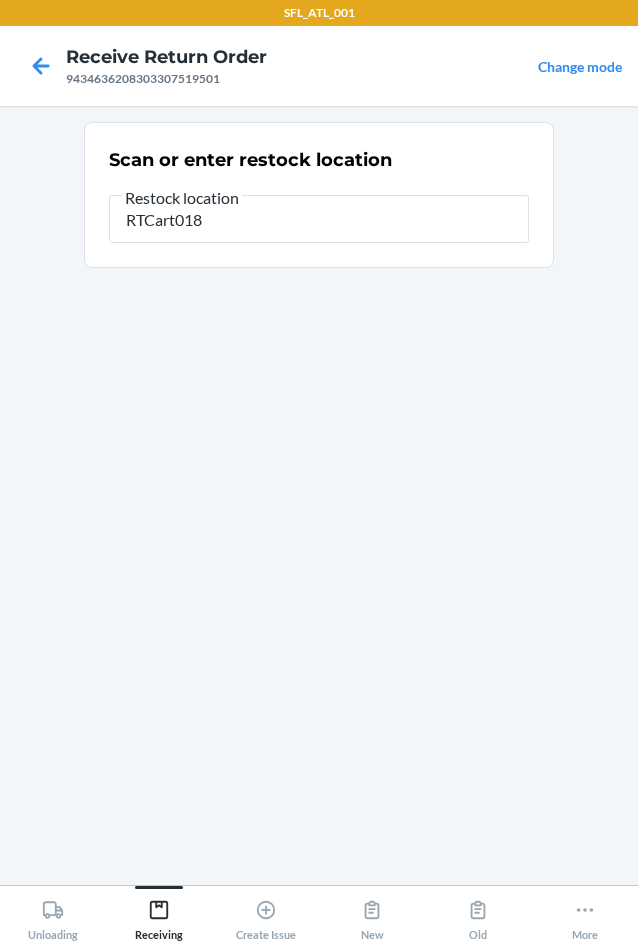 type on "RTCart018" 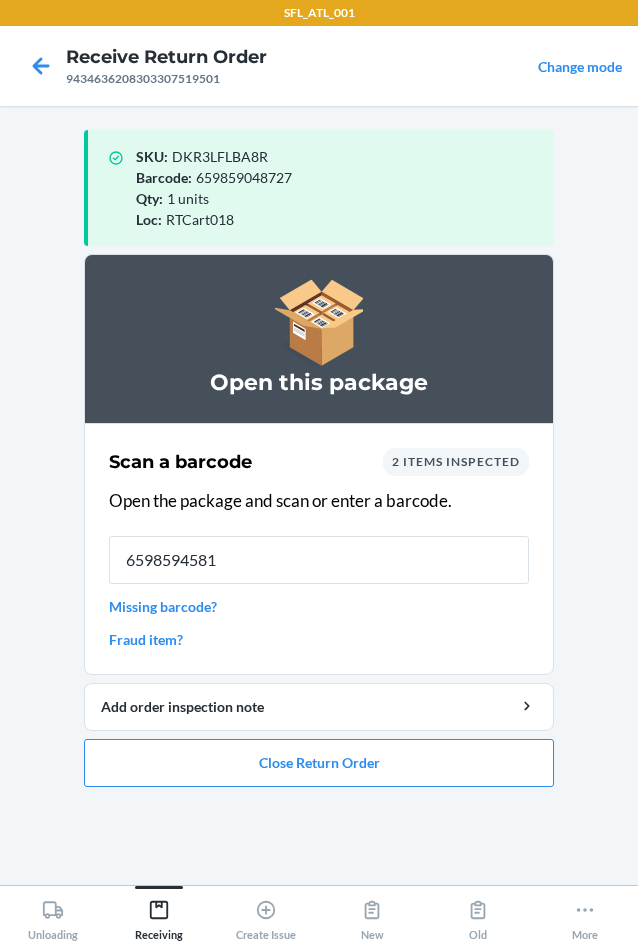type on "65985945815" 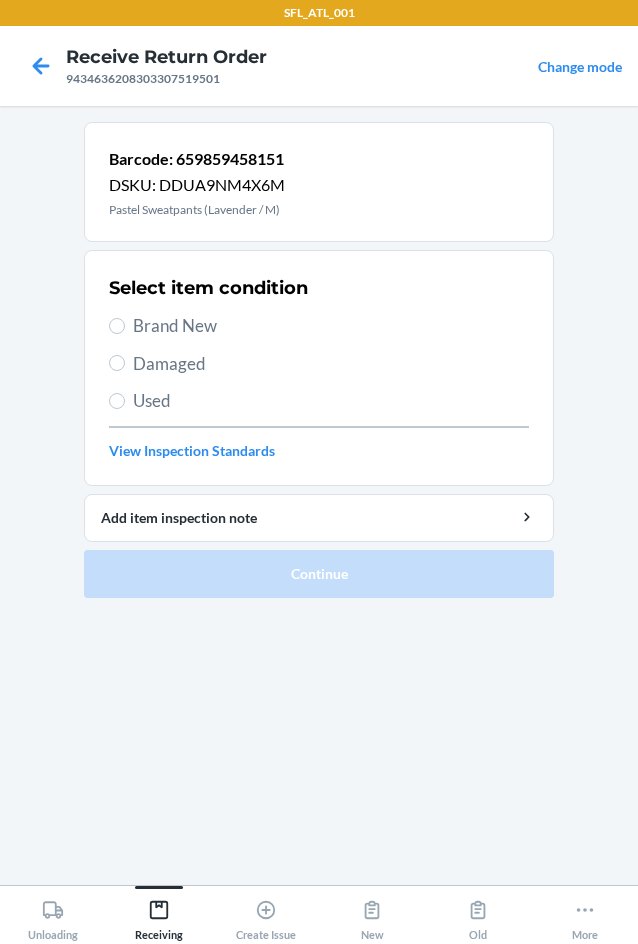 click on "Brand New" at bounding box center (331, 326) 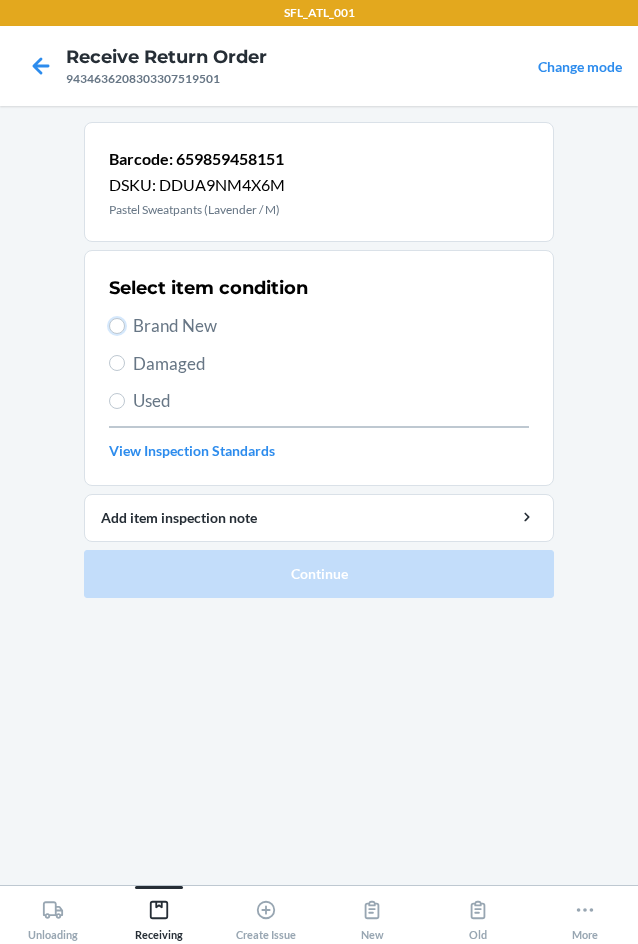 click on "Brand New" at bounding box center [117, 326] 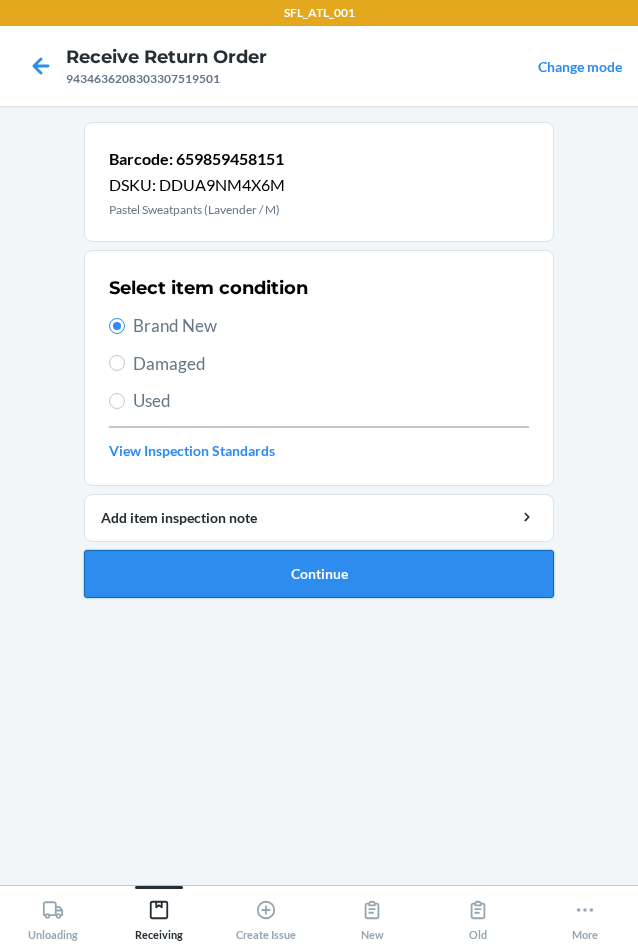 click on "Continue" at bounding box center (319, 574) 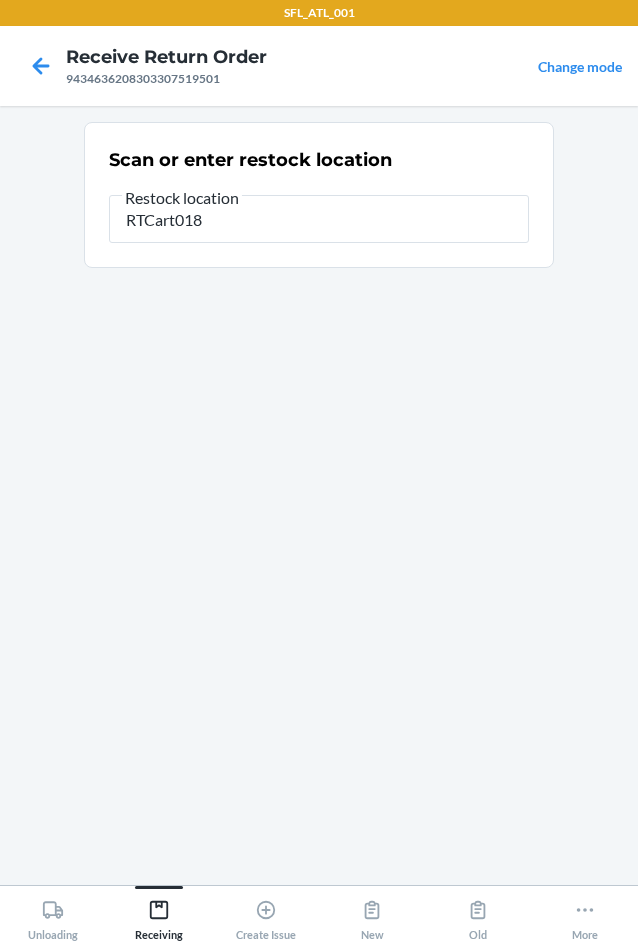 type on "RTCart018" 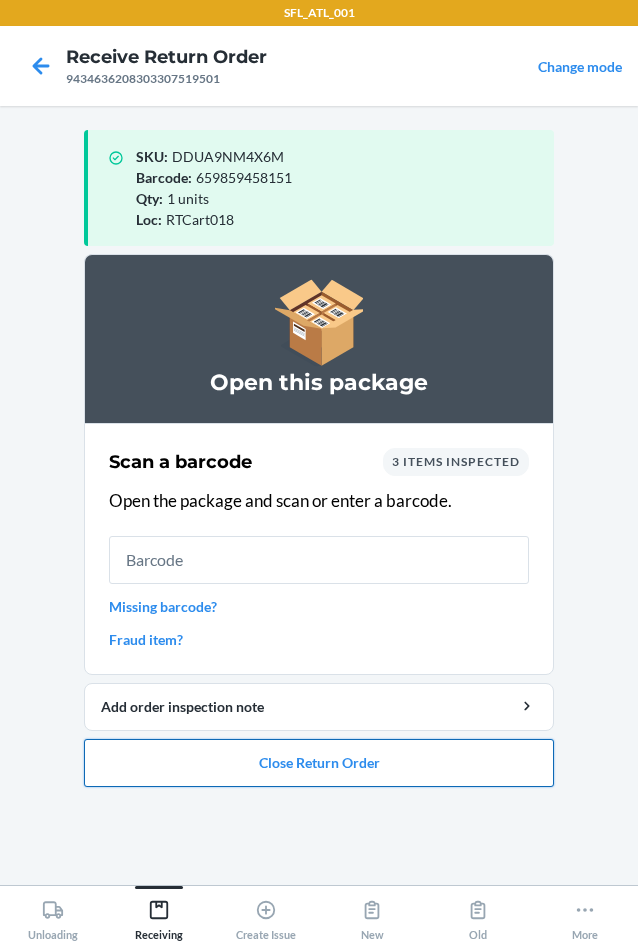 click on "Close Return Order" at bounding box center (319, 763) 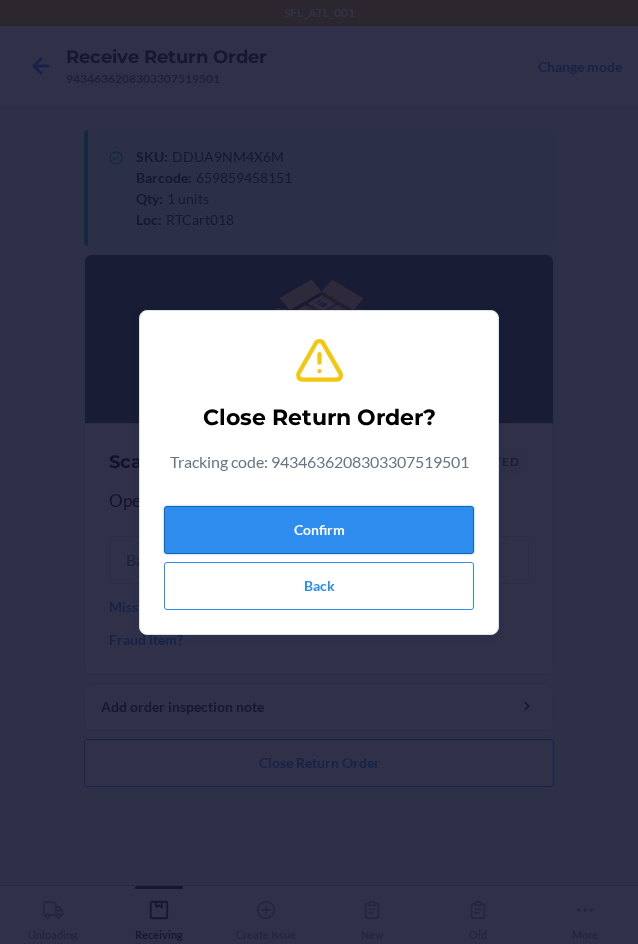 click on "Confirm" at bounding box center [319, 530] 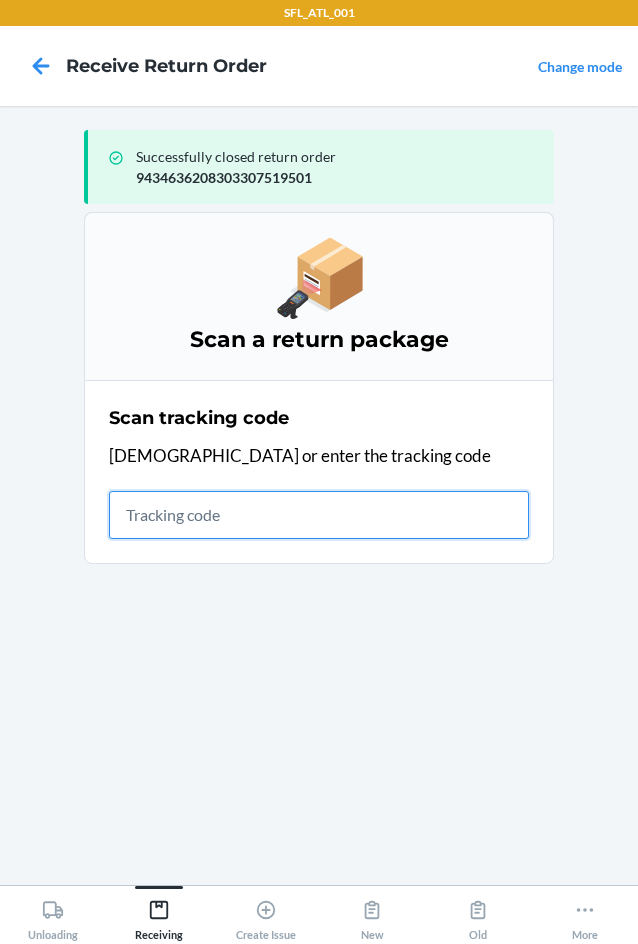 click at bounding box center [319, 515] 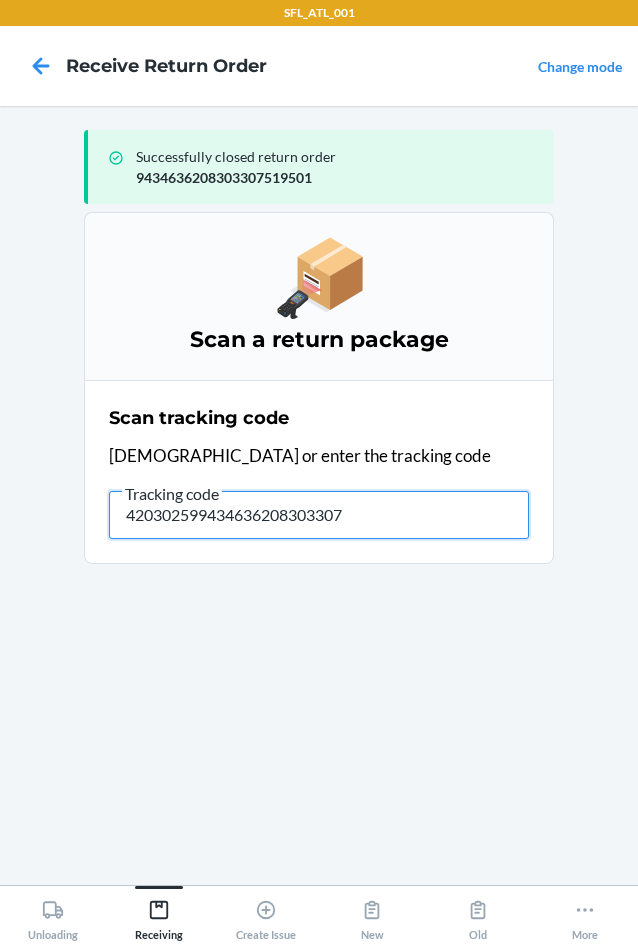 type on "4203025994346362083033075" 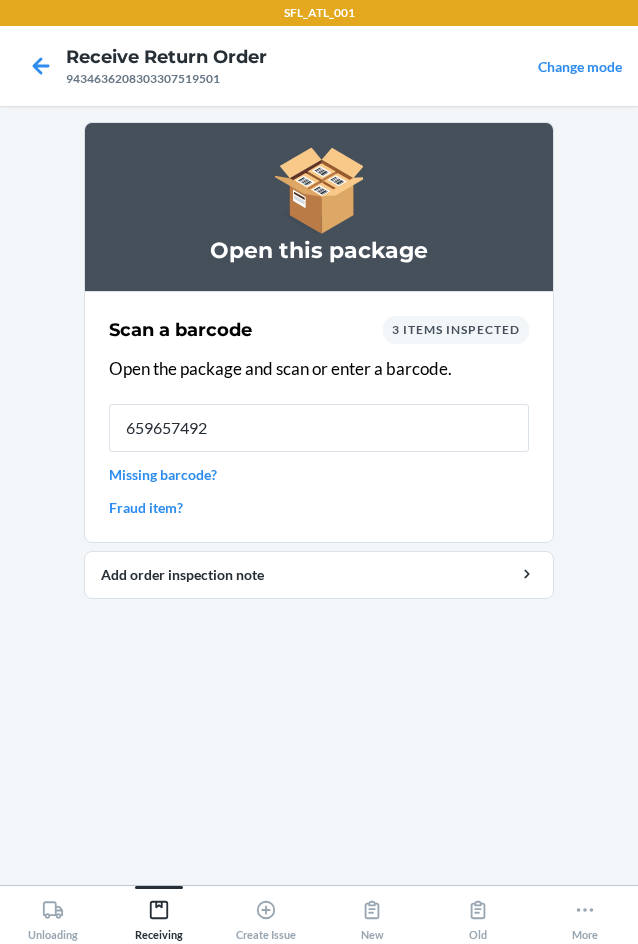 type on "6596574928" 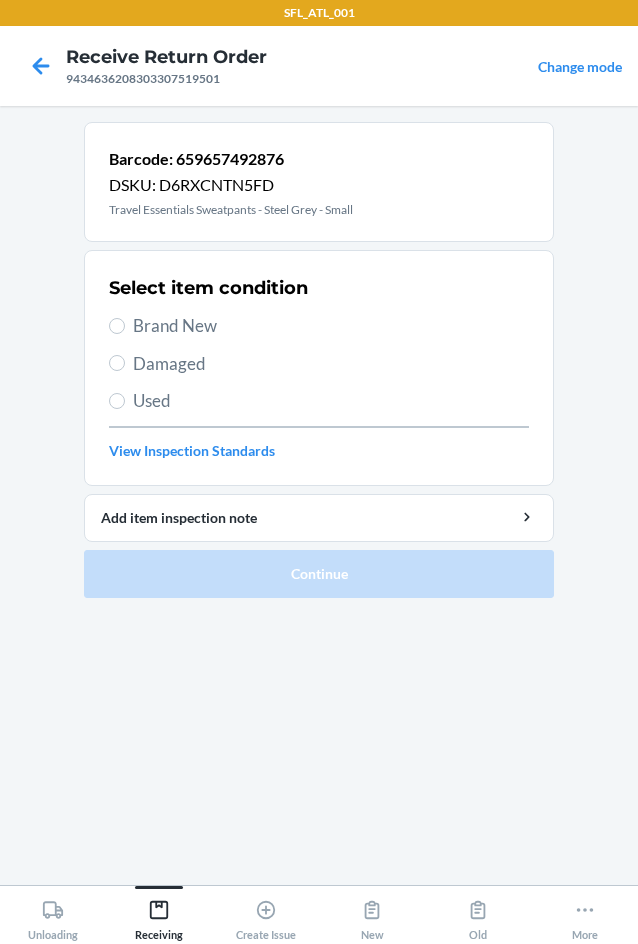 click on "Brand New" at bounding box center (331, 326) 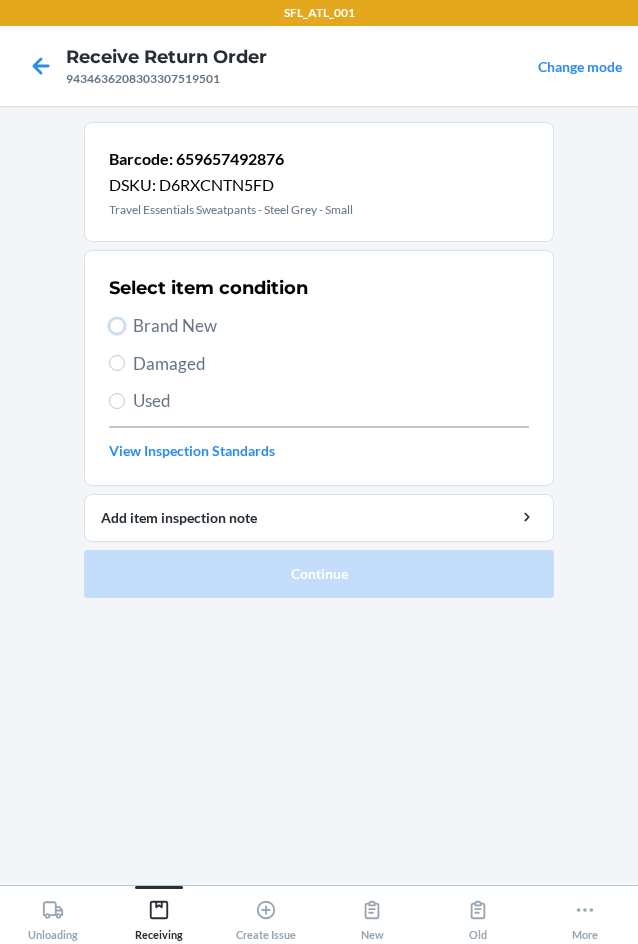 click on "Brand New" at bounding box center (117, 326) 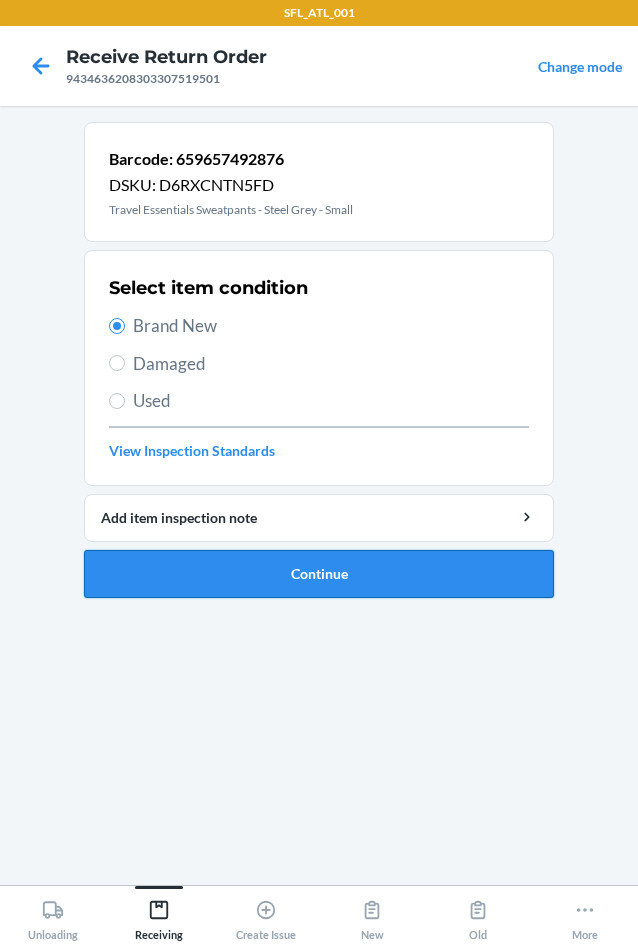 click on "Continue" at bounding box center [319, 574] 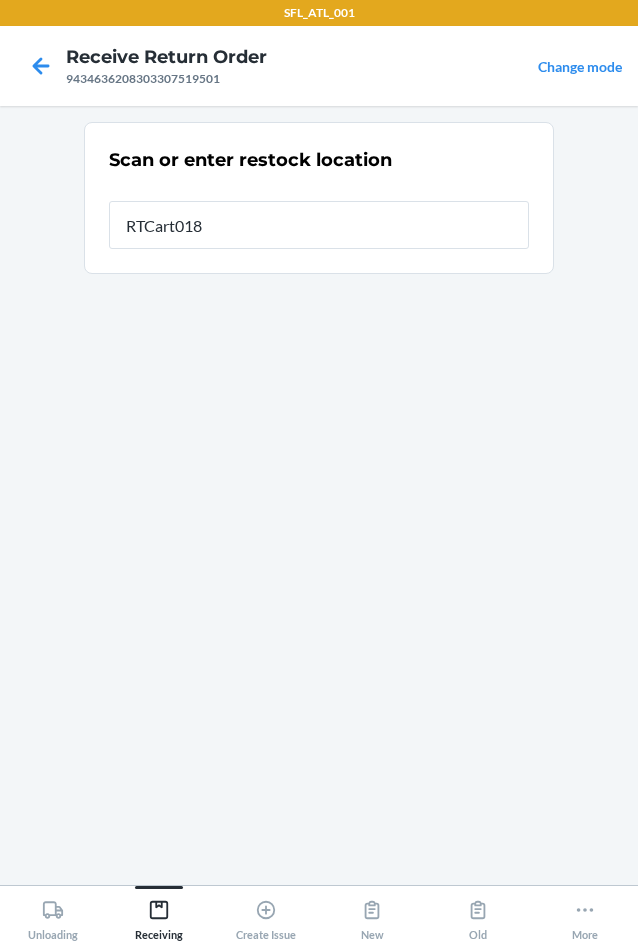 type on "RTCart018" 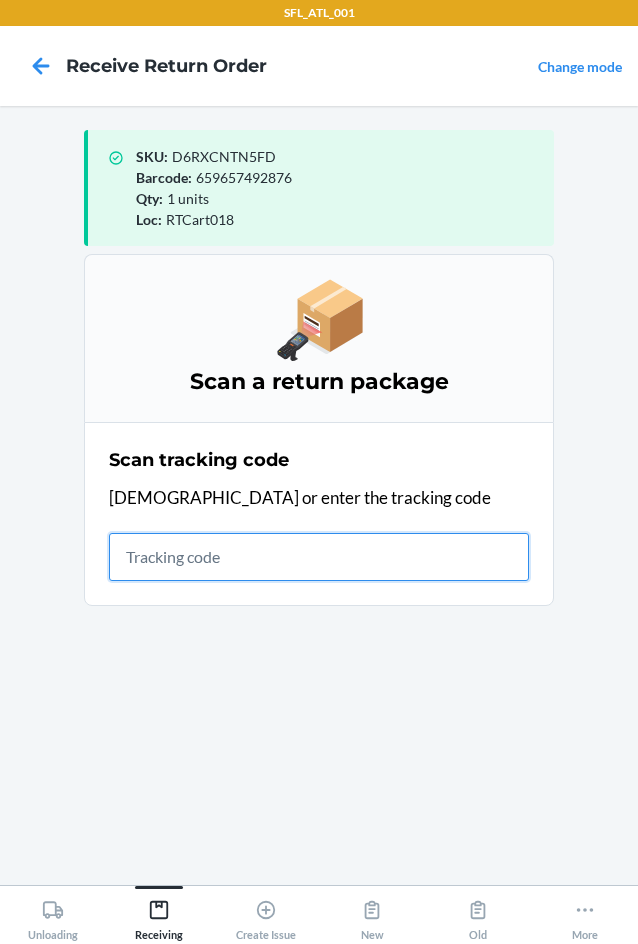 click at bounding box center (319, 557) 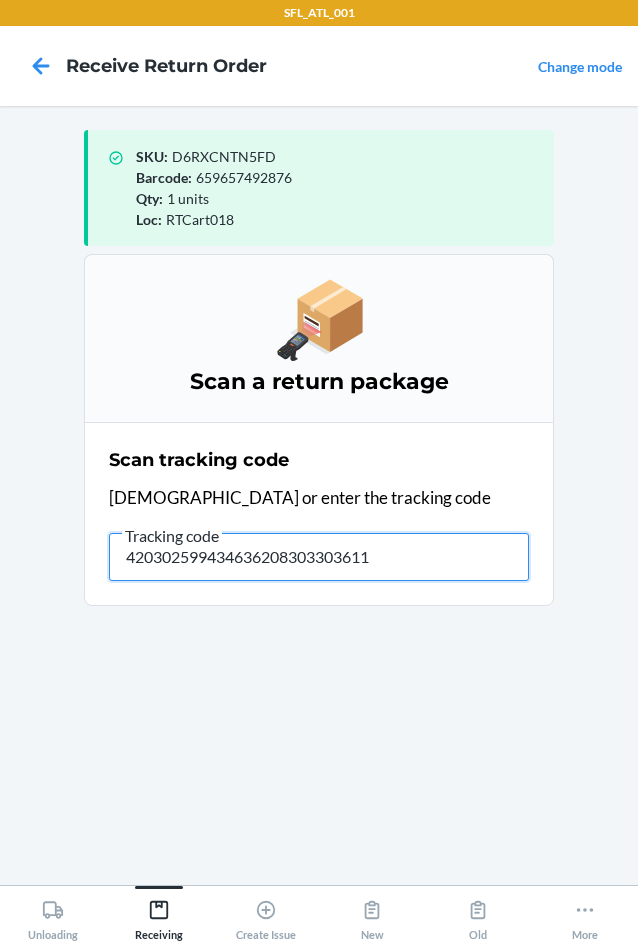type on "4203025994346362083033036111" 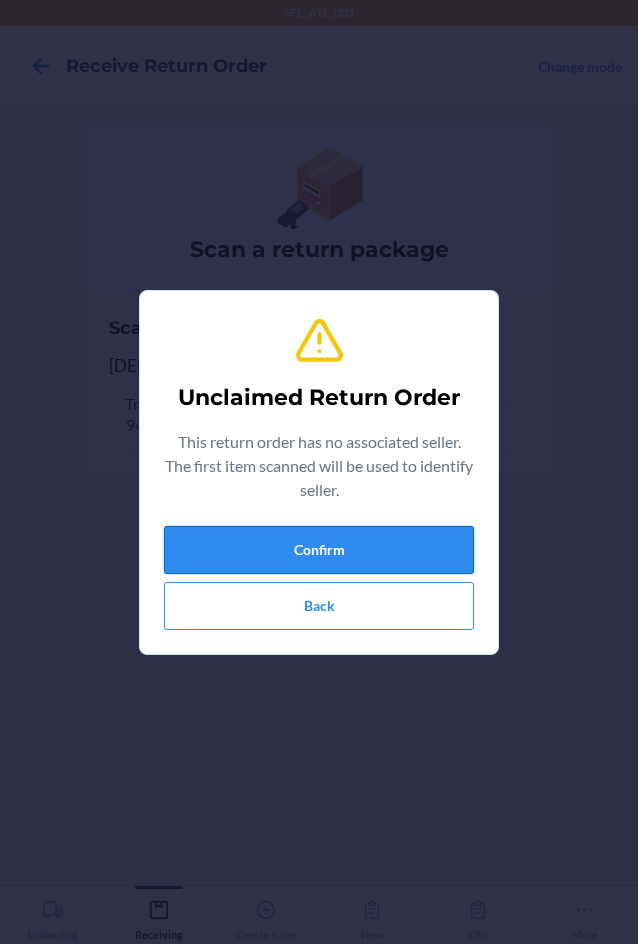 click on "Confirm" at bounding box center (319, 550) 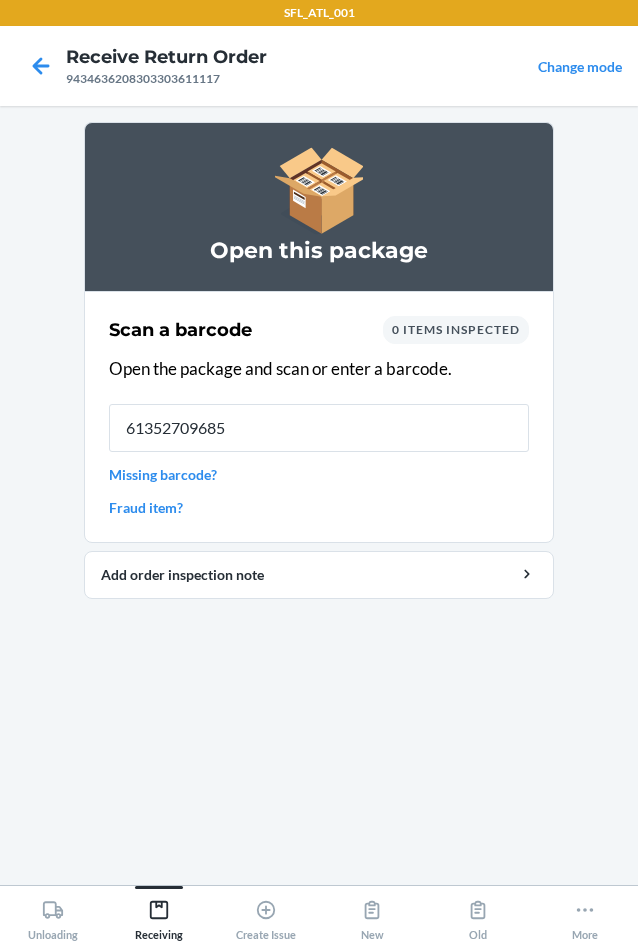 type on "613527096854" 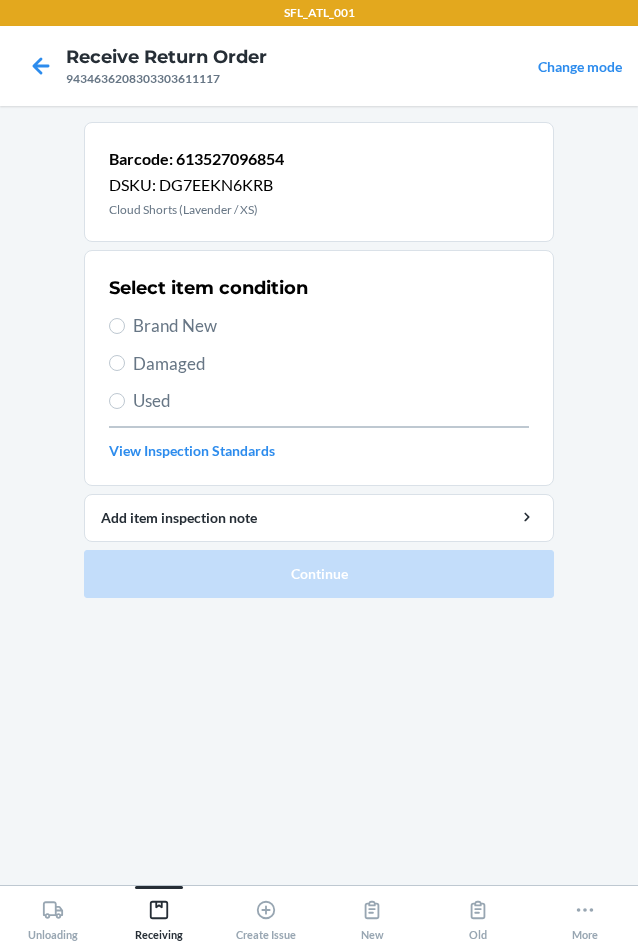 click on "Brand New" at bounding box center (331, 326) 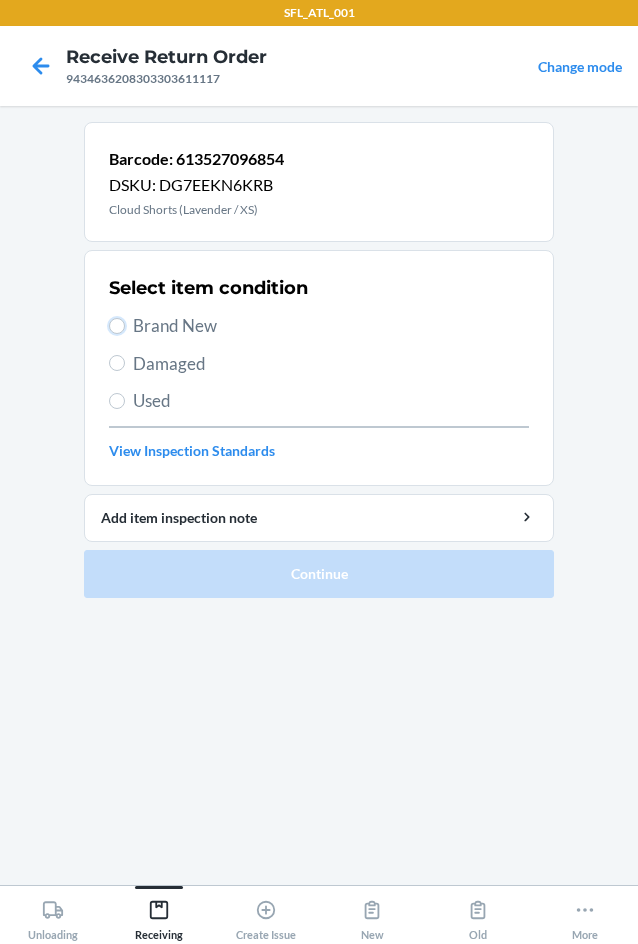 click on "Brand New" at bounding box center (117, 326) 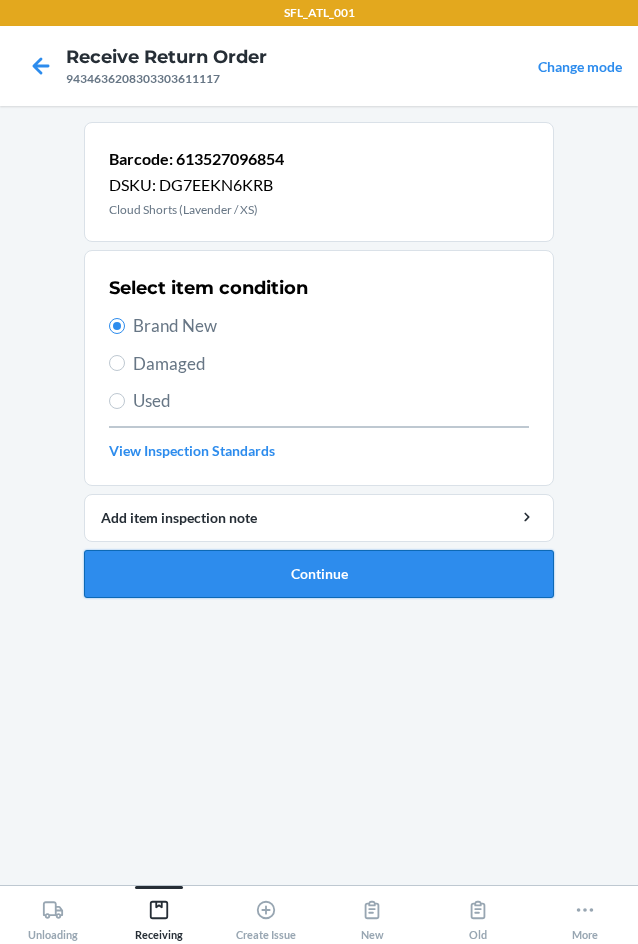 click on "Continue" at bounding box center (319, 574) 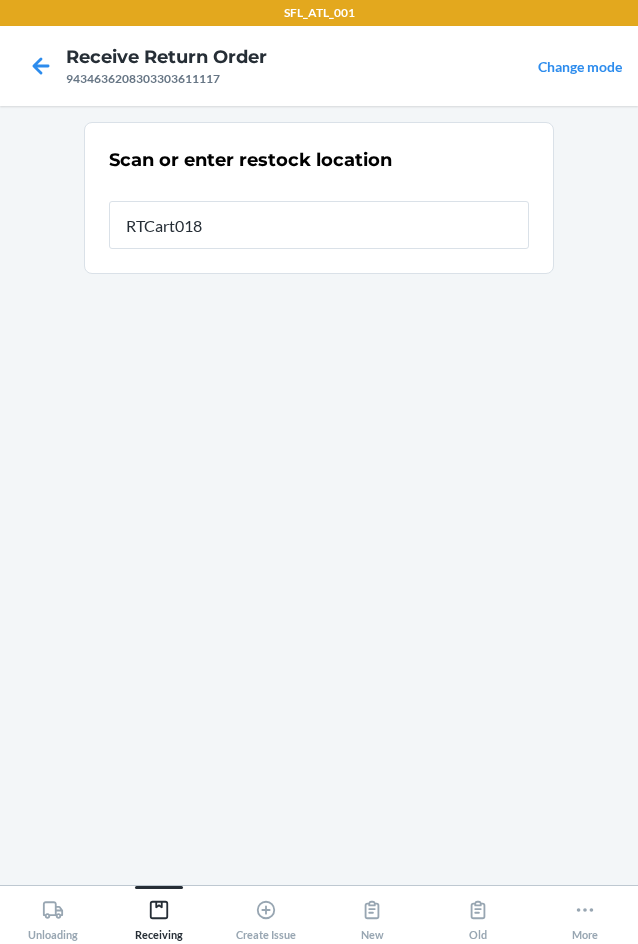 type on "RTCart018" 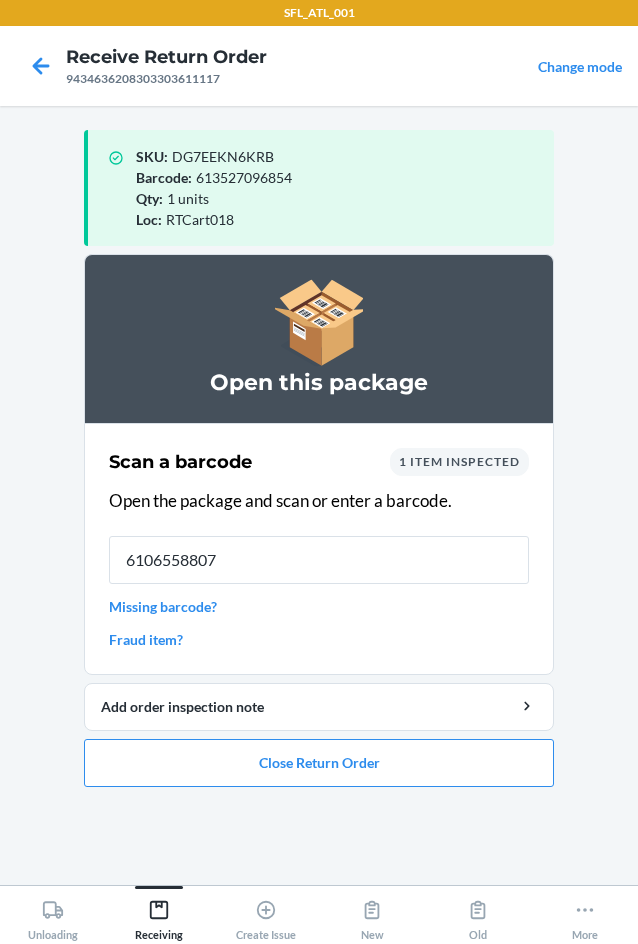 type on "61065588071" 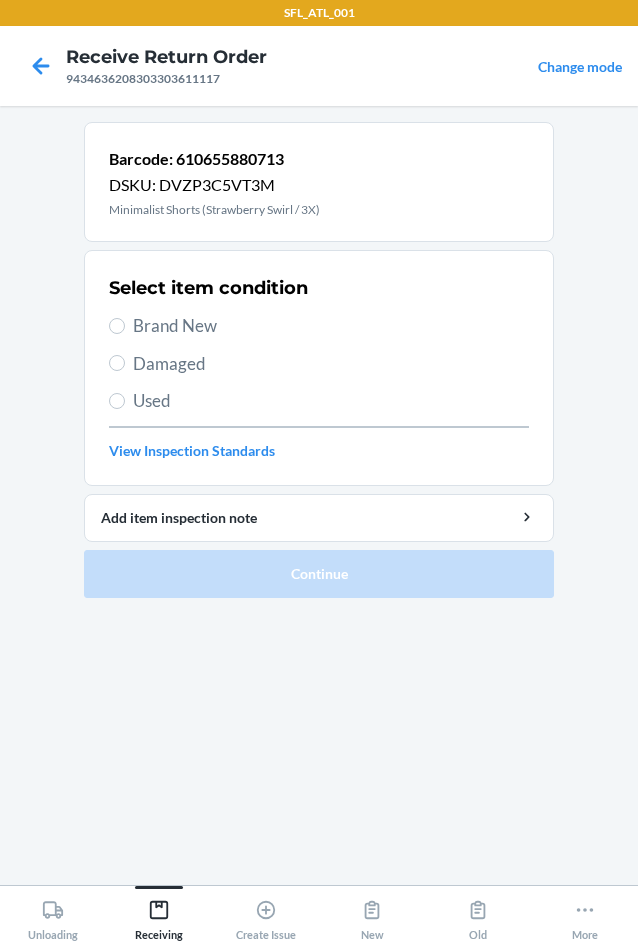 click on "Brand New" at bounding box center [331, 326] 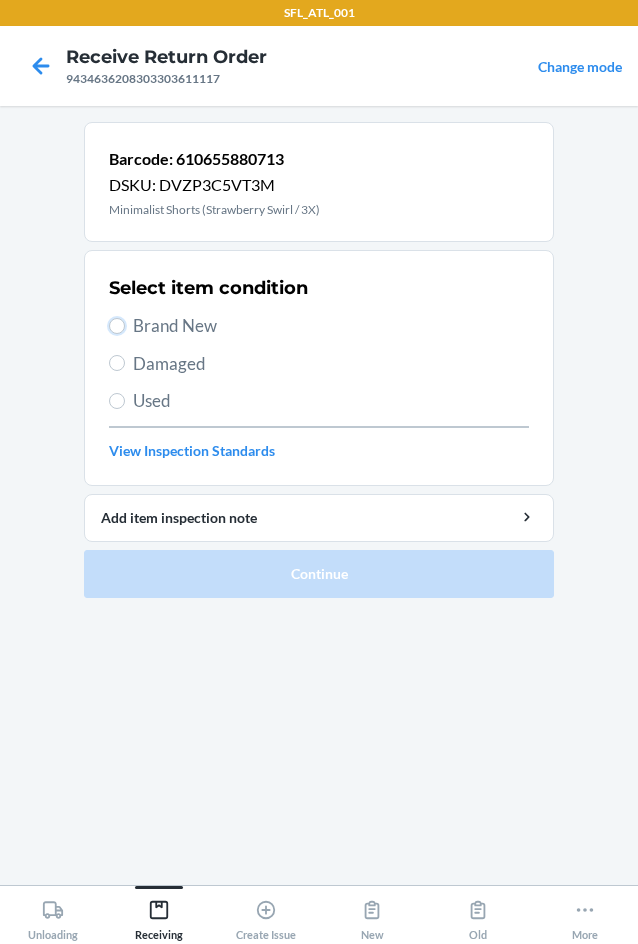click on "Brand New" at bounding box center [117, 326] 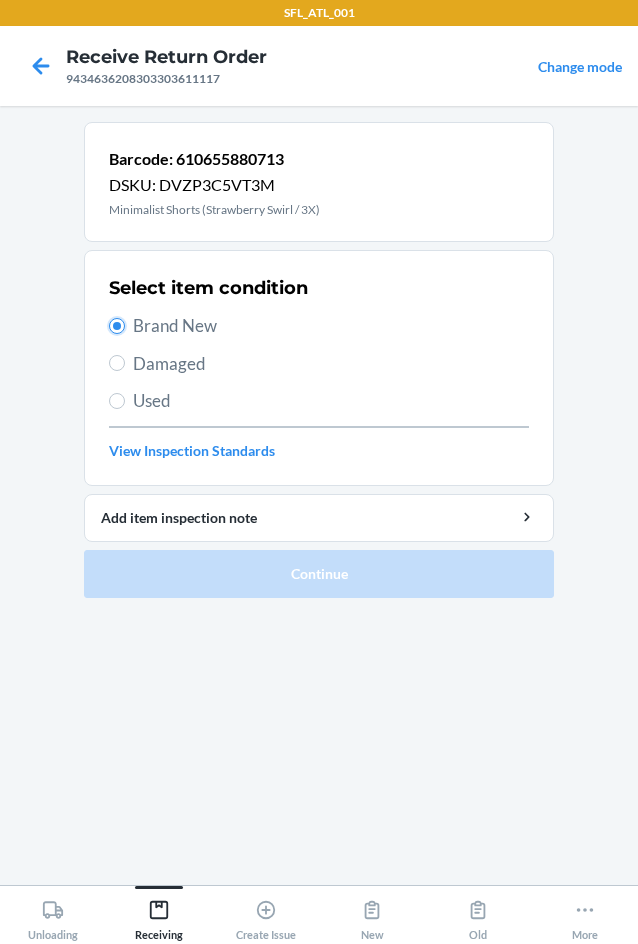 radio on "true" 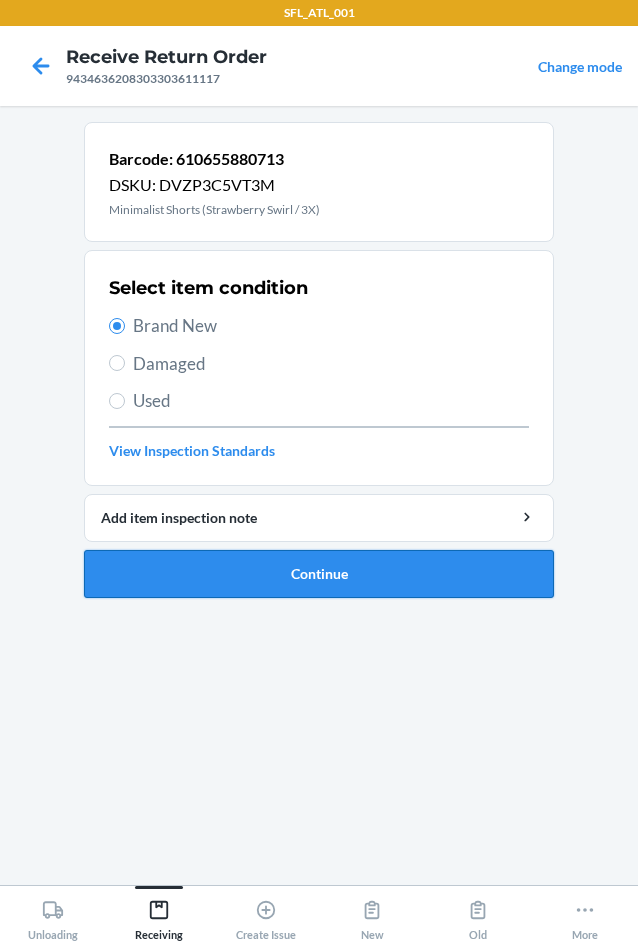 click on "Continue" at bounding box center (319, 574) 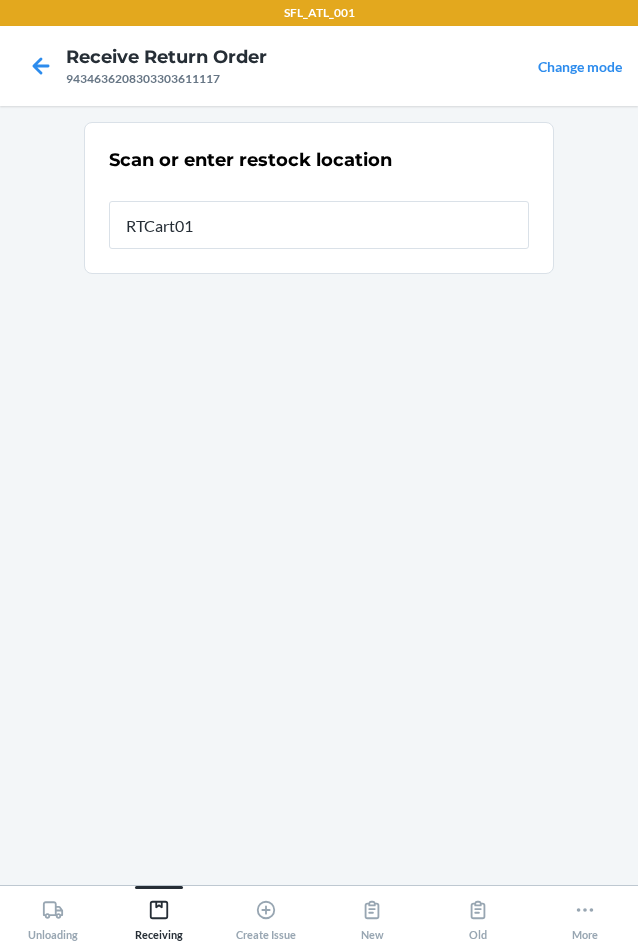 type on "RTCart018" 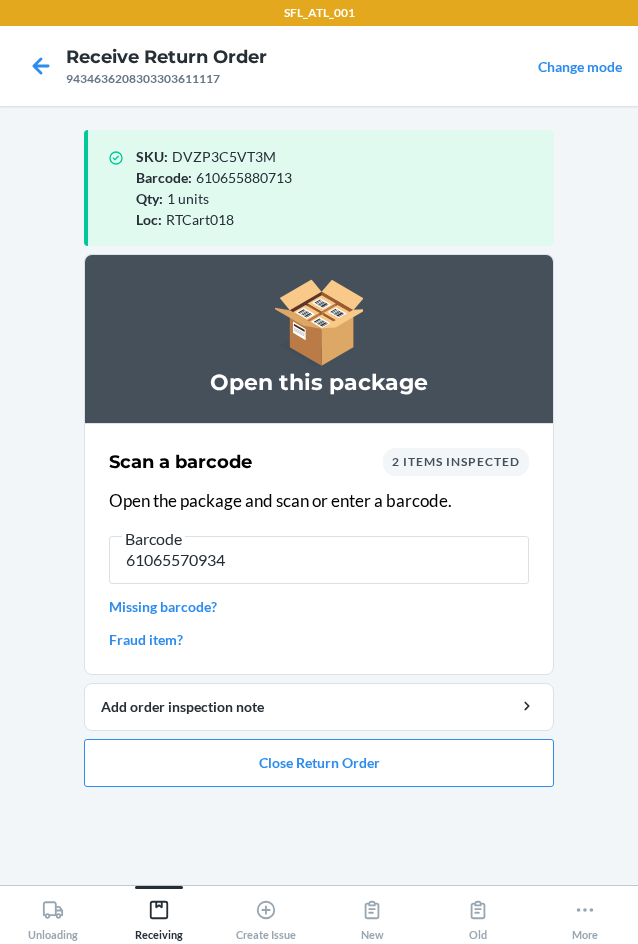 type on "610655709342" 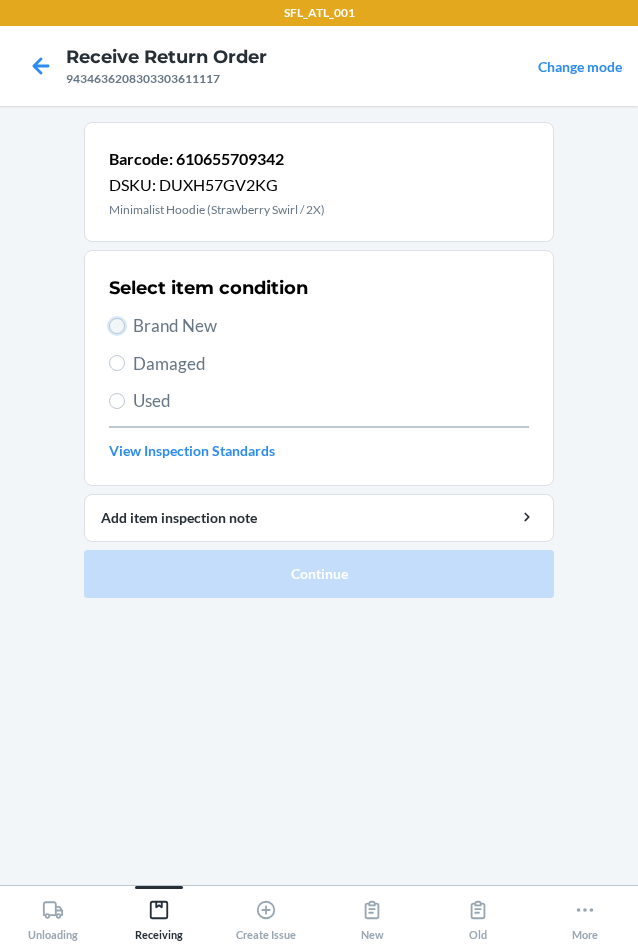 click on "Brand New" at bounding box center (117, 326) 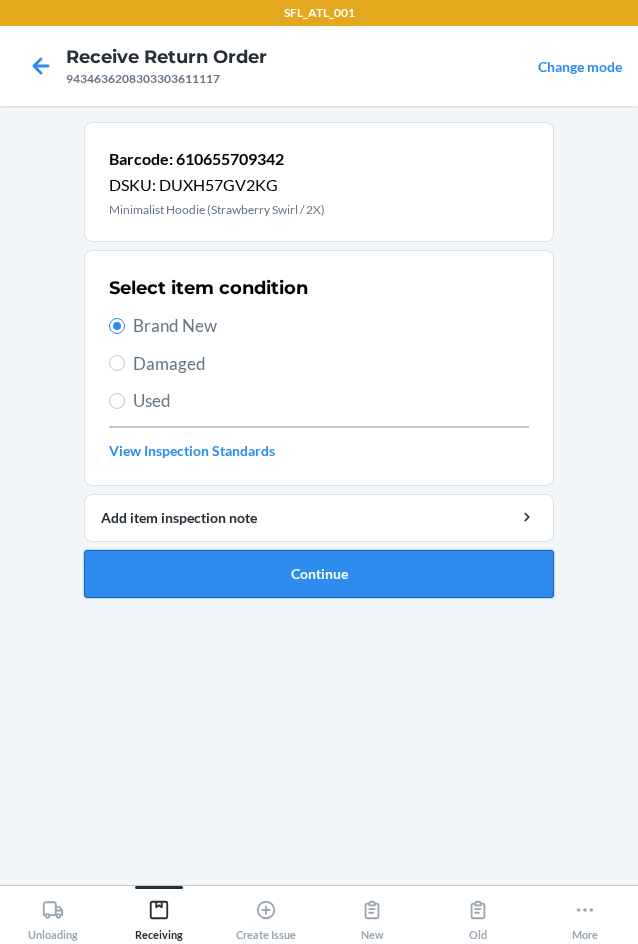 click on "Continue" at bounding box center (319, 574) 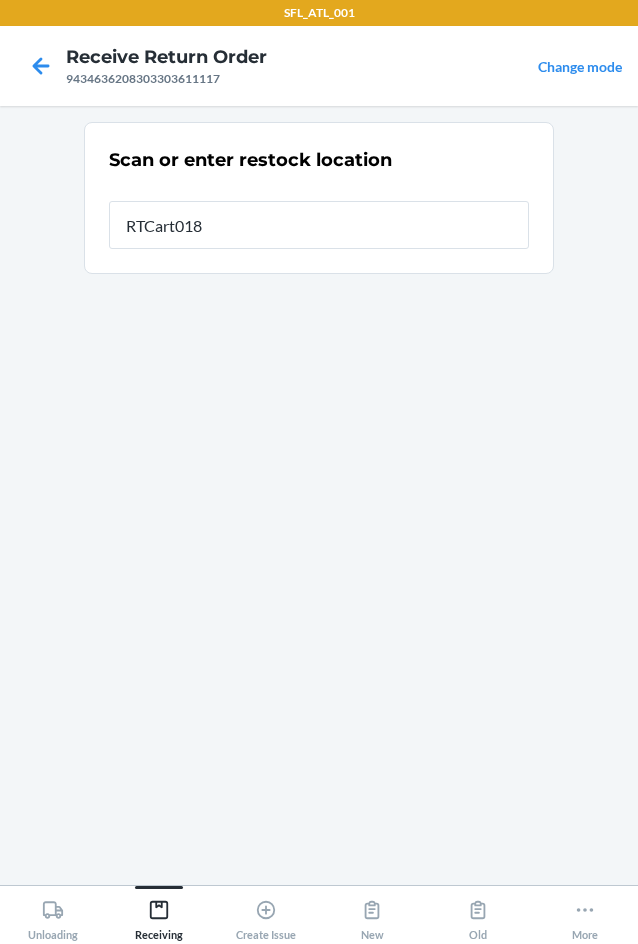 type on "RTCart018" 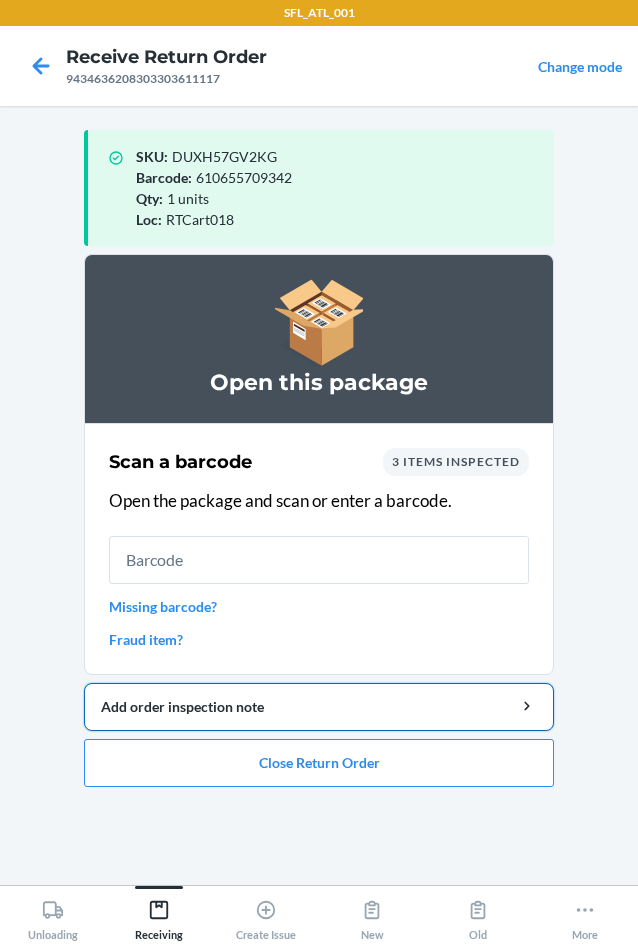 click on "Add order inspection note" at bounding box center [319, 706] 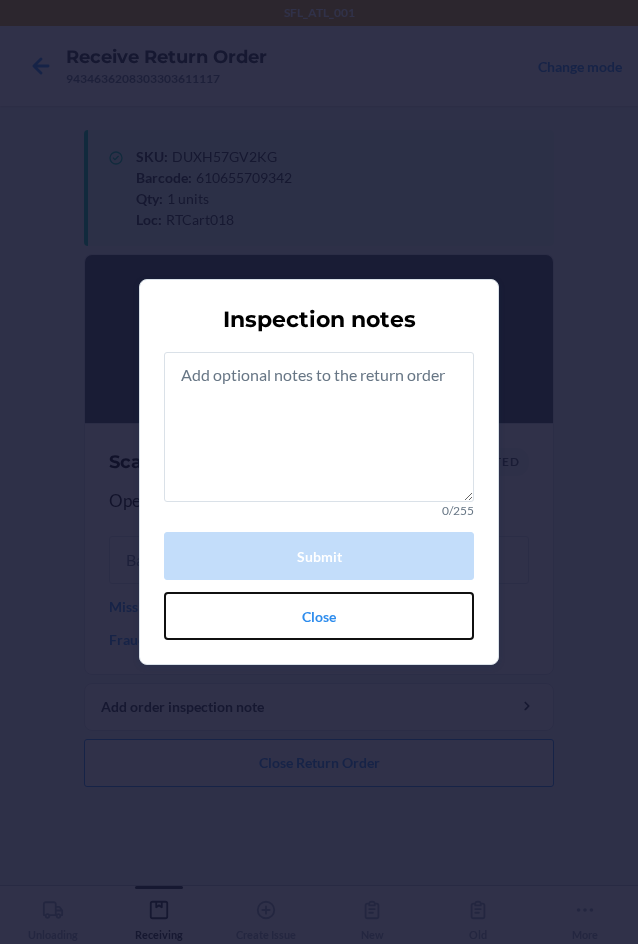 drag, startPoint x: 411, startPoint y: 601, endPoint x: 419, endPoint y: 655, distance: 54.589375 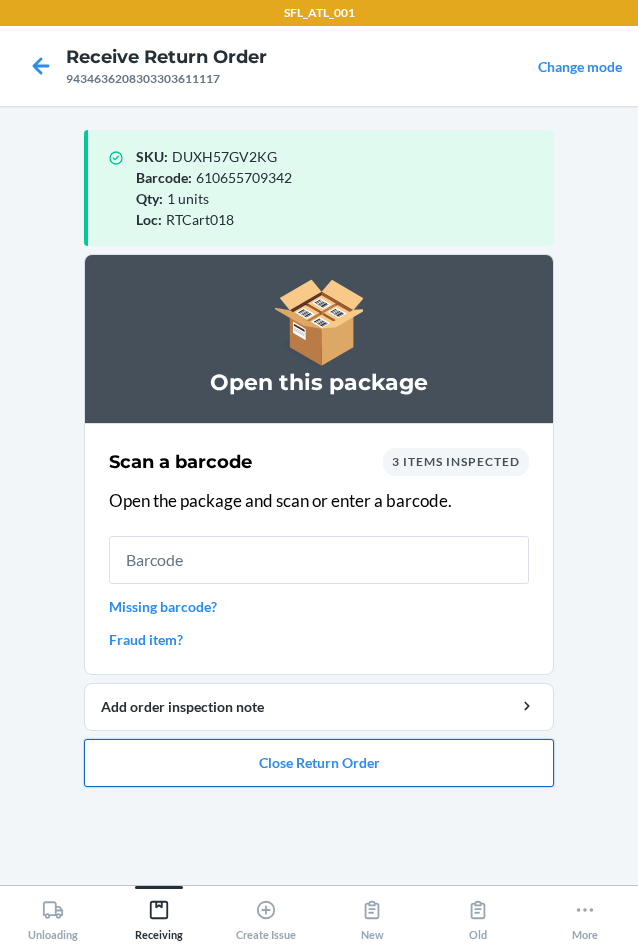 click on "Close Return Order" at bounding box center [319, 763] 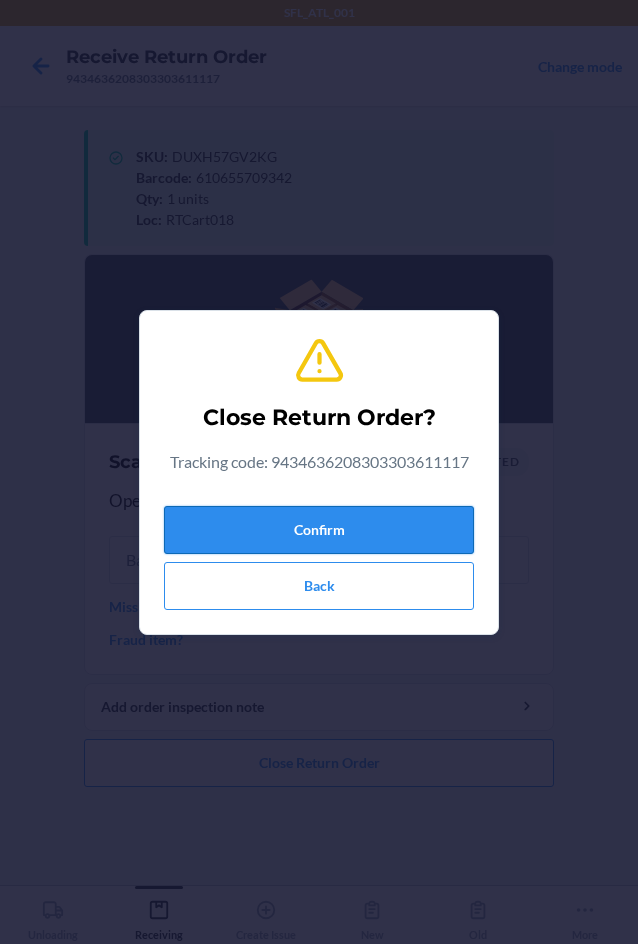 click on "Confirm" at bounding box center [319, 530] 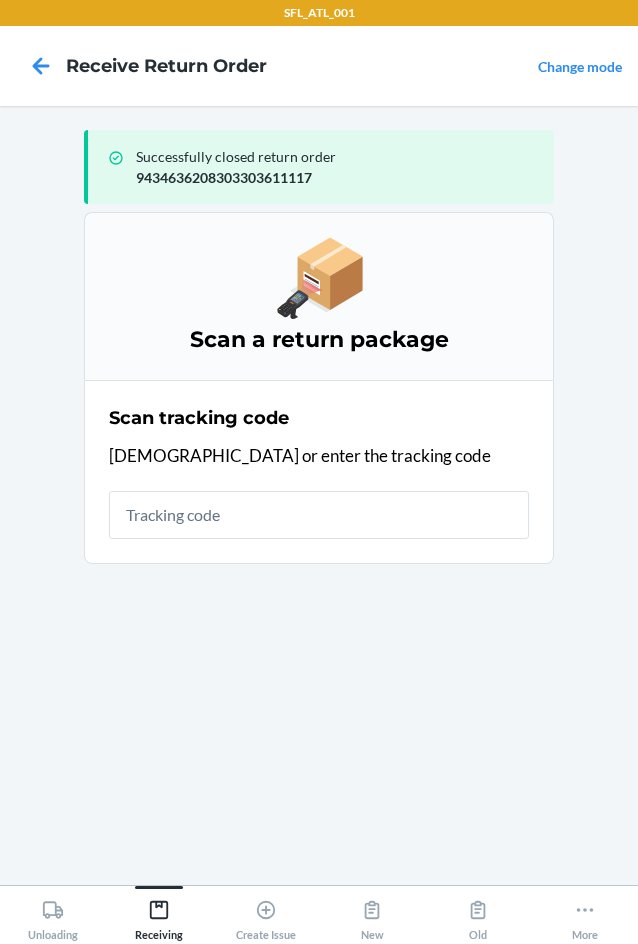 click at bounding box center [319, 515] 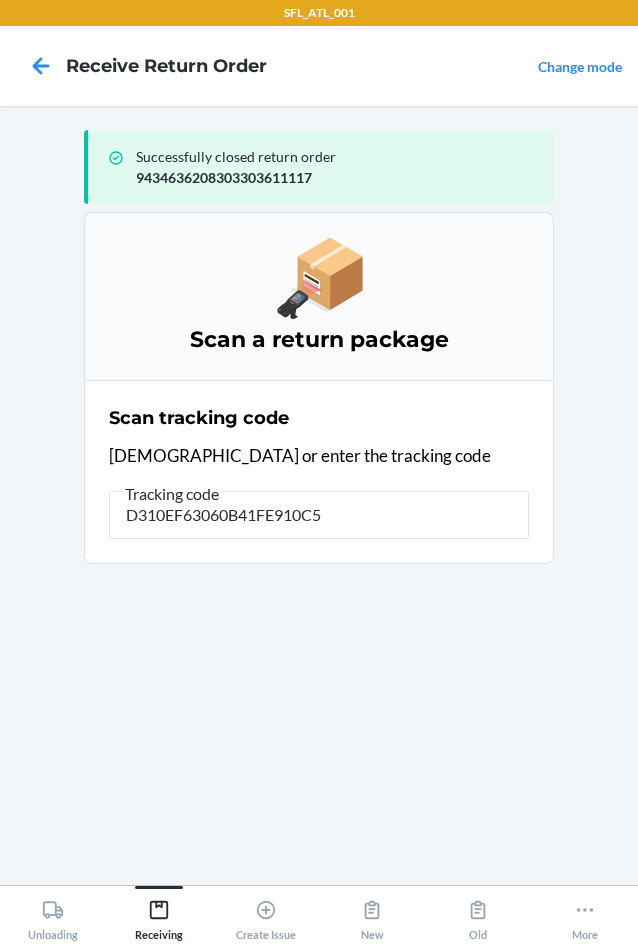 type on "D310EF63060B41FE910C5A" 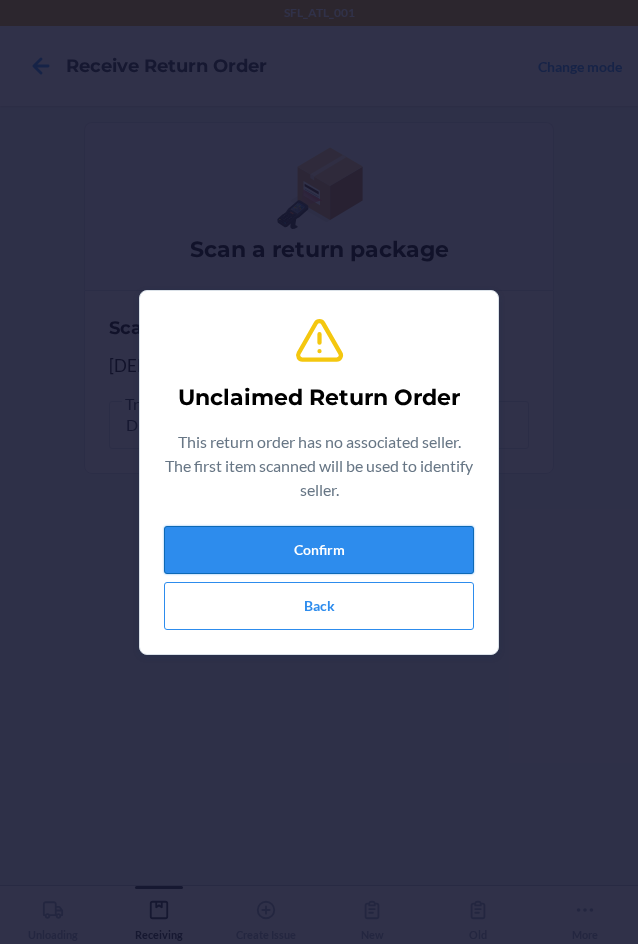 click on "Confirm" at bounding box center [319, 550] 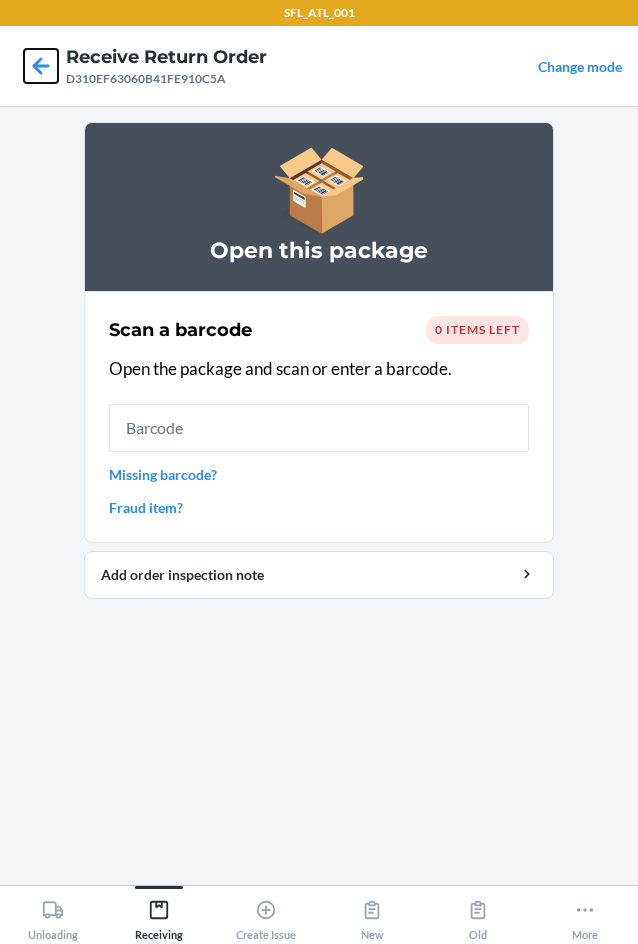 click 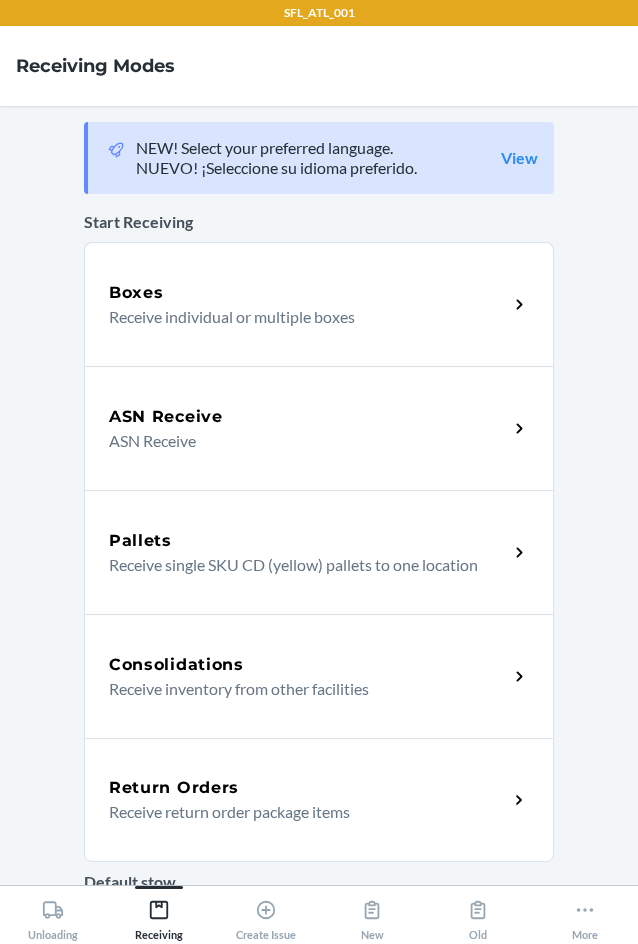click on "Return Orders Receive return order package items" at bounding box center [319, 800] 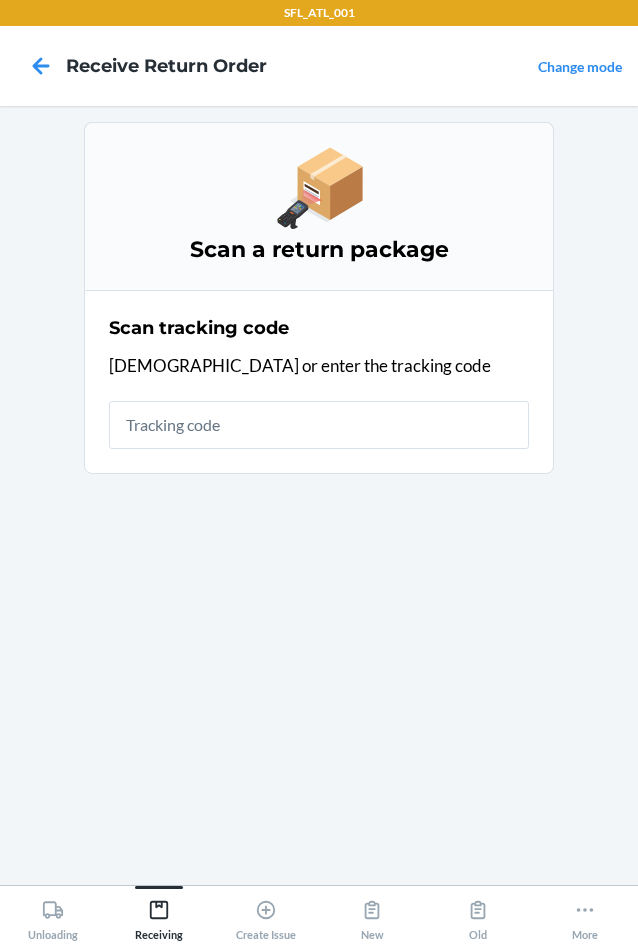 click at bounding box center [319, 425] 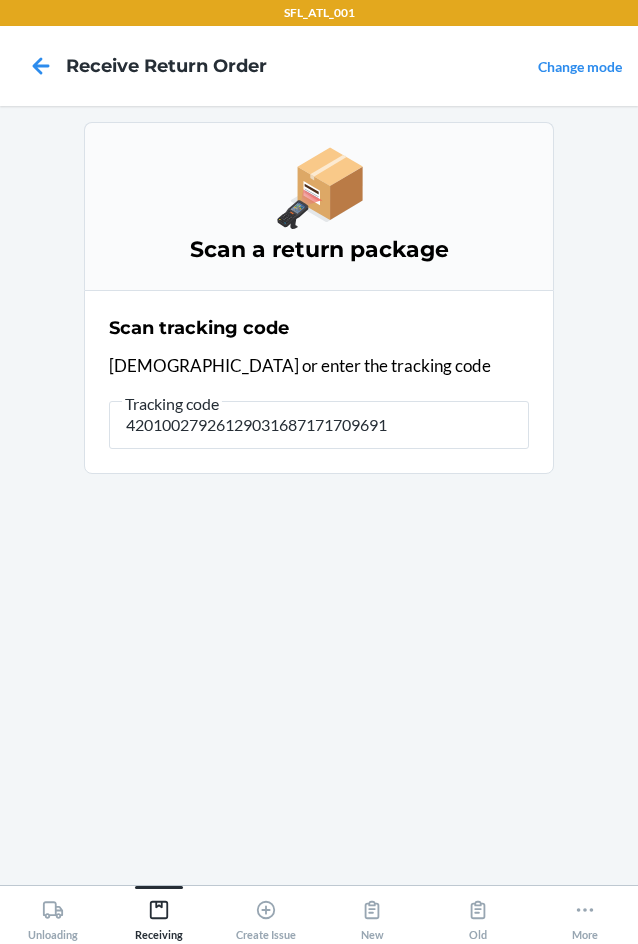 type on "420100279261290316871717096915" 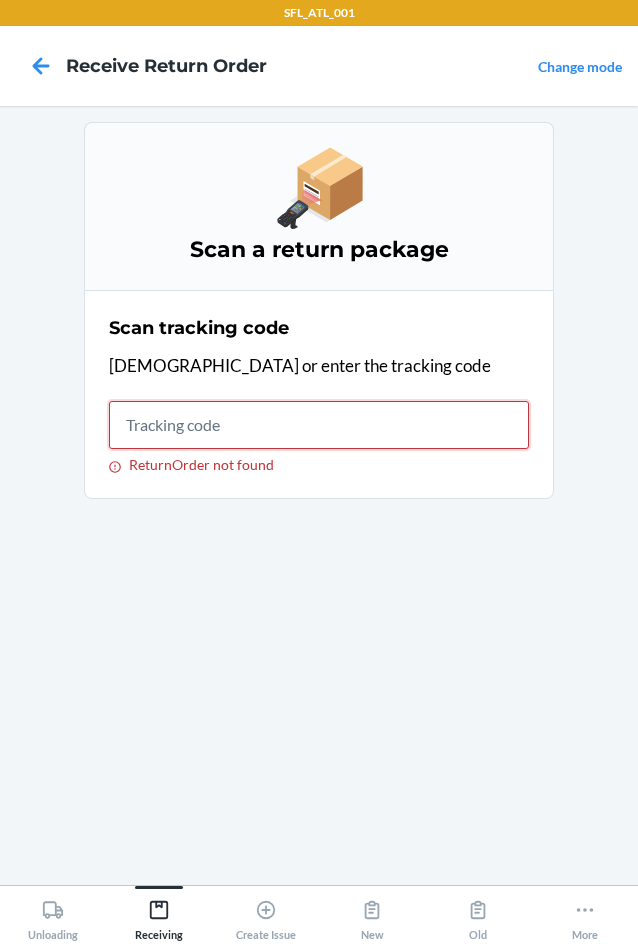 click on "ReturnOrder not found" at bounding box center (319, 425) 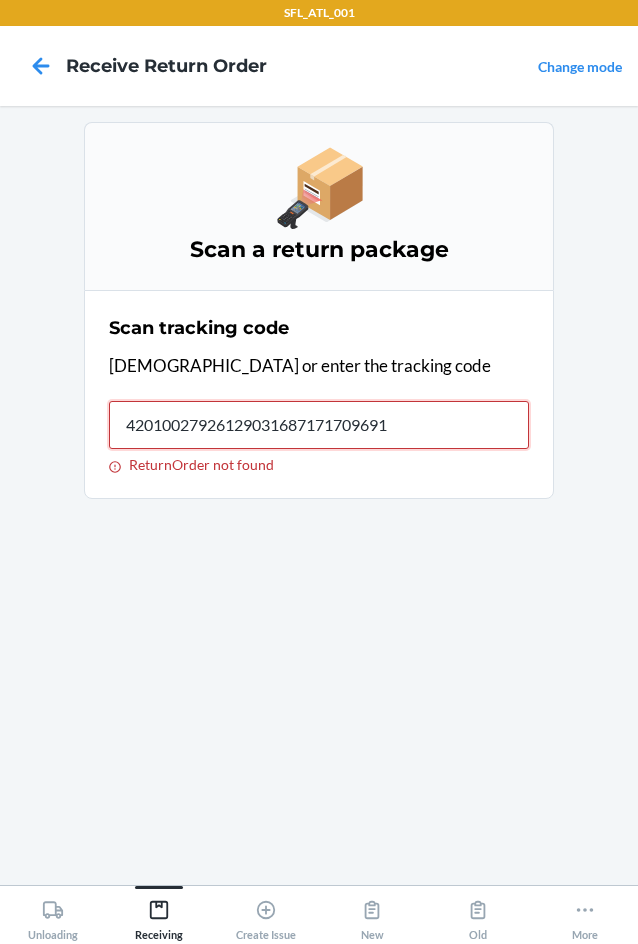 type on "420100279261290316871717096915" 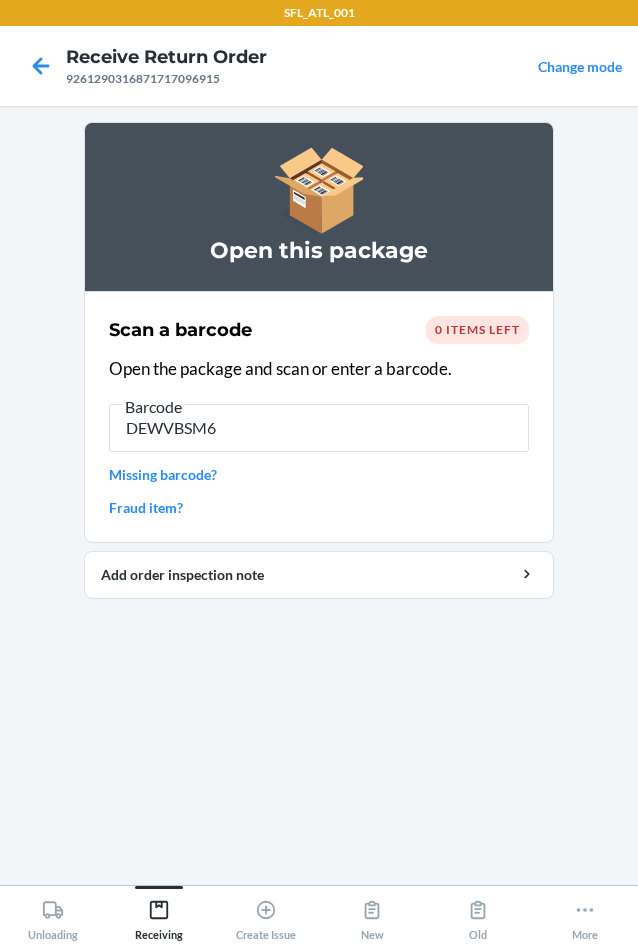 type on "DEWVBSM67" 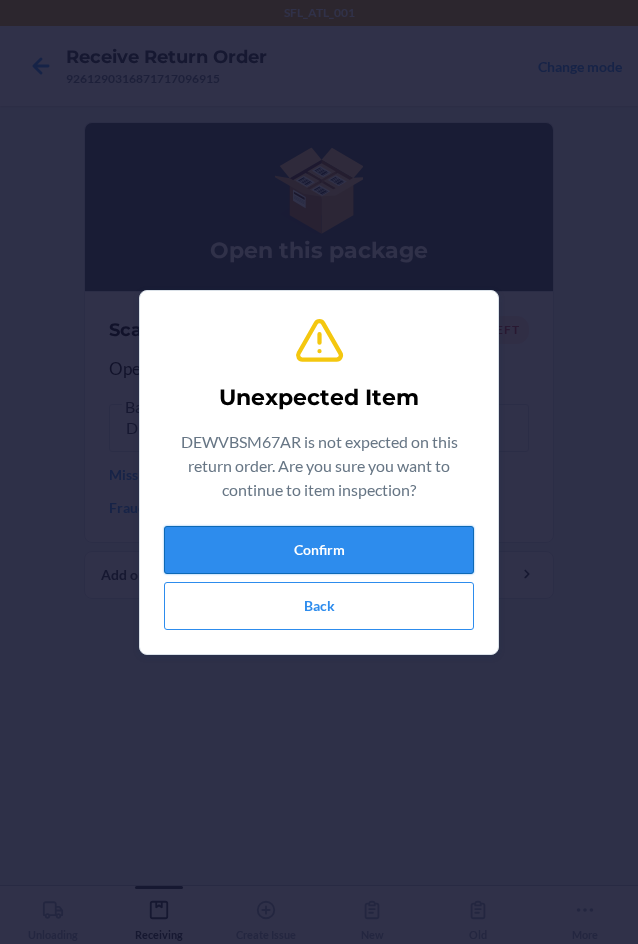 click on "Confirm" at bounding box center (319, 550) 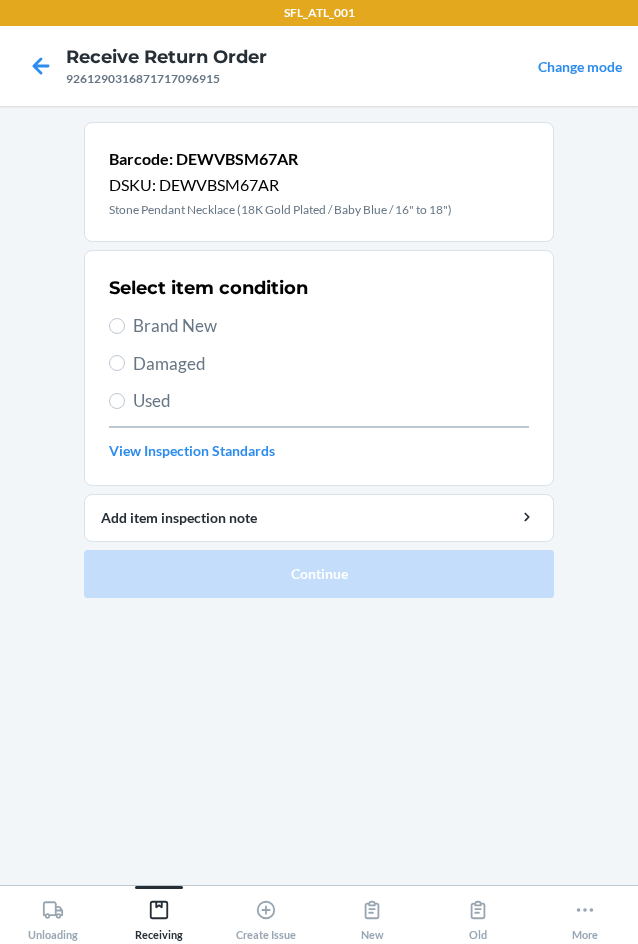 click on "Brand New" at bounding box center [319, 326] 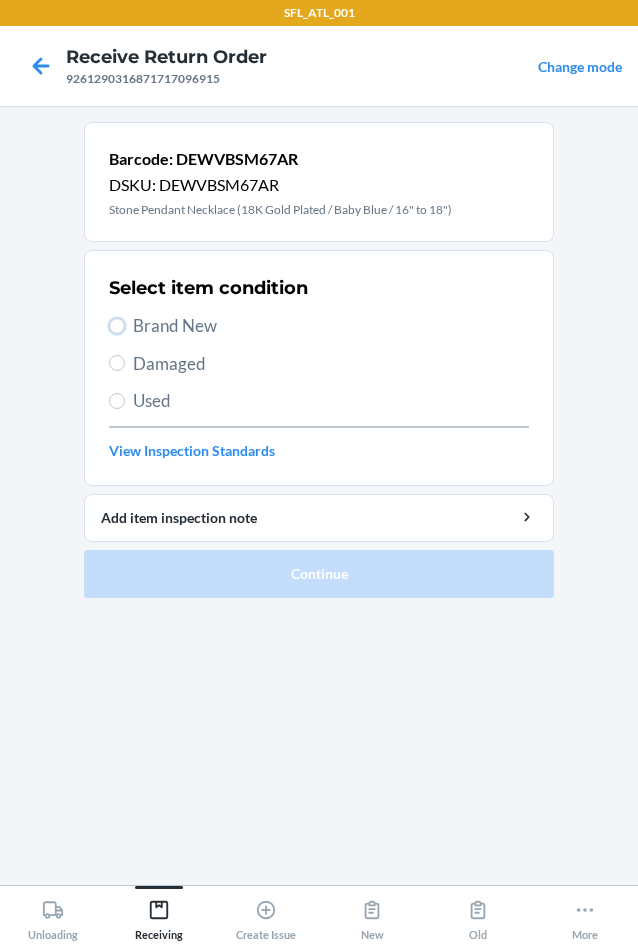 click on "Brand New" at bounding box center [117, 326] 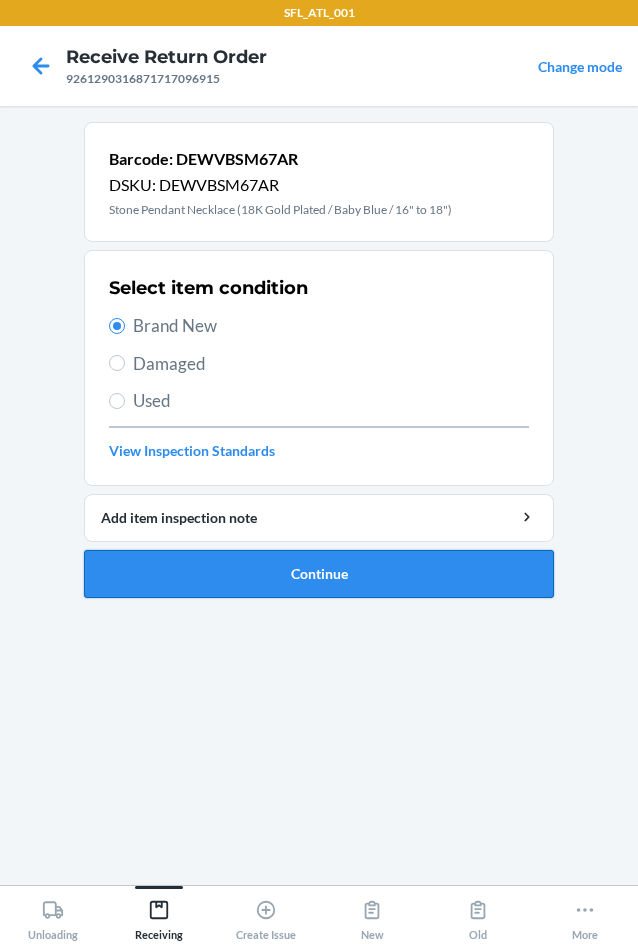 click on "Continue" at bounding box center [319, 574] 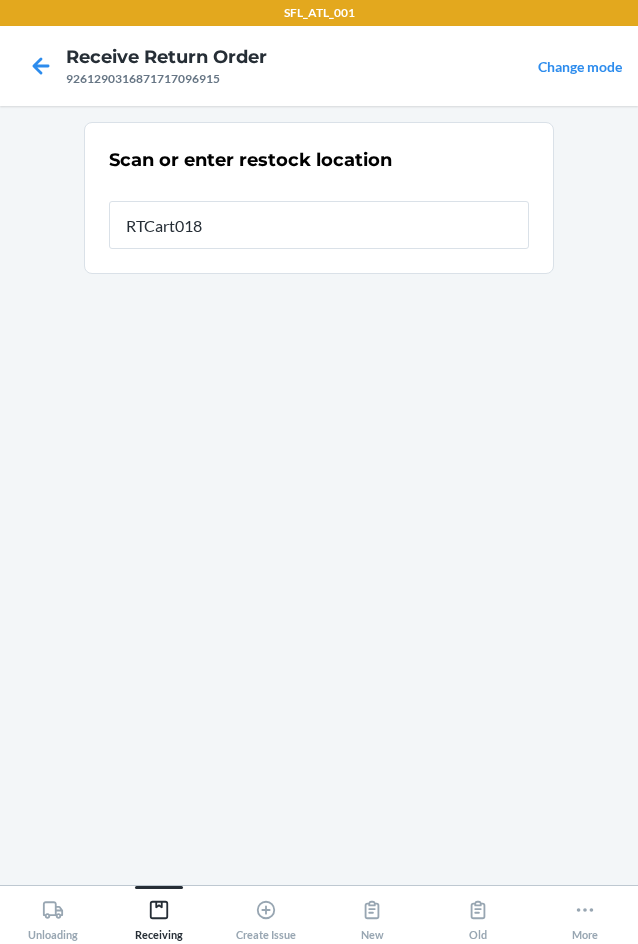 type on "RTCart018" 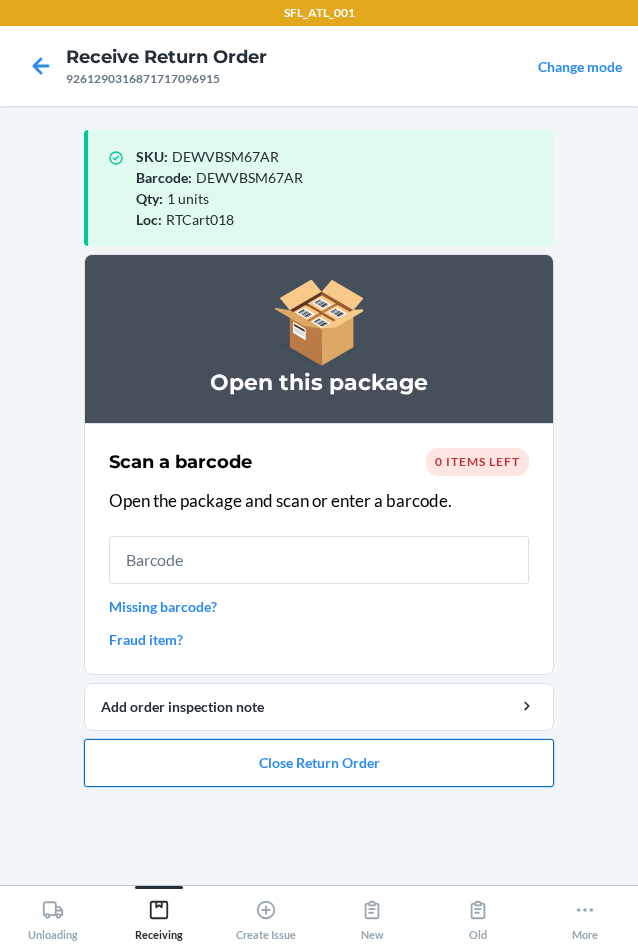 click on "Close Return Order" at bounding box center (319, 763) 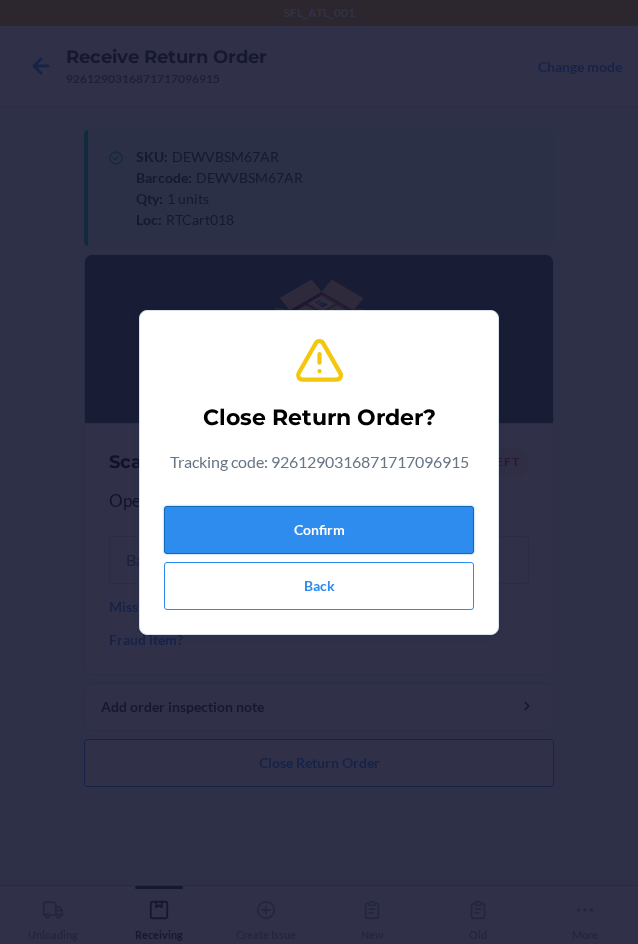 click on "Confirm" at bounding box center [319, 530] 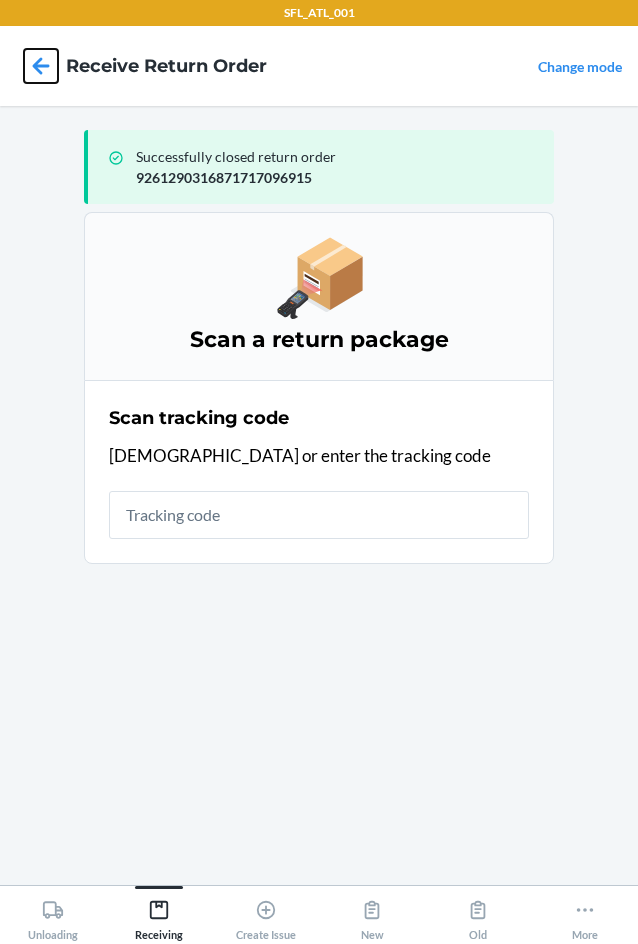 click 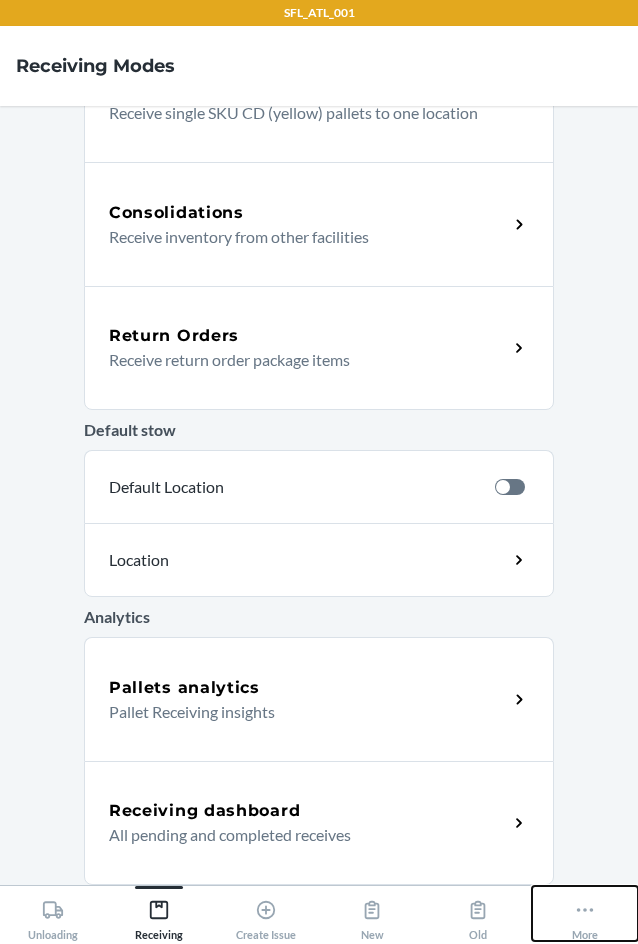 click on "More" at bounding box center [585, 913] 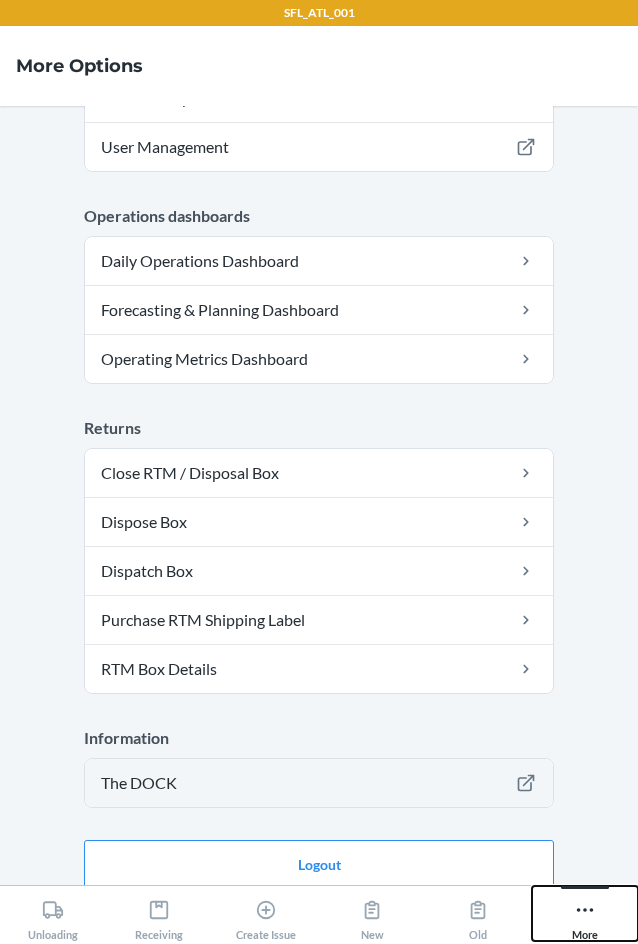 scroll, scrollTop: 507, scrollLeft: 0, axis: vertical 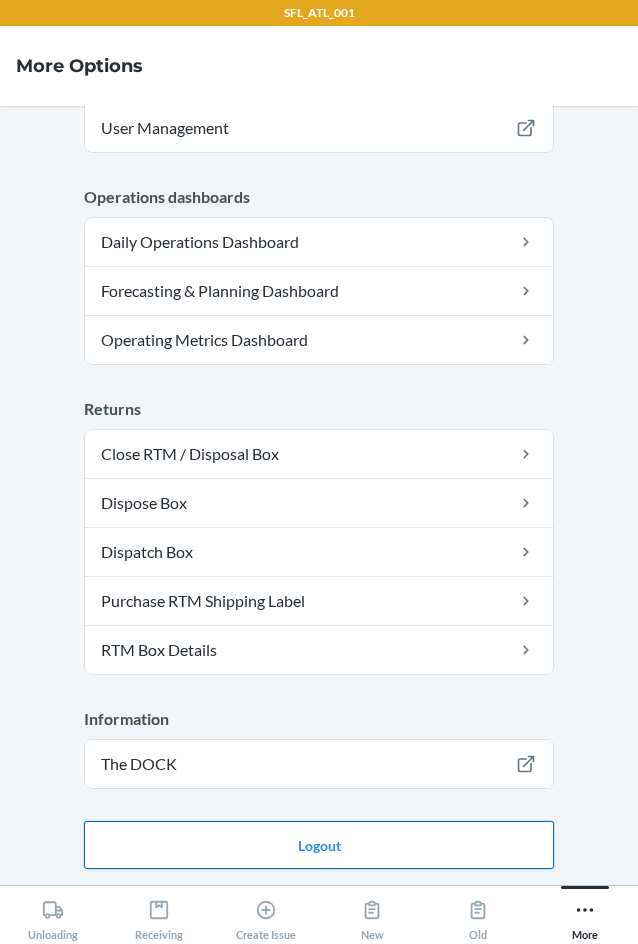 click on "Logout" at bounding box center [319, 845] 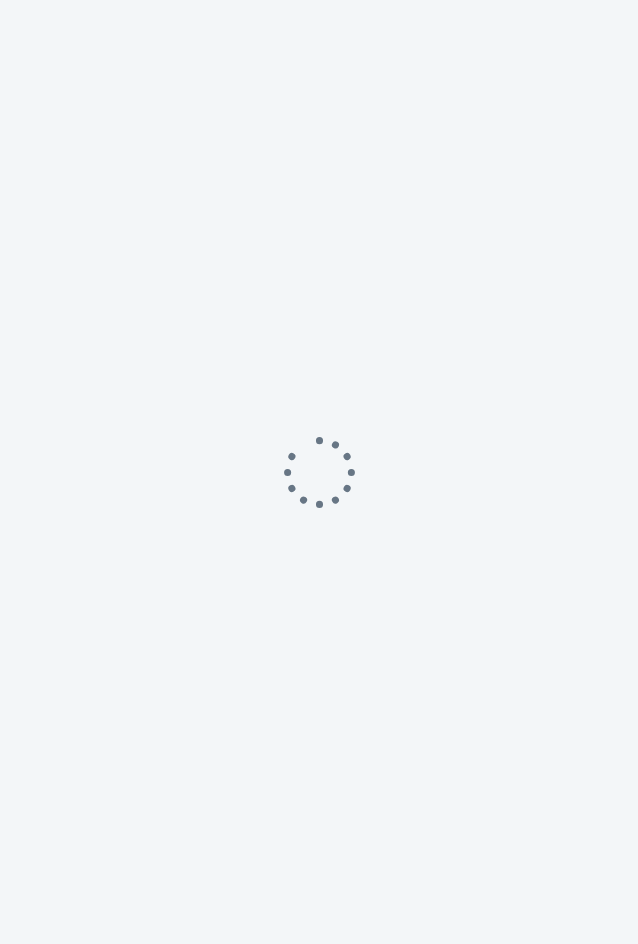 scroll, scrollTop: 0, scrollLeft: 0, axis: both 